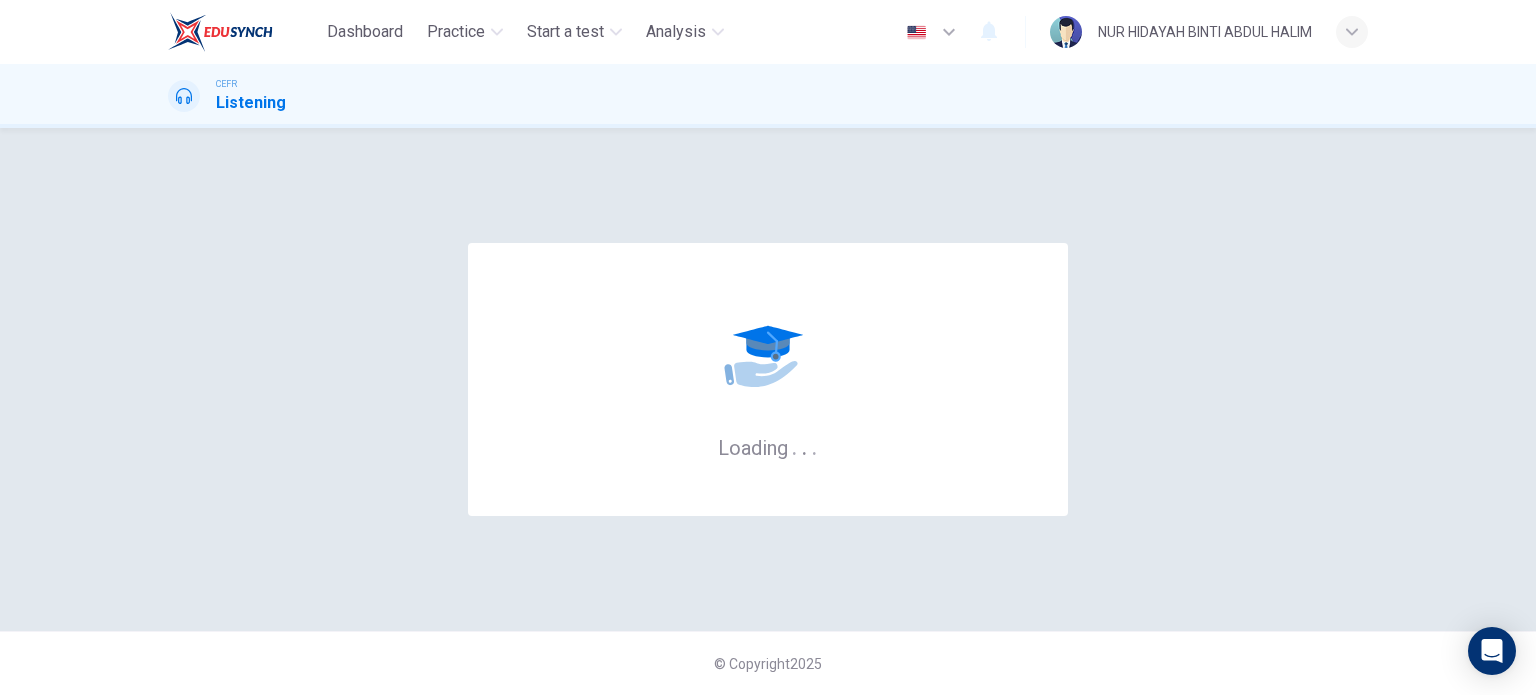 scroll, scrollTop: 0, scrollLeft: 0, axis: both 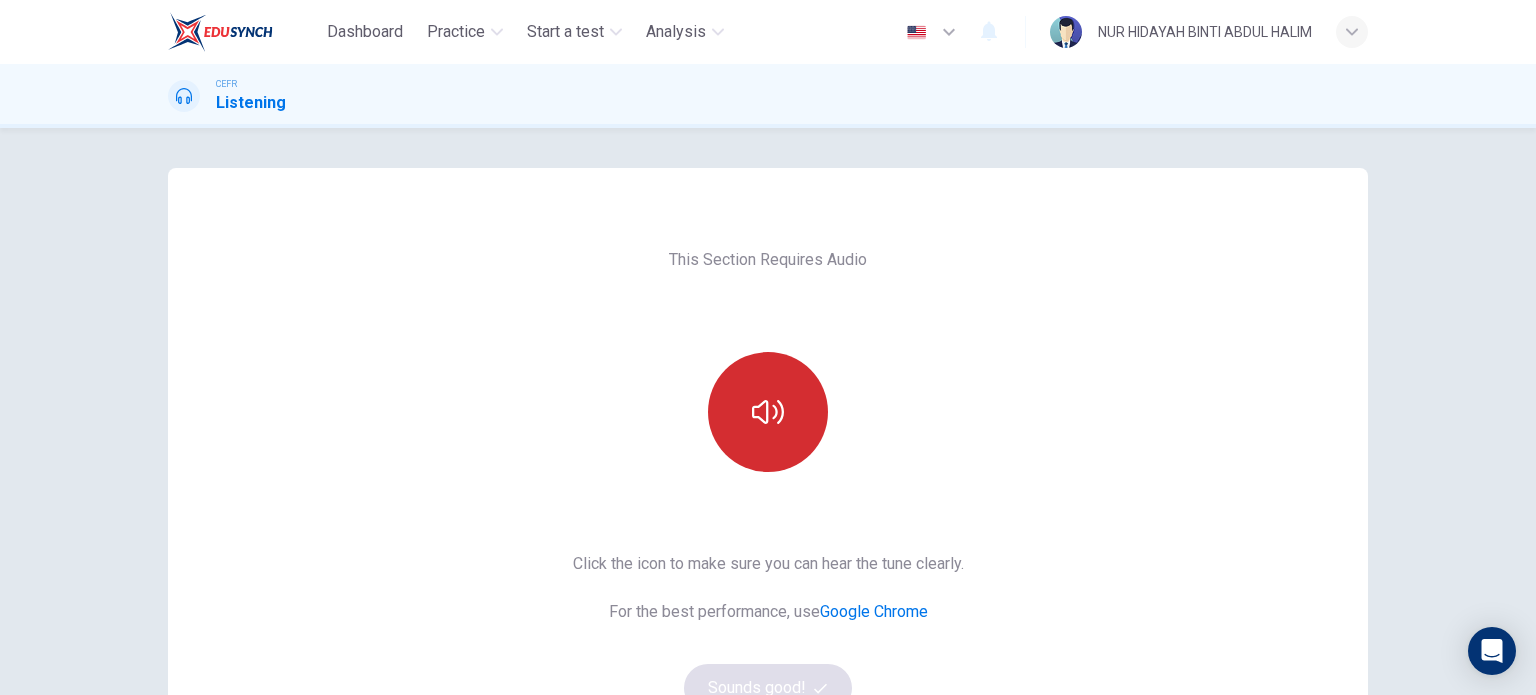 click at bounding box center [768, 412] 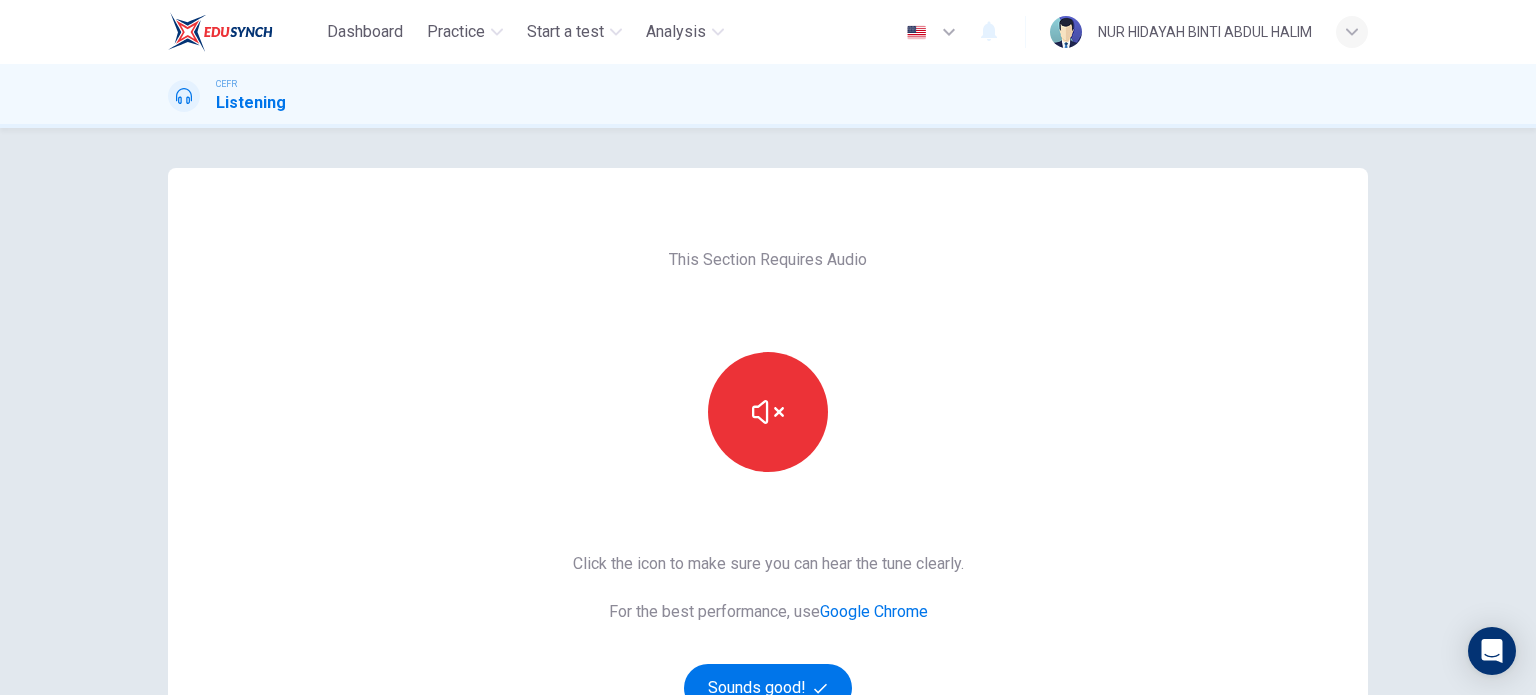 scroll, scrollTop: 191, scrollLeft: 0, axis: vertical 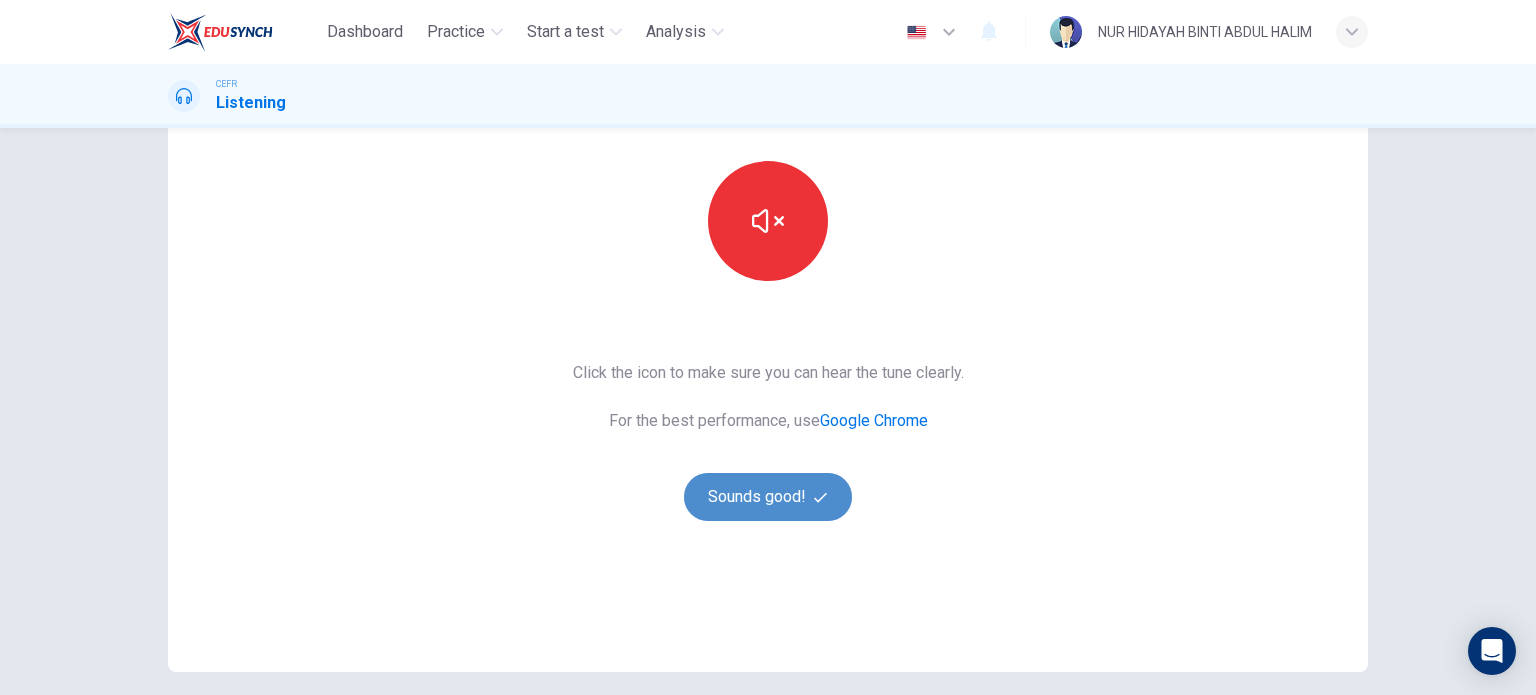 click on "Sounds good!" at bounding box center [768, 497] 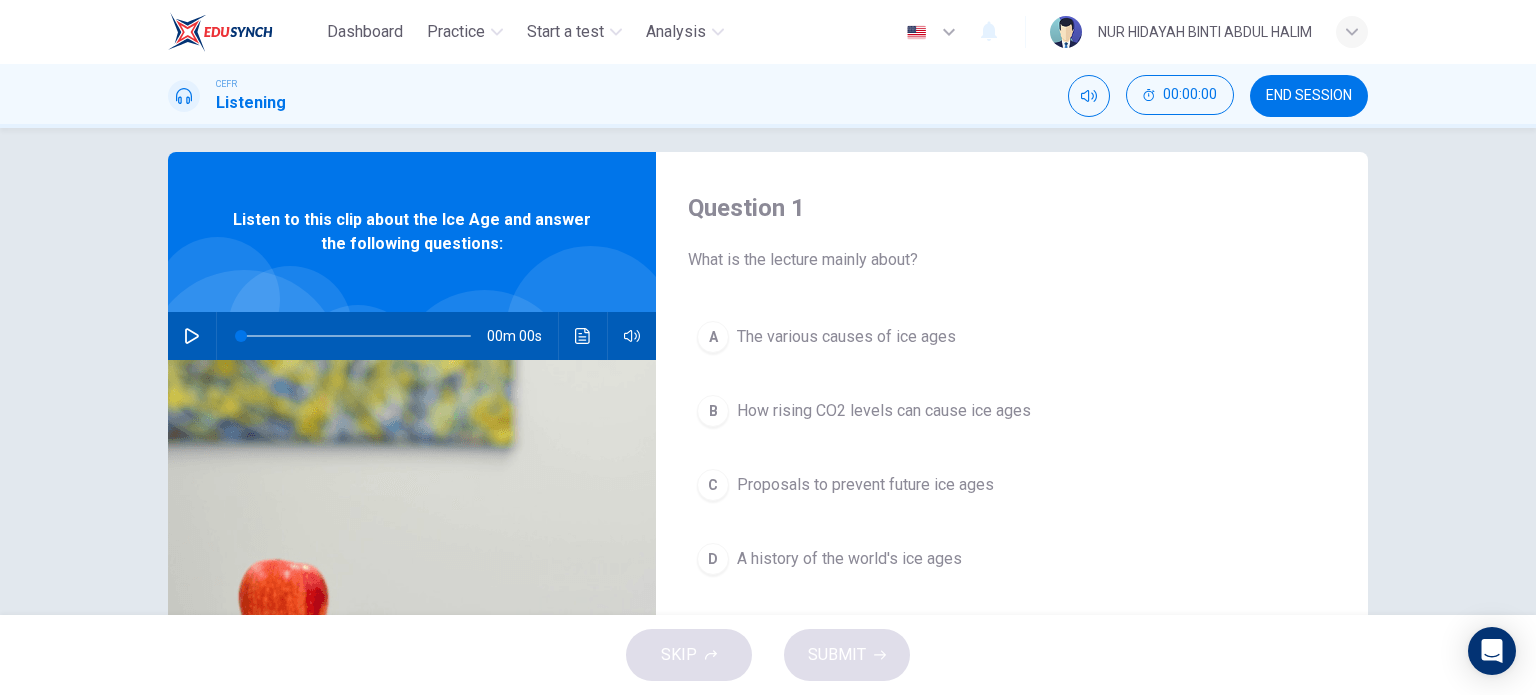 scroll, scrollTop: 12, scrollLeft: 0, axis: vertical 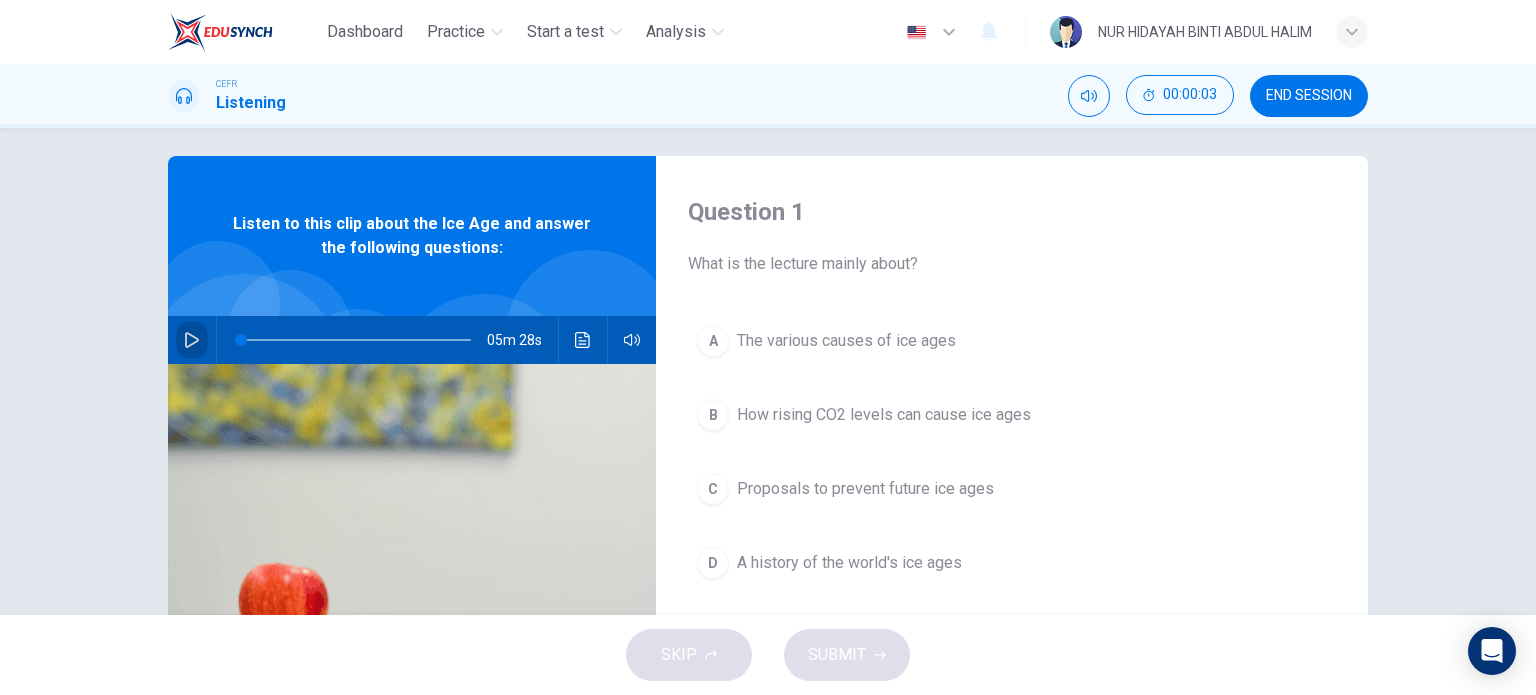 click at bounding box center [192, 340] 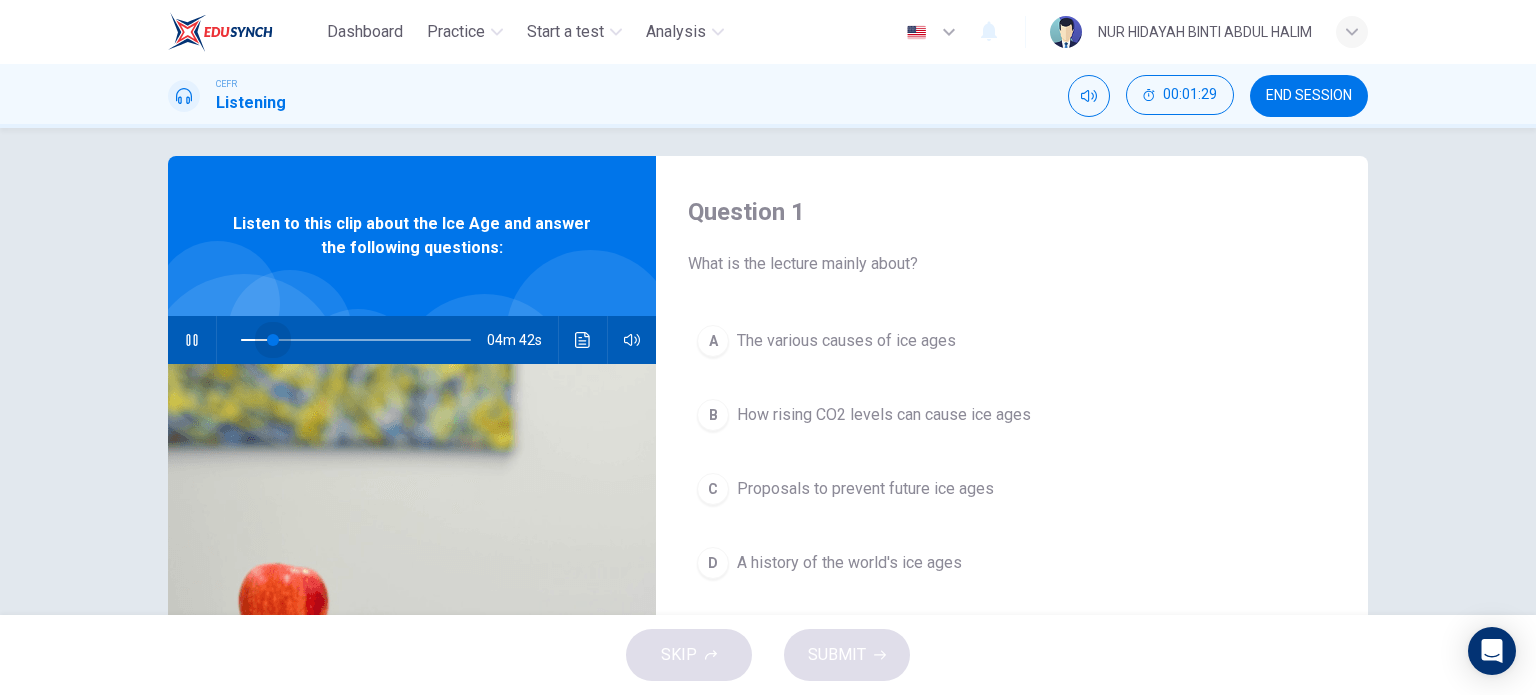click at bounding box center [356, 340] 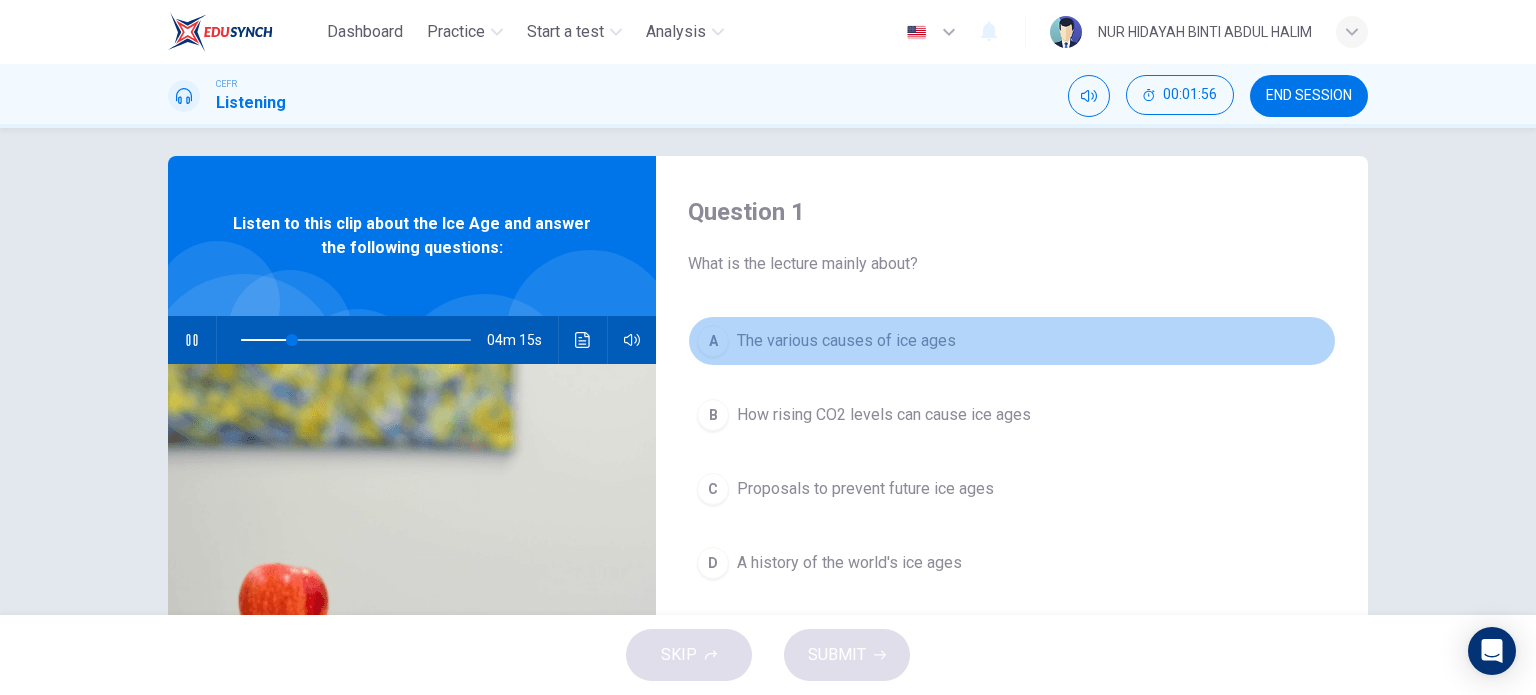 click on "The various causes of ice ages" at bounding box center (846, 341) 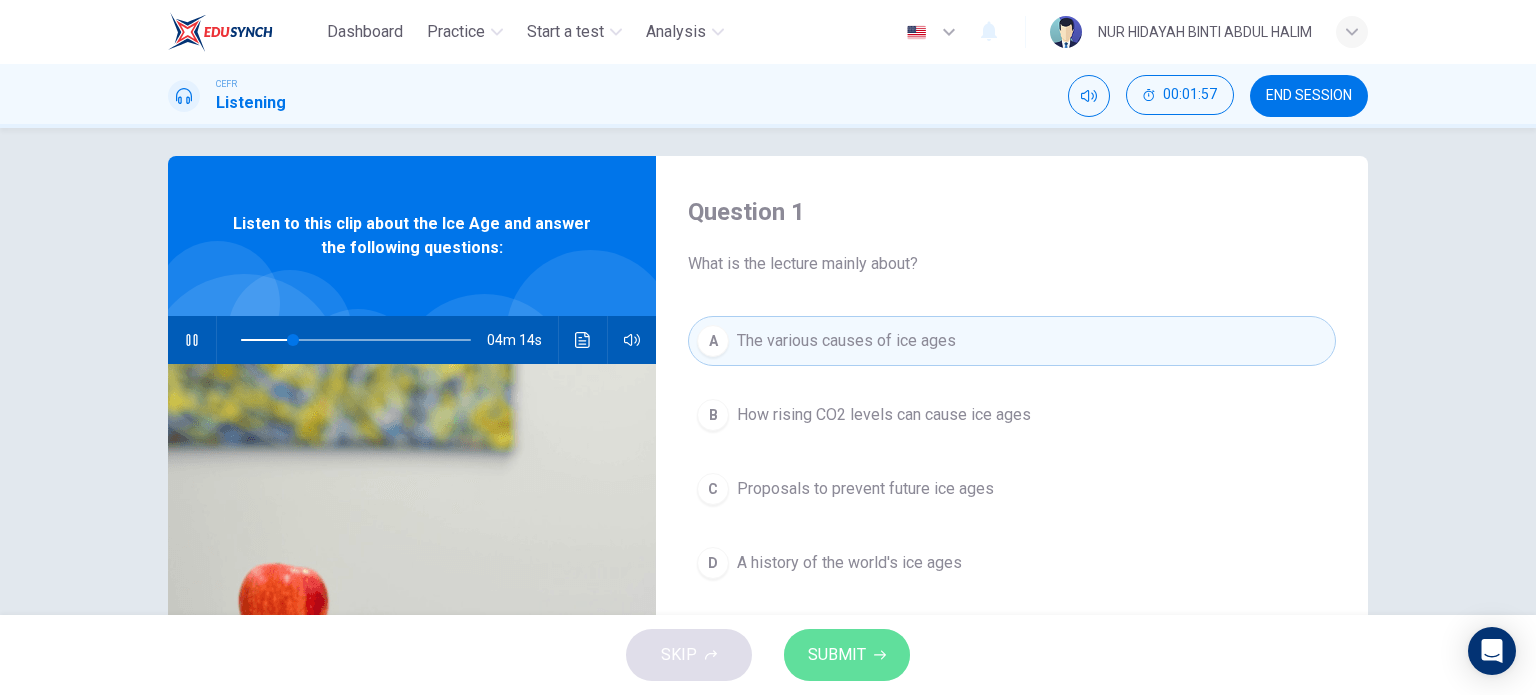 click on "SUBMIT" at bounding box center [837, 655] 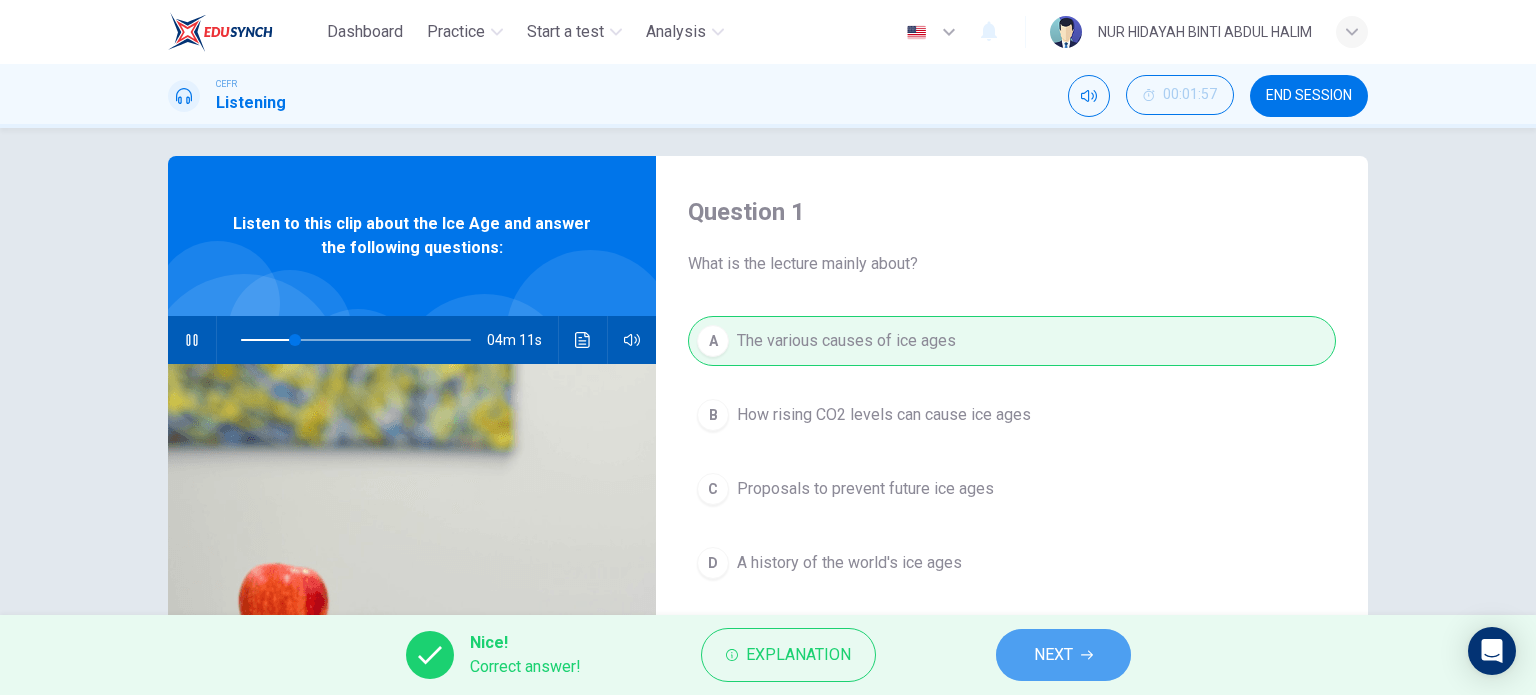 click on "NEXT" at bounding box center (1063, 655) 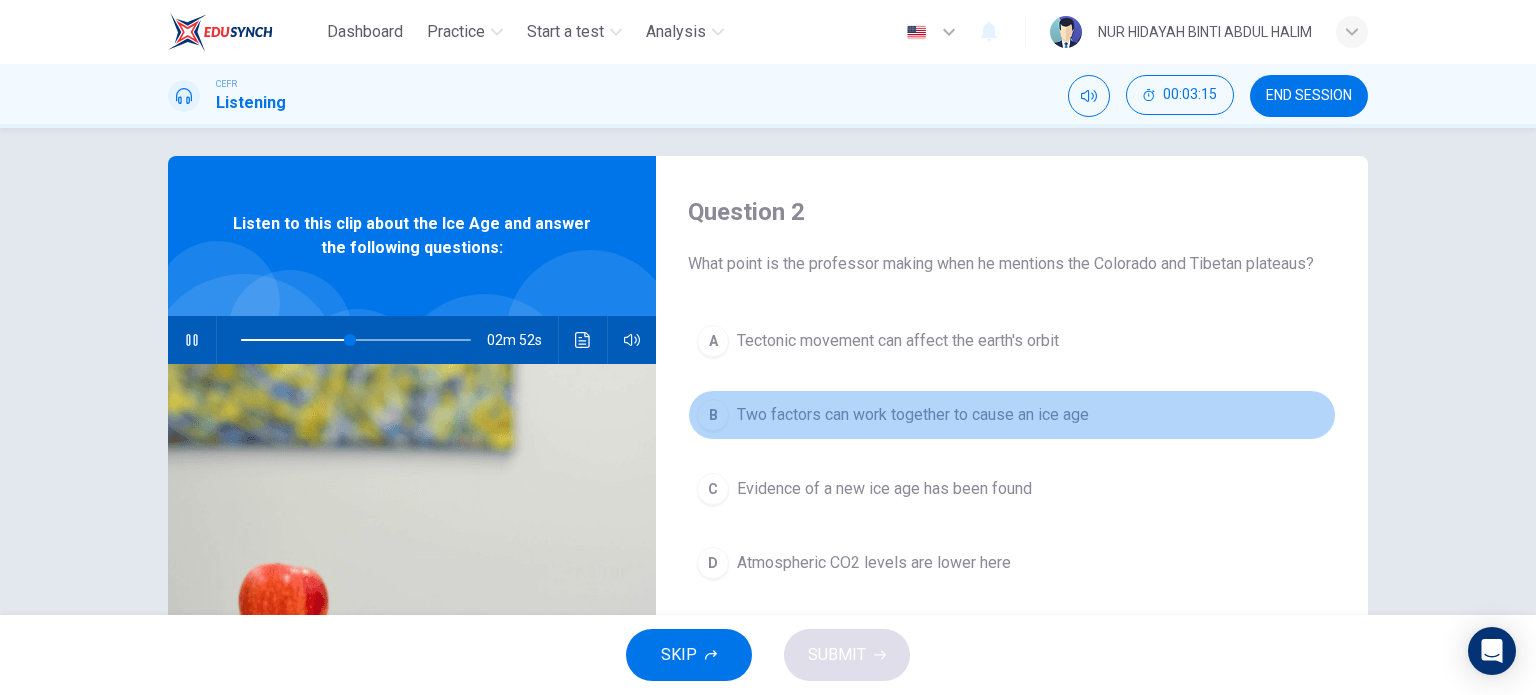 click on "B Two factors can work together to cause an ice age" at bounding box center [1012, 415] 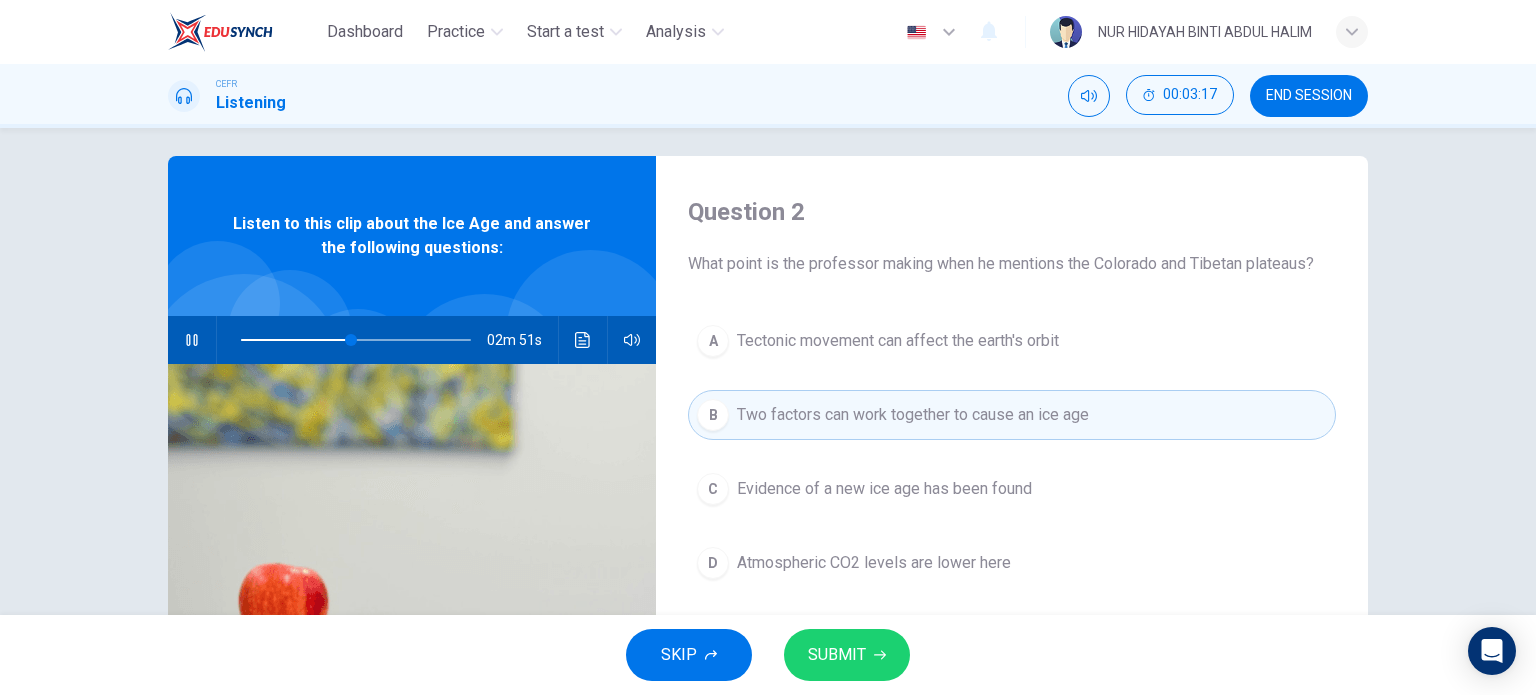 click on "SUBMIT" at bounding box center [847, 655] 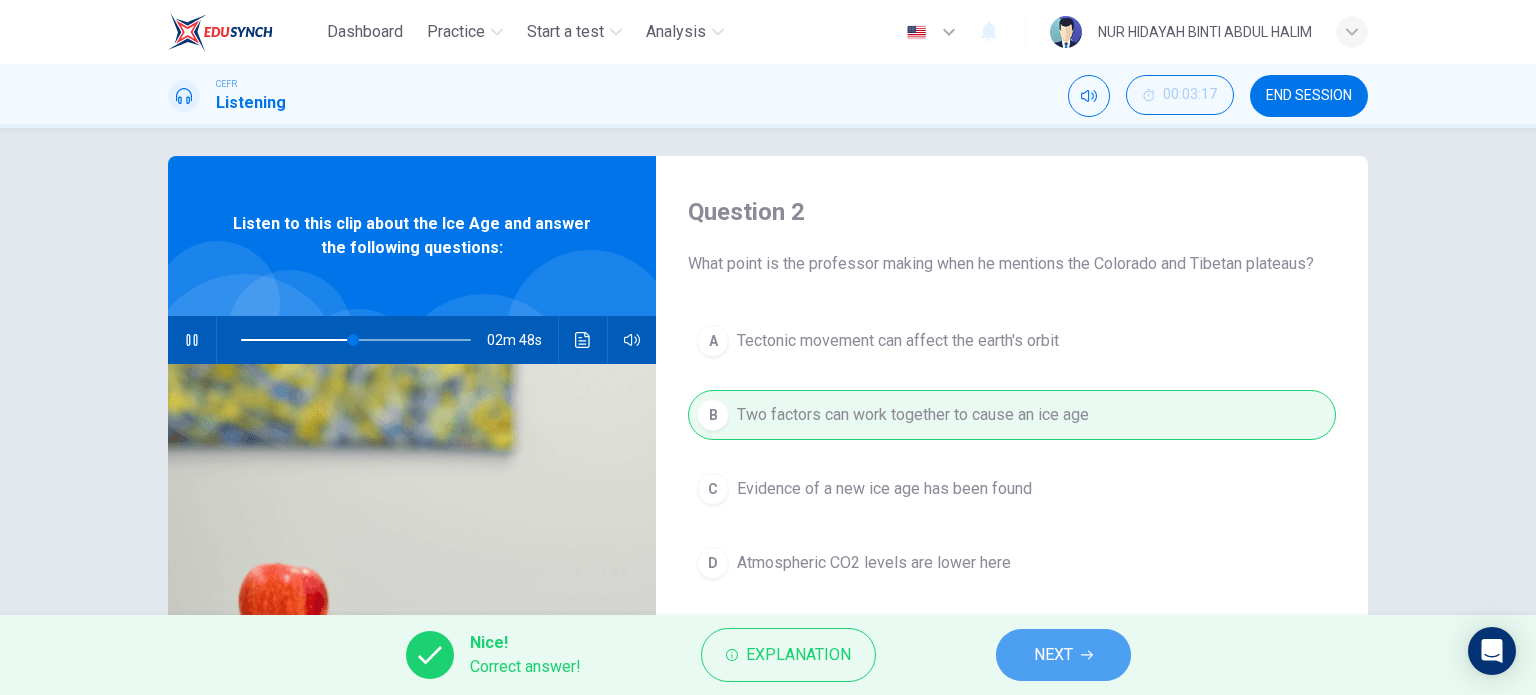 click on "NEXT" at bounding box center [1063, 655] 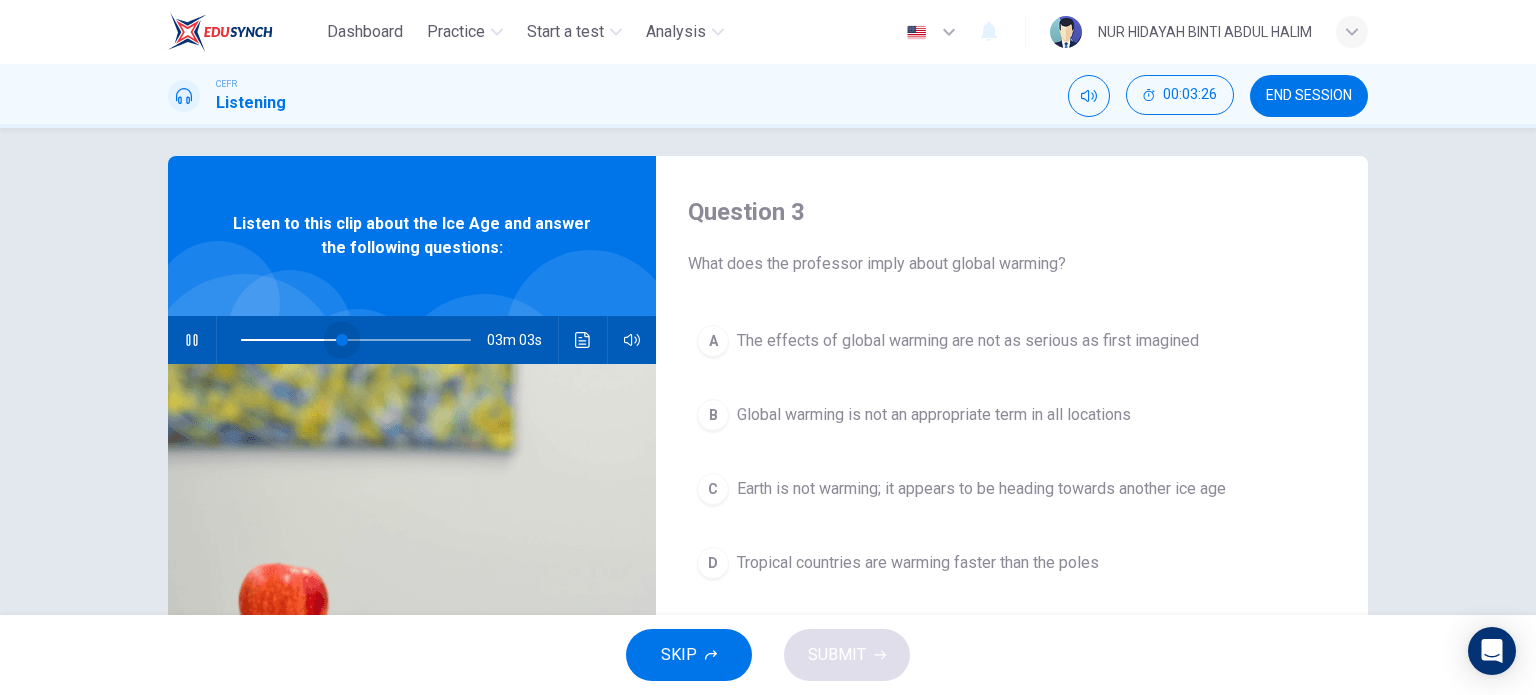 click at bounding box center [342, 340] 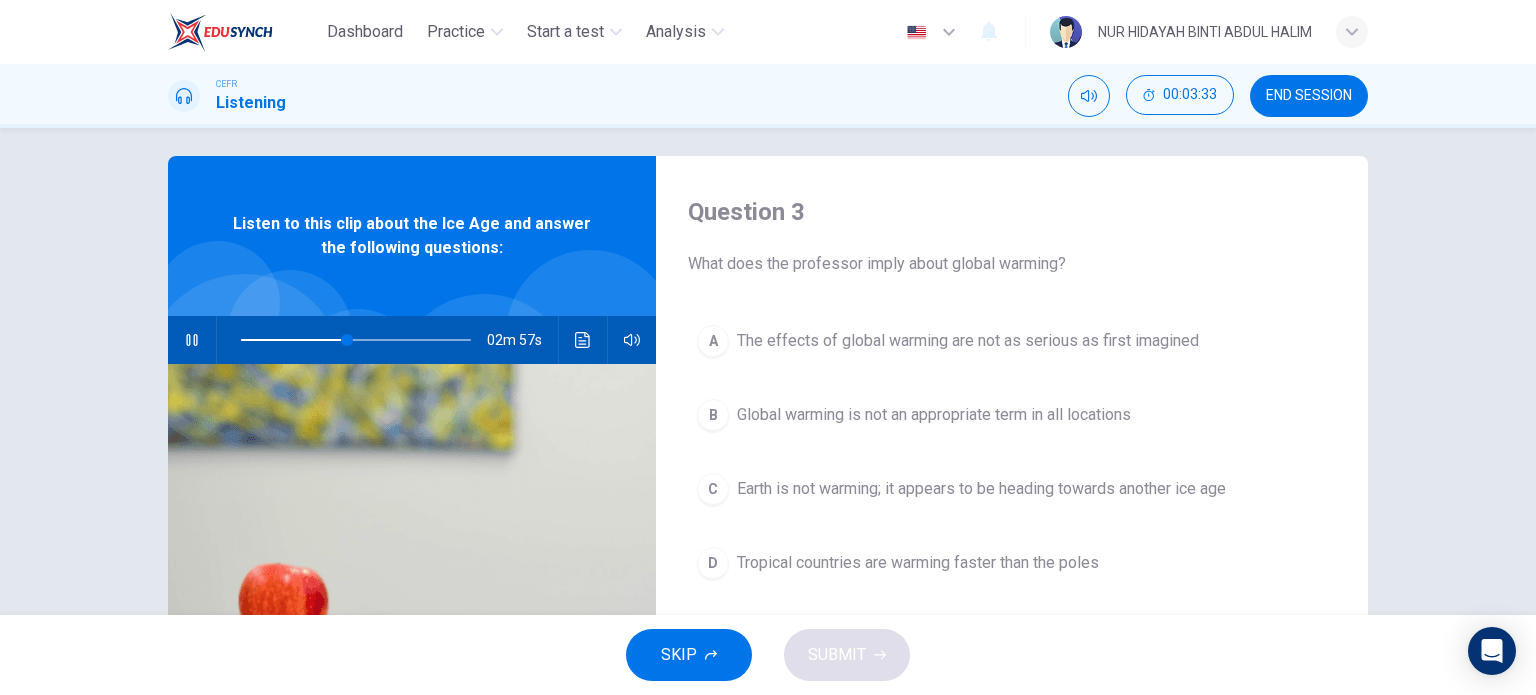 click on "Question 3 What does the professor imply about global warming?" at bounding box center [1012, 236] 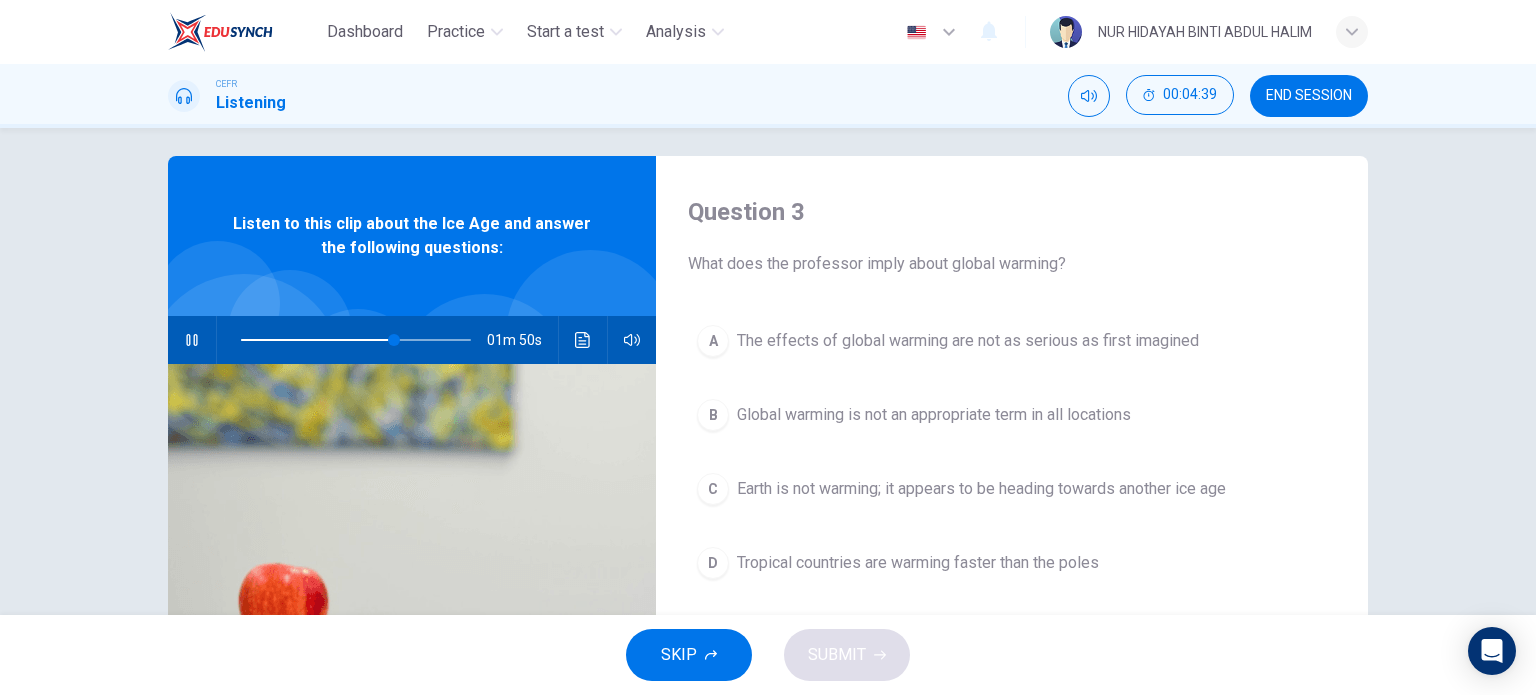 click on "Listen to this clip about the Ice Age and answer the following questions:" at bounding box center (412, 236) 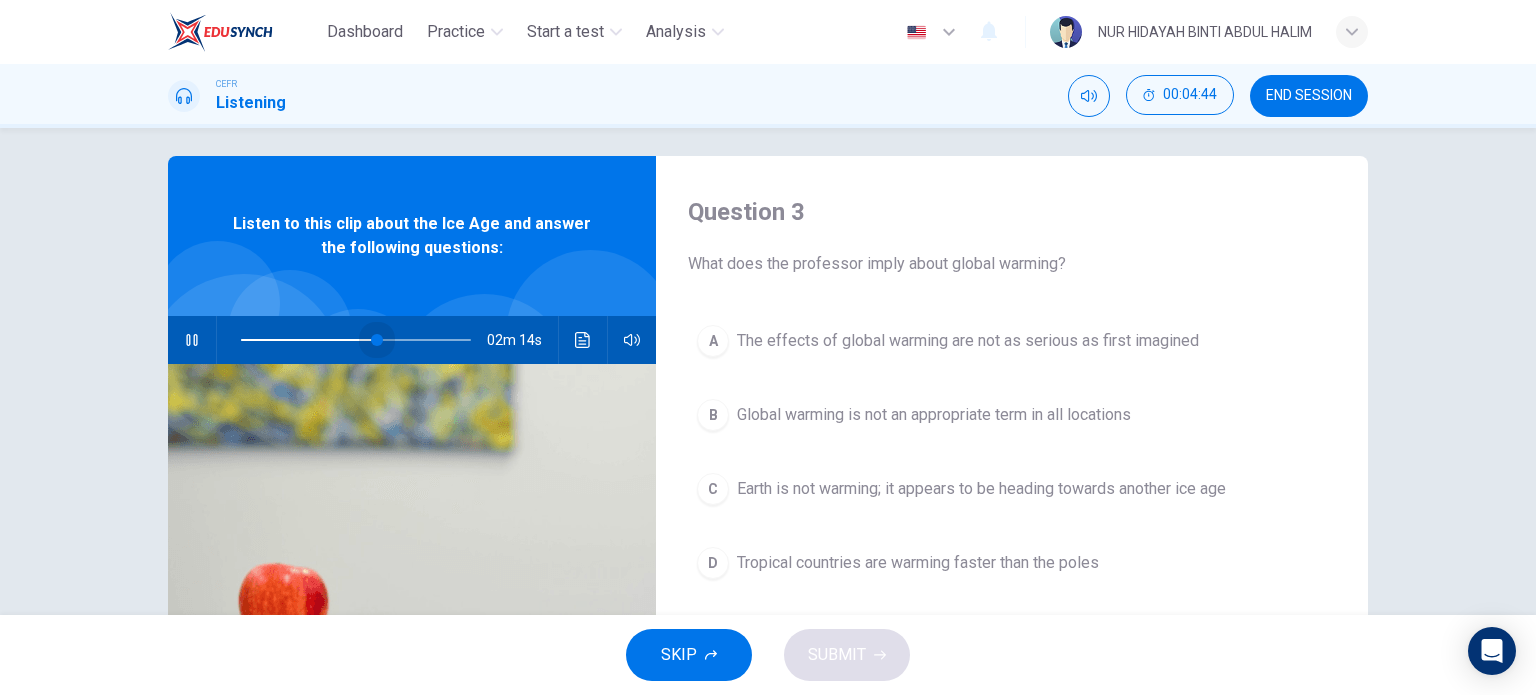 click at bounding box center (377, 340) 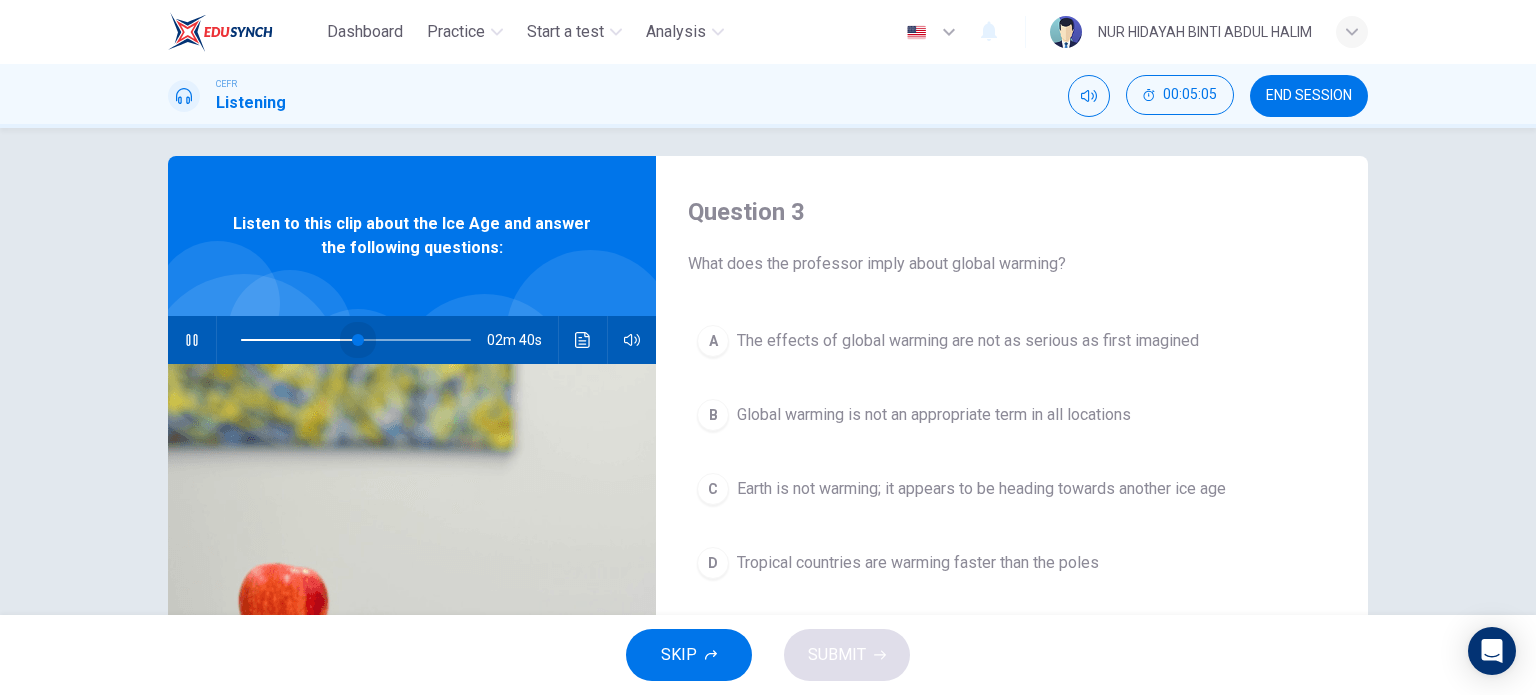 click at bounding box center (356, 340) 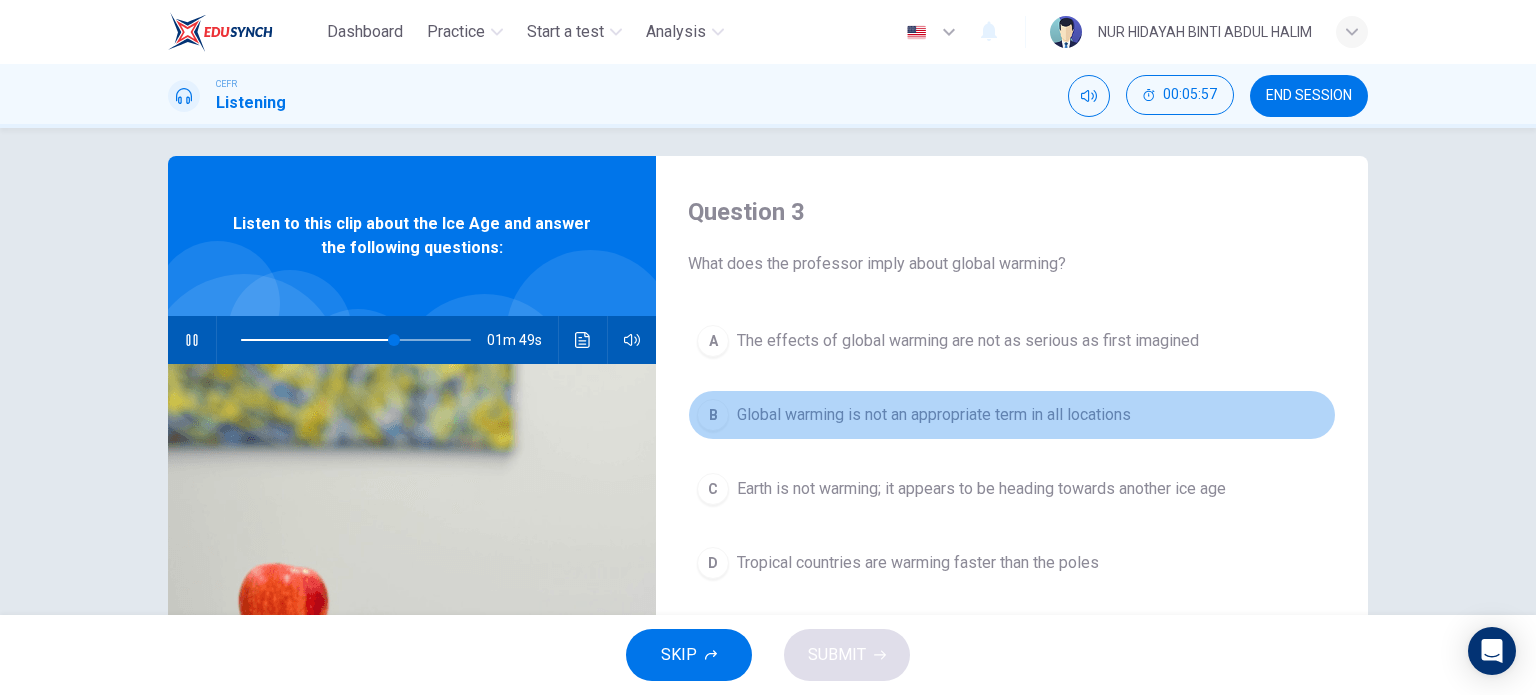 click on "Global warming is not an appropriate term in all locations" at bounding box center [968, 341] 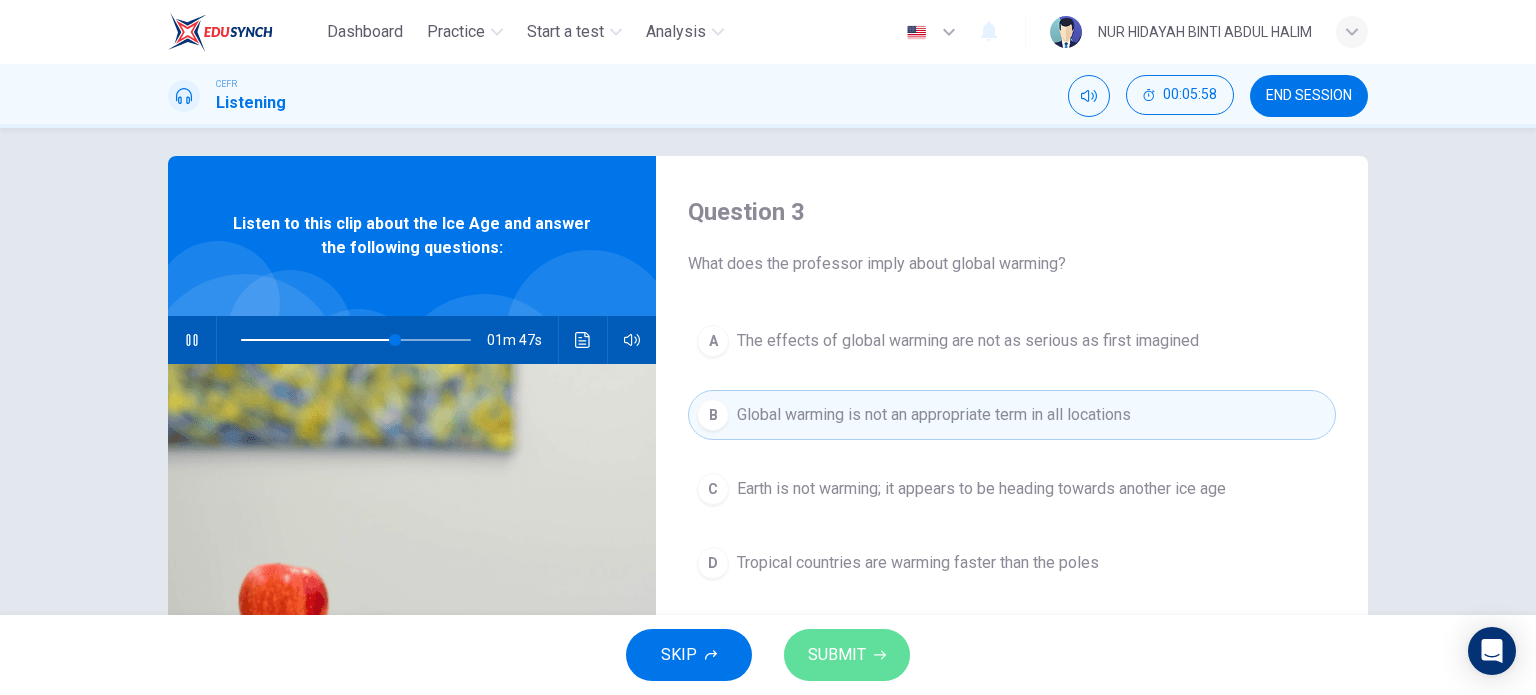 click on "SUBMIT" at bounding box center (837, 655) 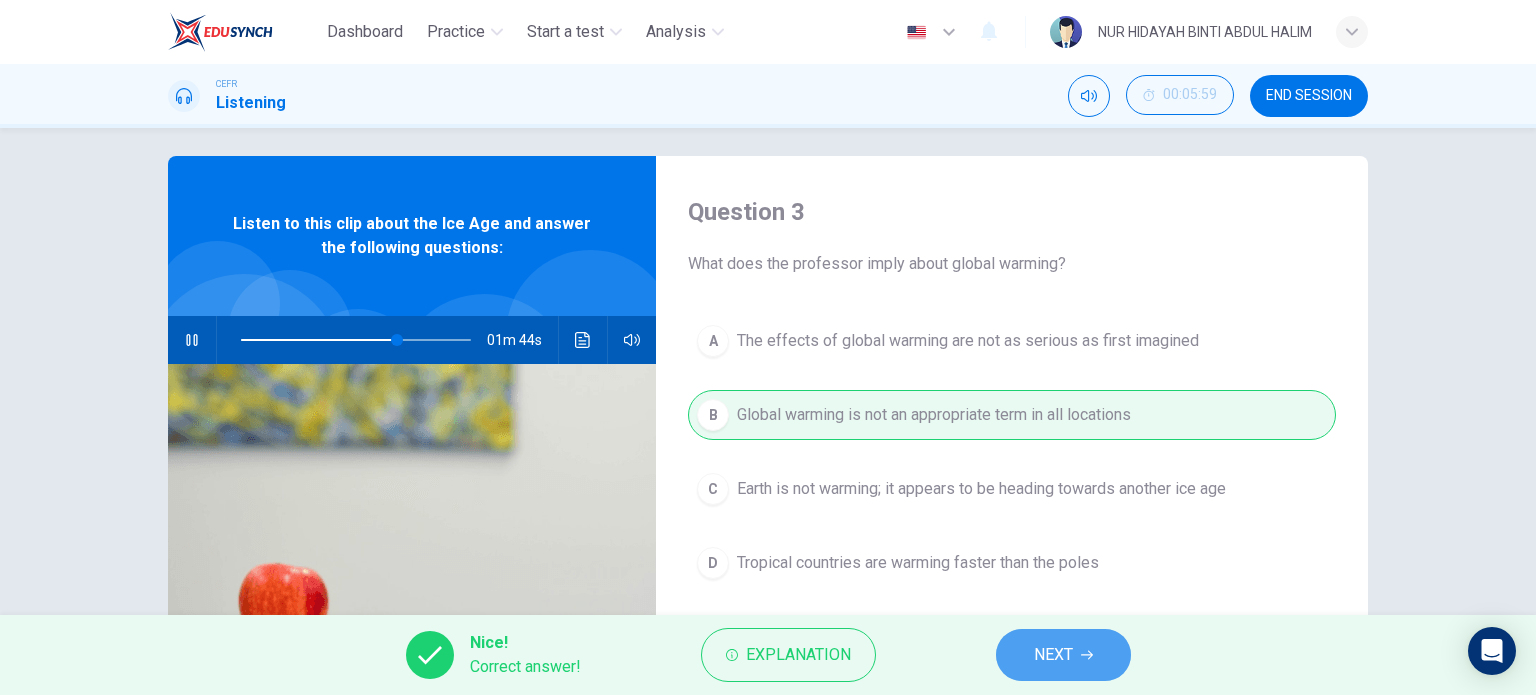 click on "NEXT" at bounding box center [1053, 655] 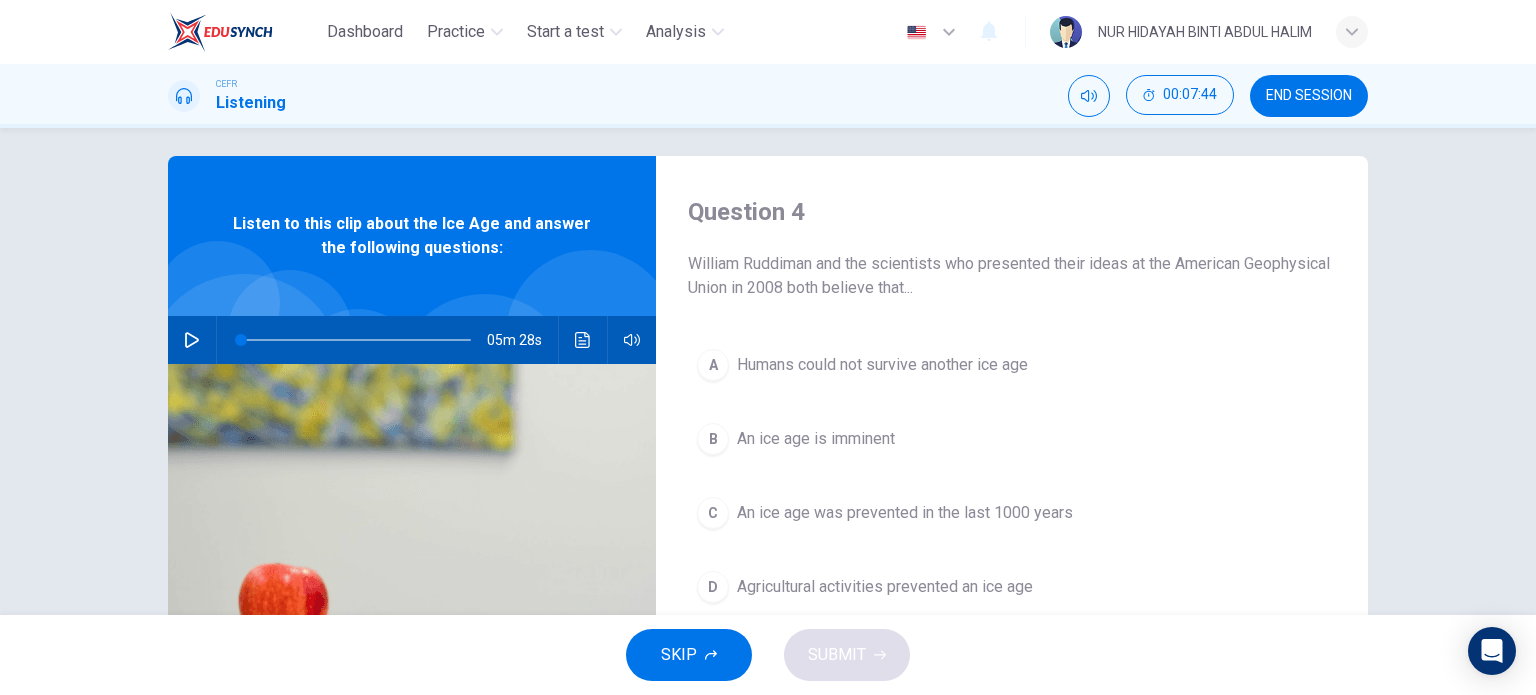 click on "Agricultural activities prevented an ice age" at bounding box center [882, 365] 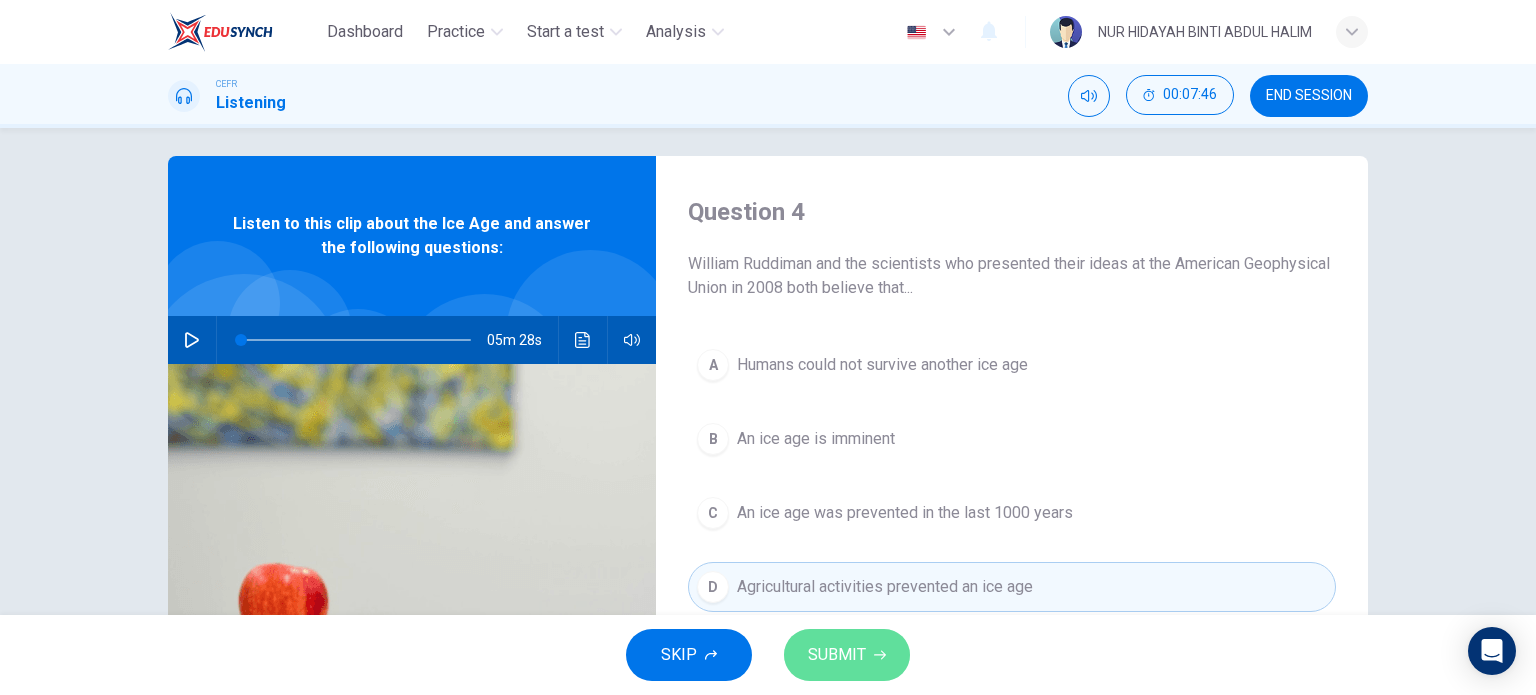 click on "SUBMIT" at bounding box center [847, 655] 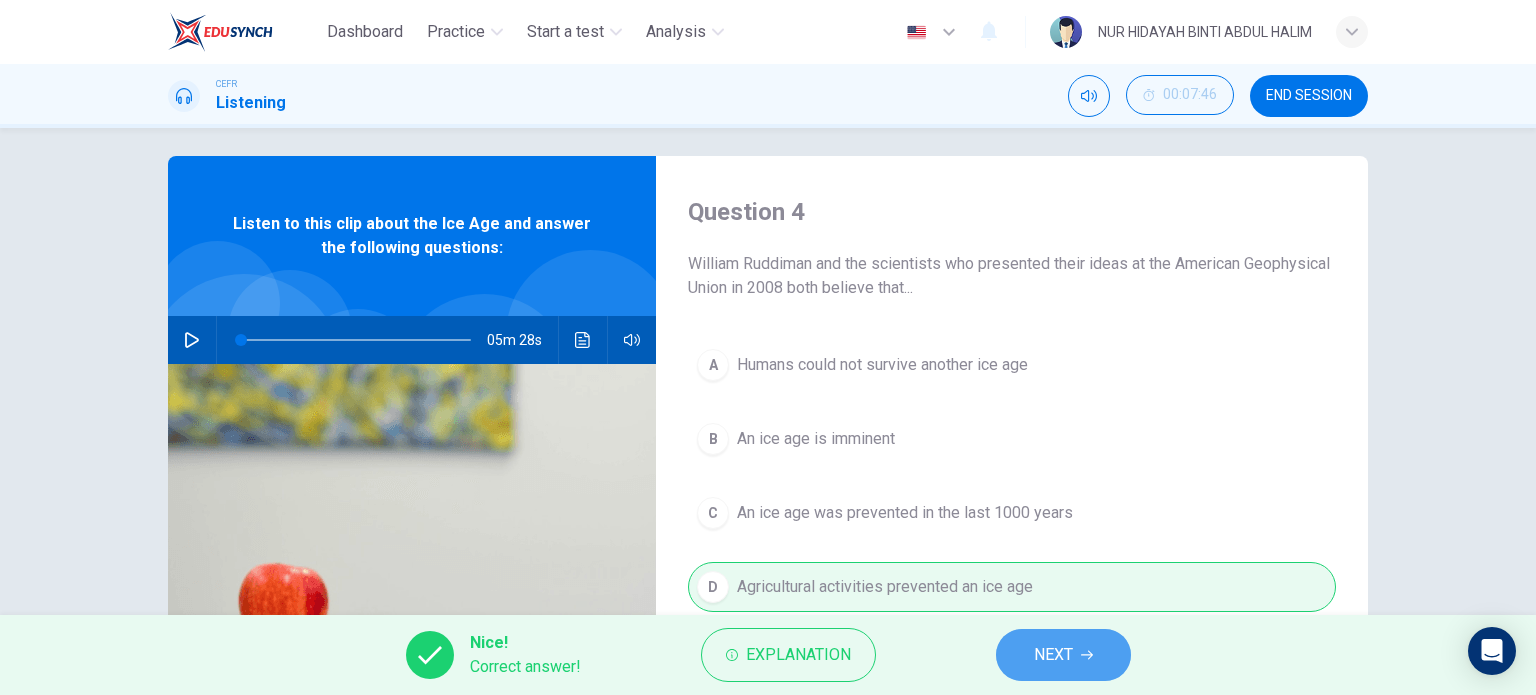click on "NEXT" at bounding box center (1053, 655) 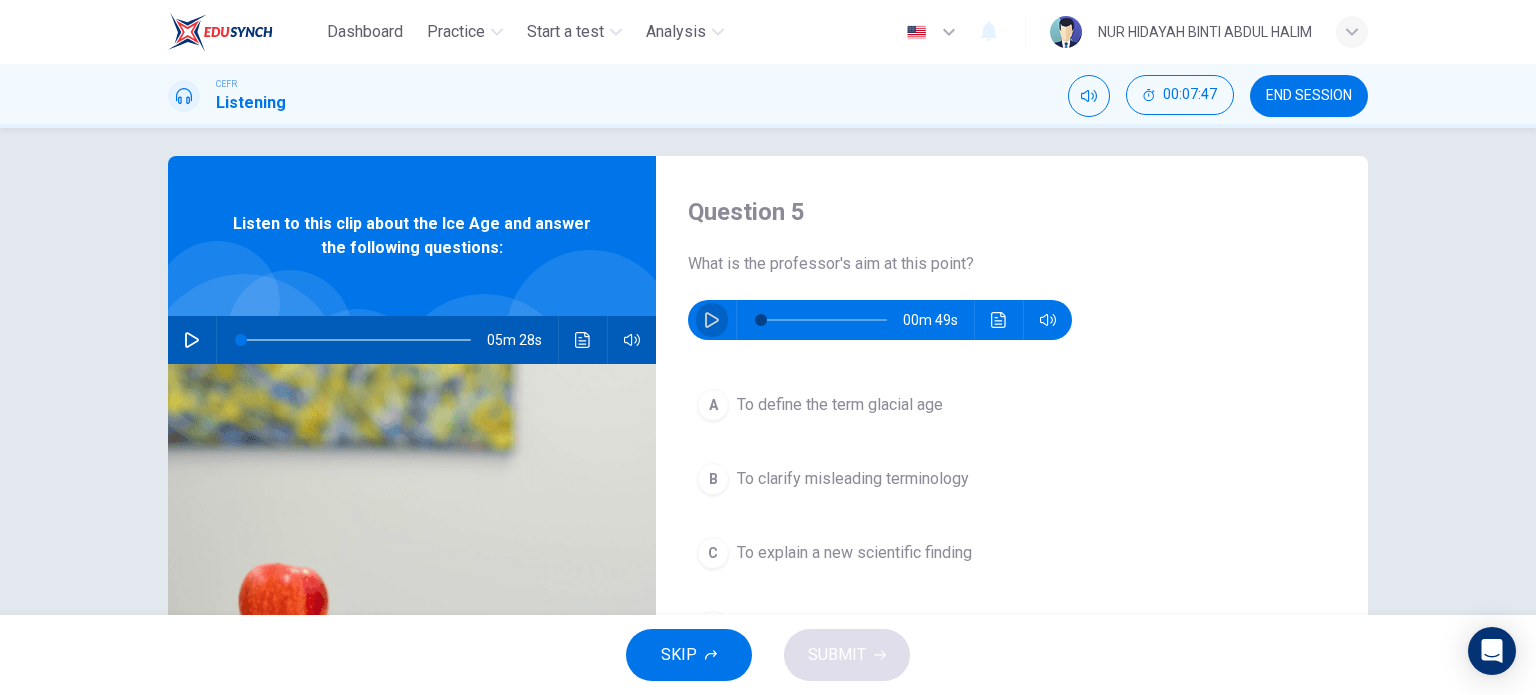 click at bounding box center (712, 320) 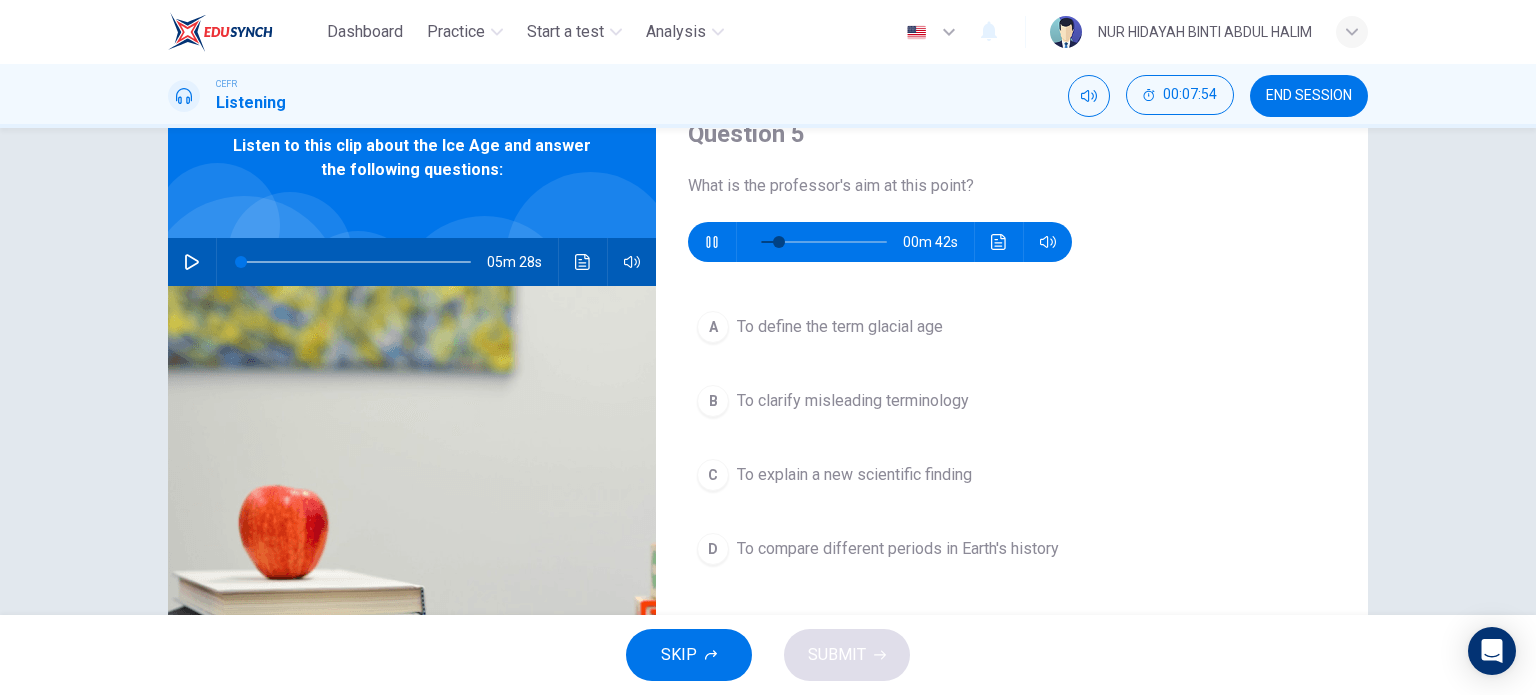 scroll, scrollTop: 87, scrollLeft: 0, axis: vertical 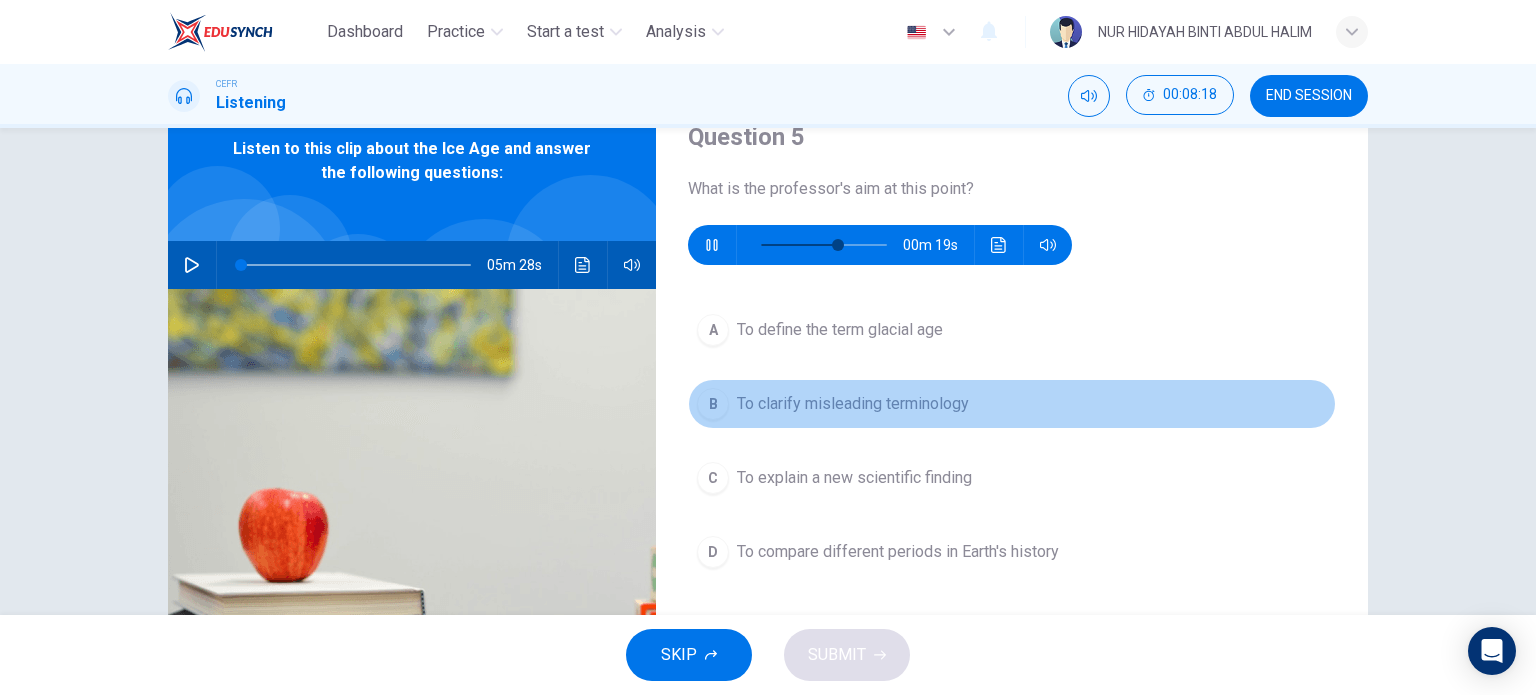 click on "To clarify misleading terminology" at bounding box center [840, 330] 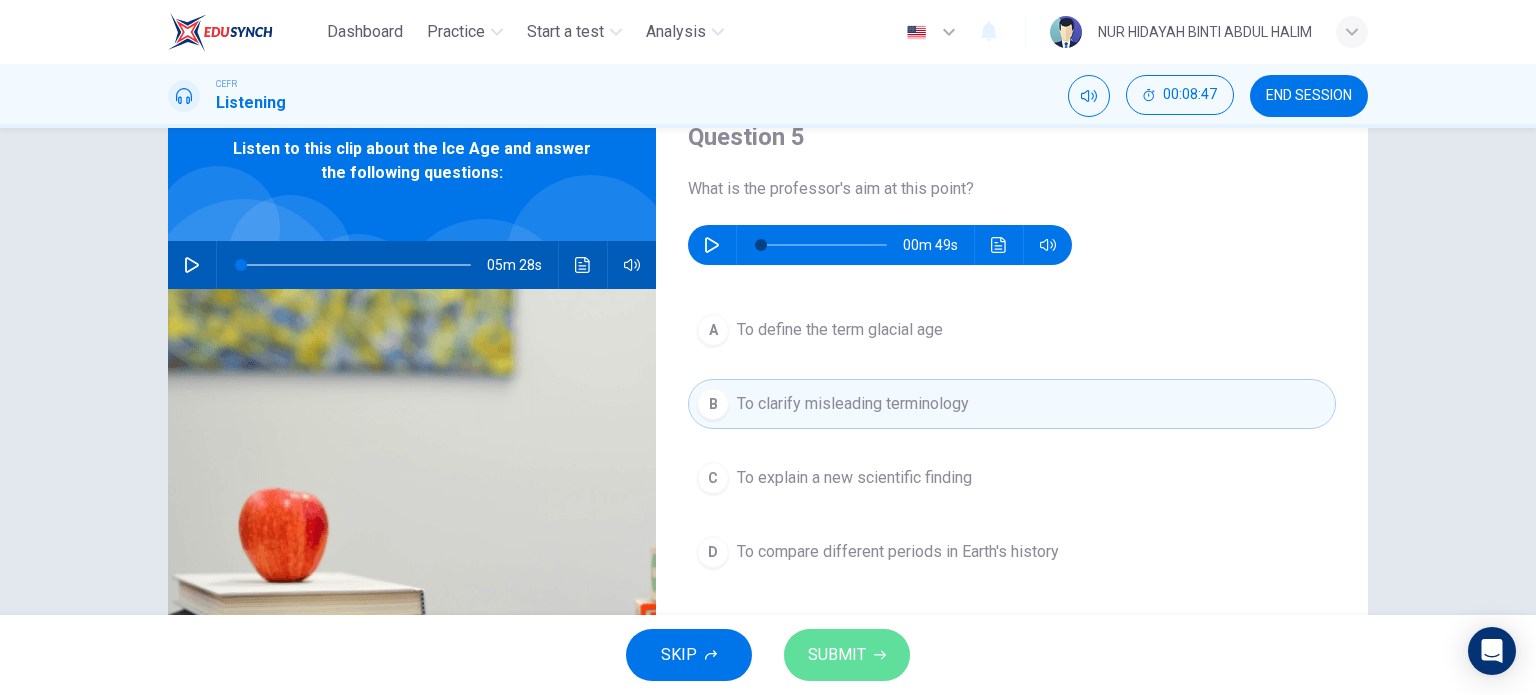 click on "SUBMIT" at bounding box center (837, 655) 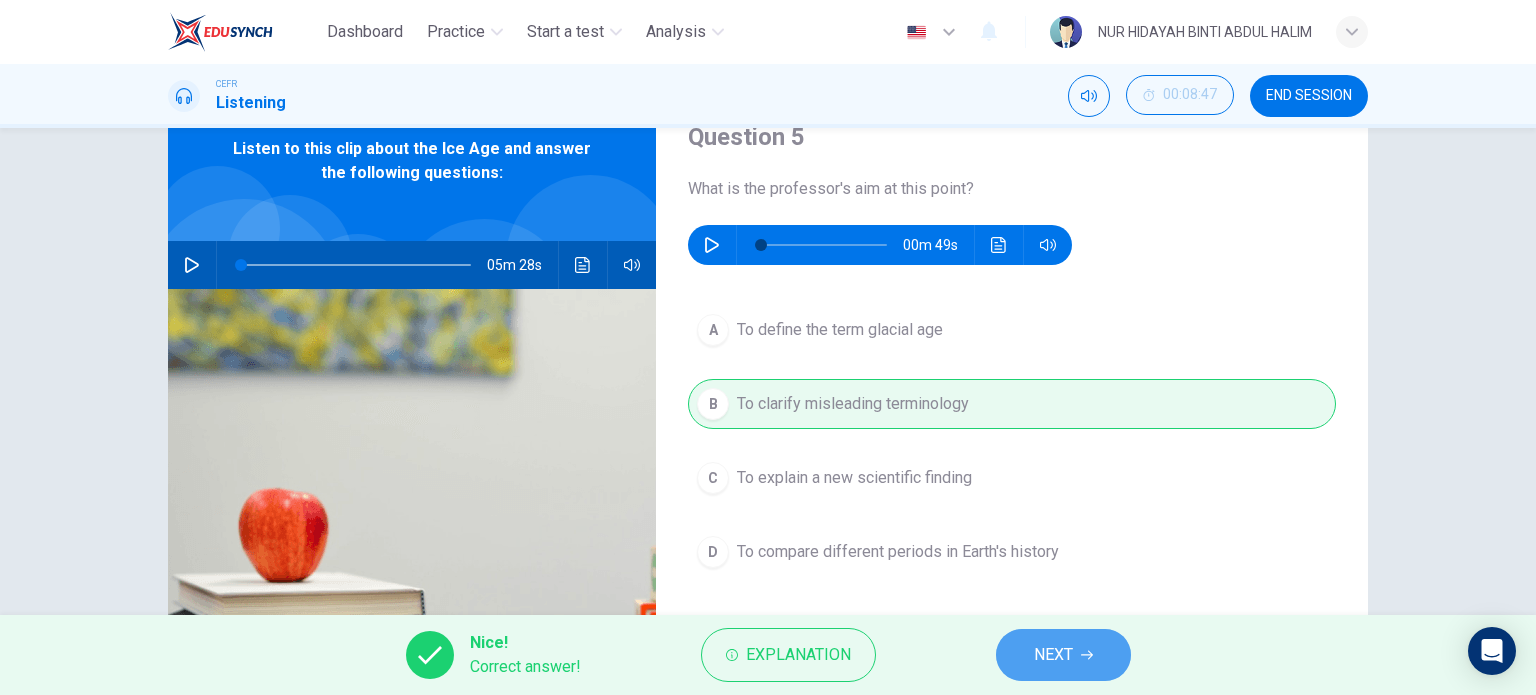 click on "NEXT" at bounding box center [1063, 655] 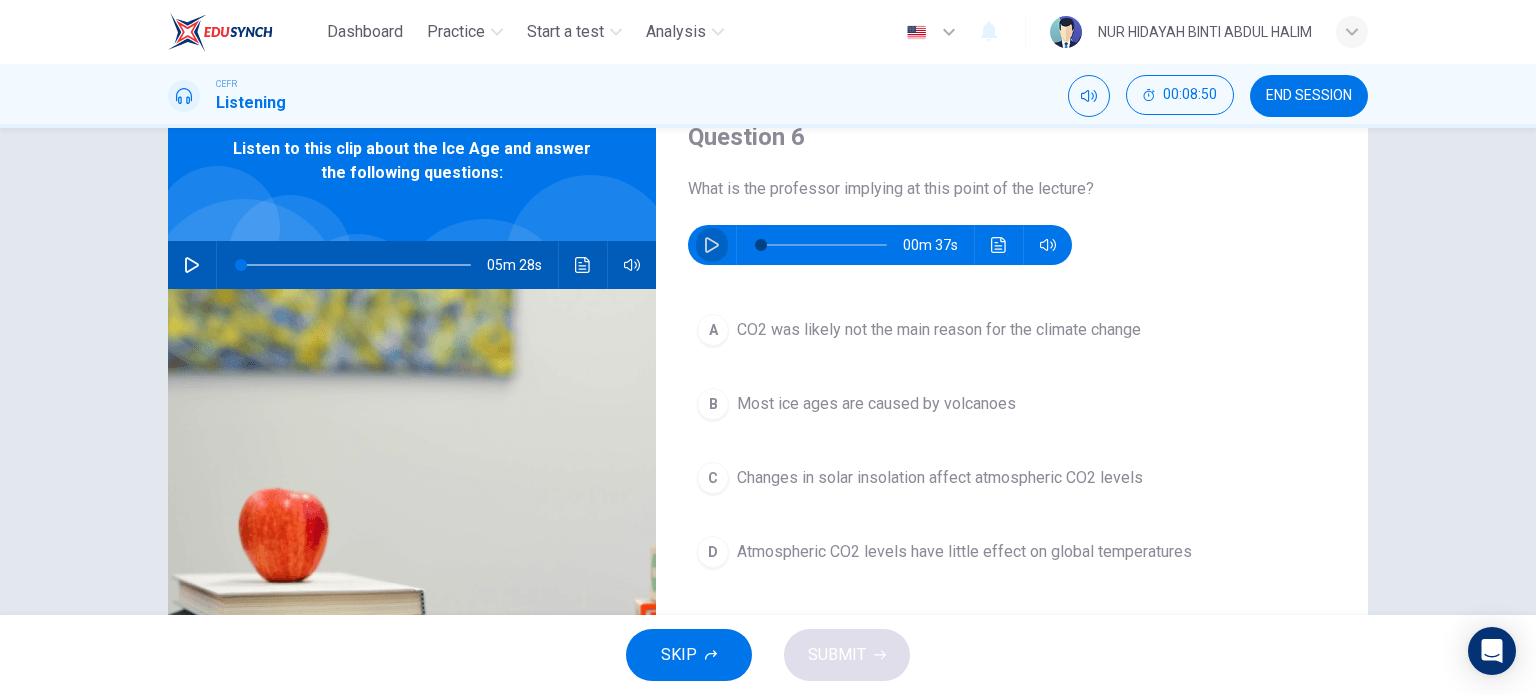 click at bounding box center [712, 245] 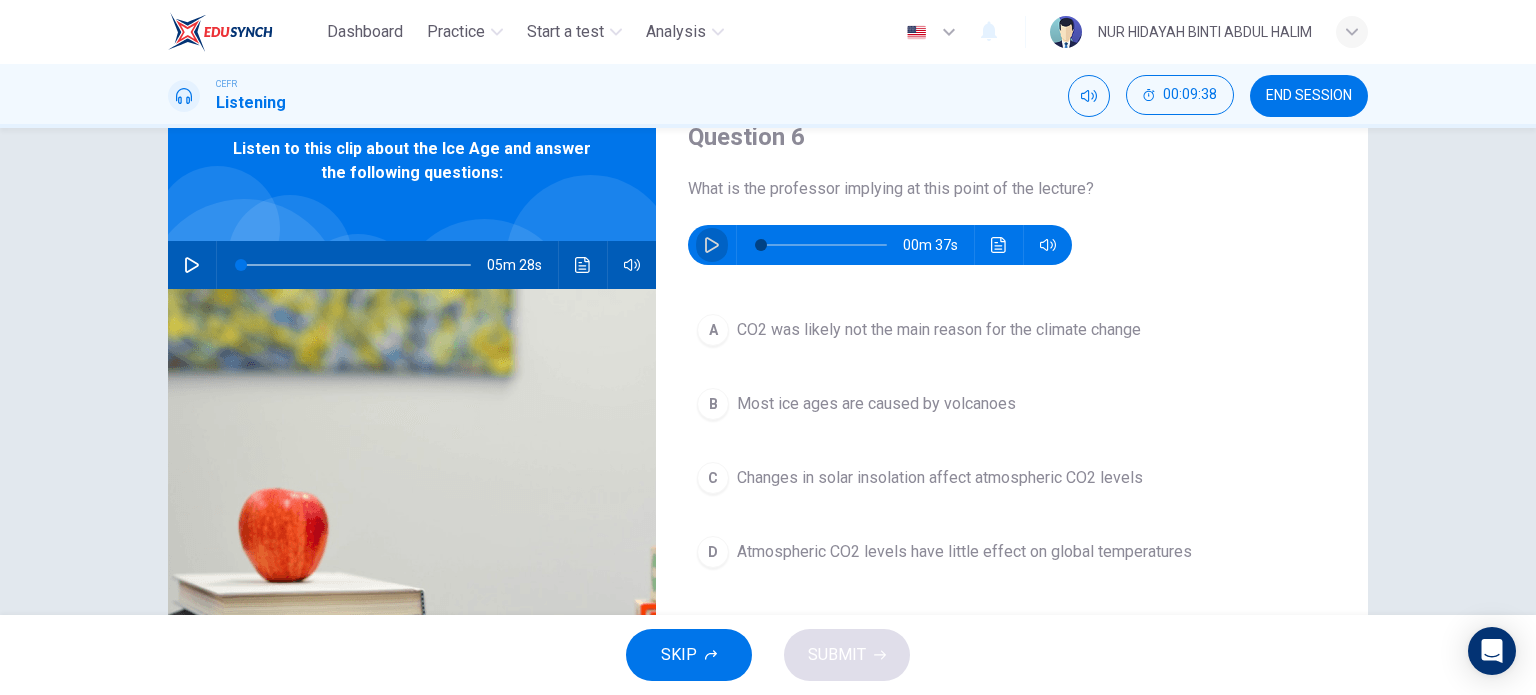click at bounding box center (712, 245) 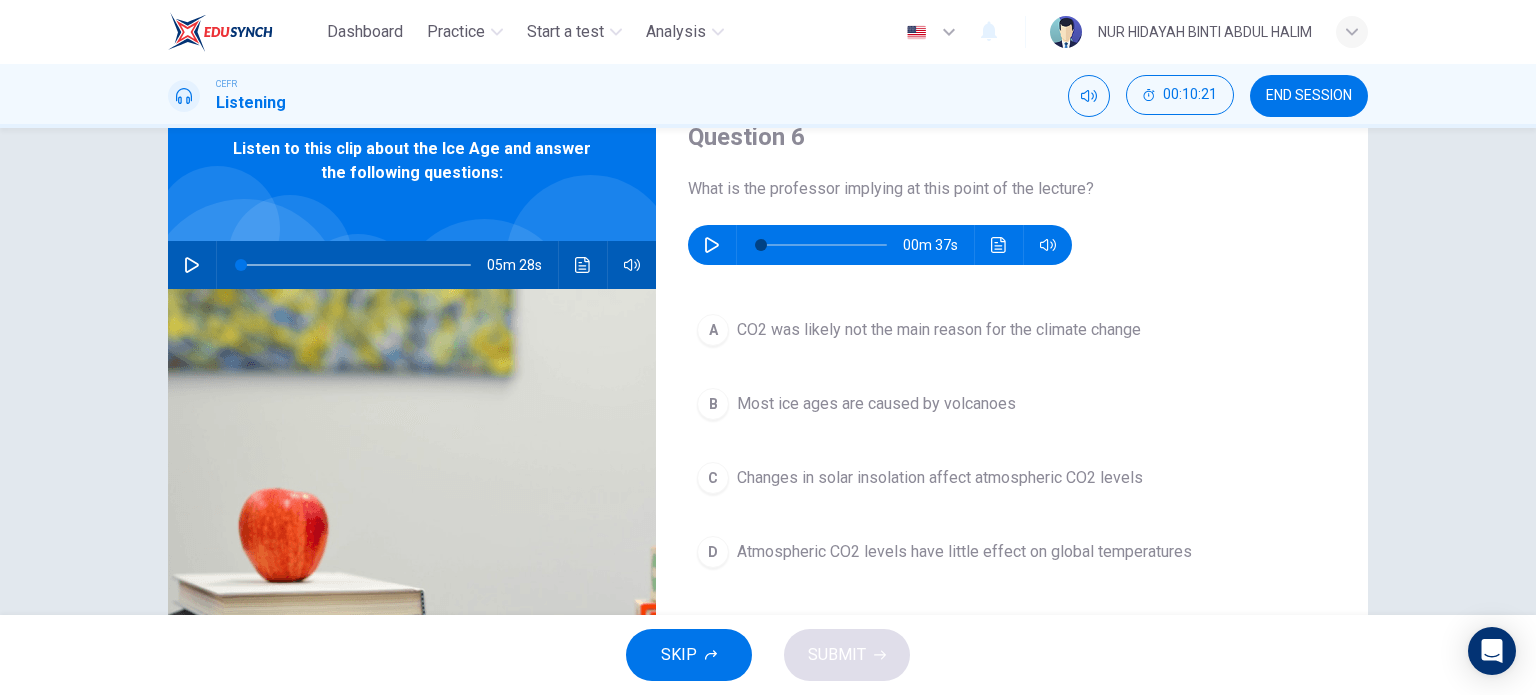 click at bounding box center [712, 245] 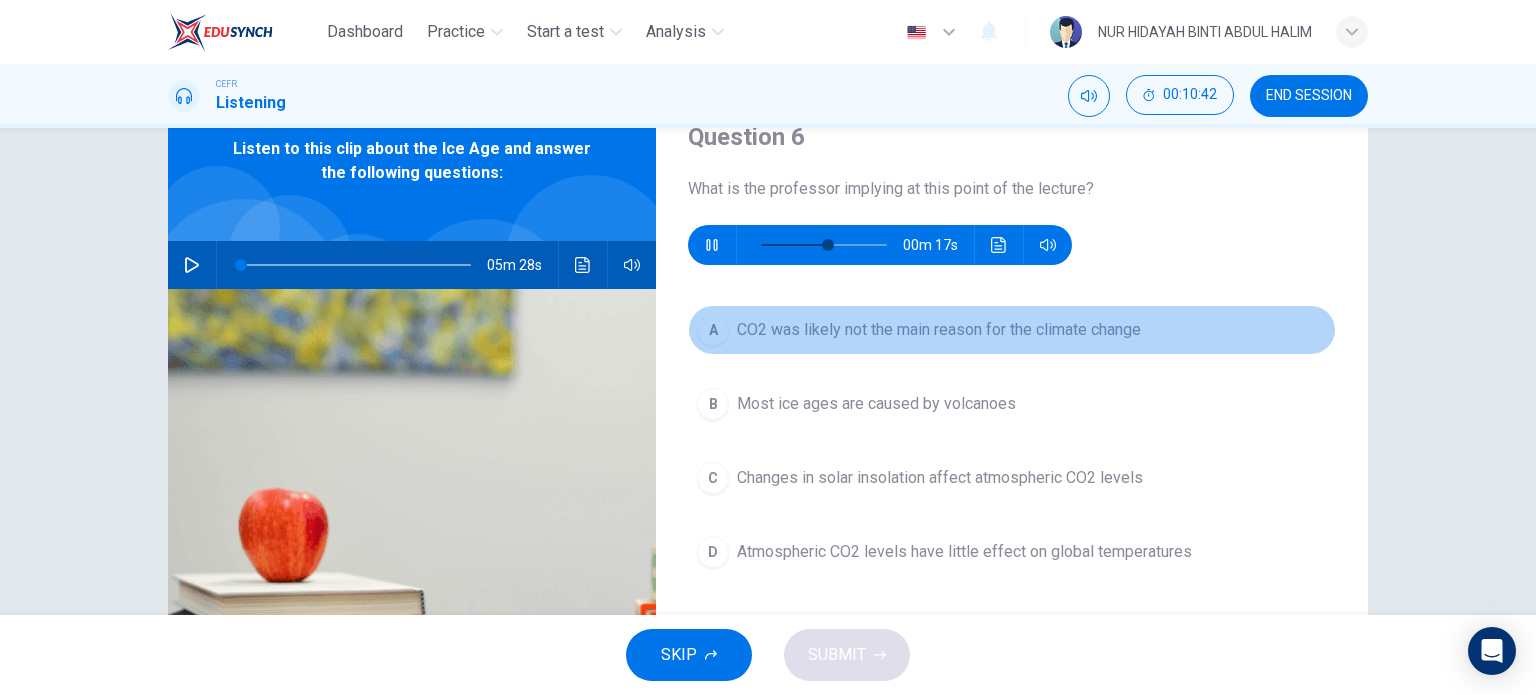 click on "CO2 was likely not the main reason for the climate change" at bounding box center (939, 330) 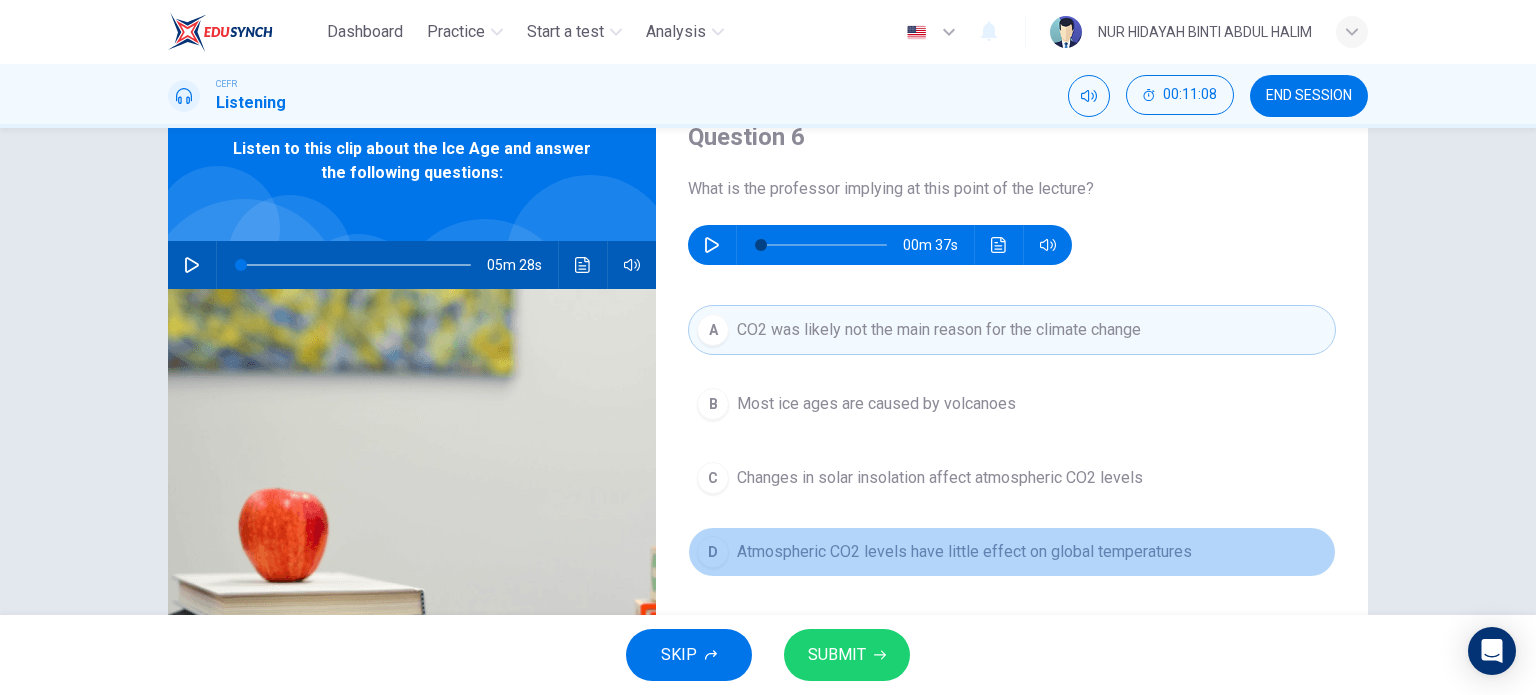 click on "Atmospheric CO2 levels have little effect on global temperatures" at bounding box center [876, 404] 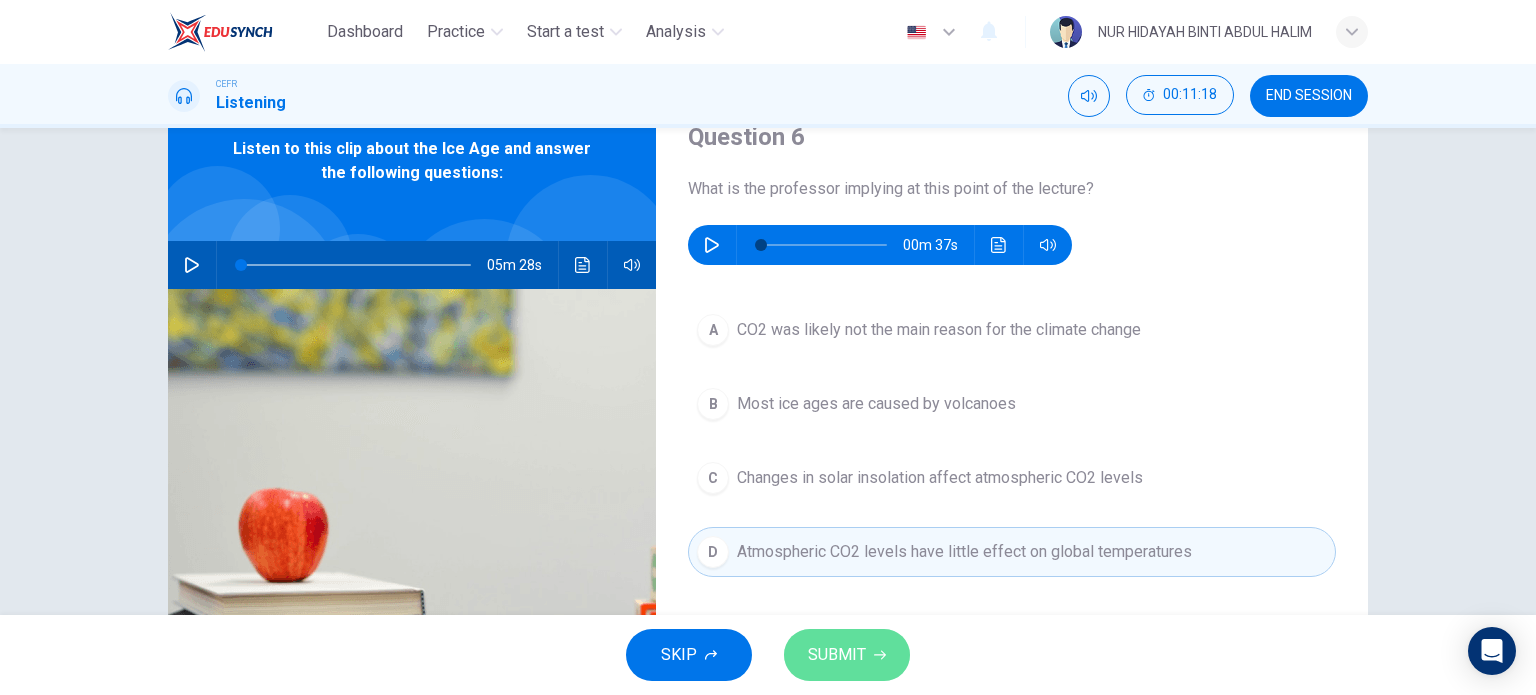 click on "SUBMIT" at bounding box center (837, 655) 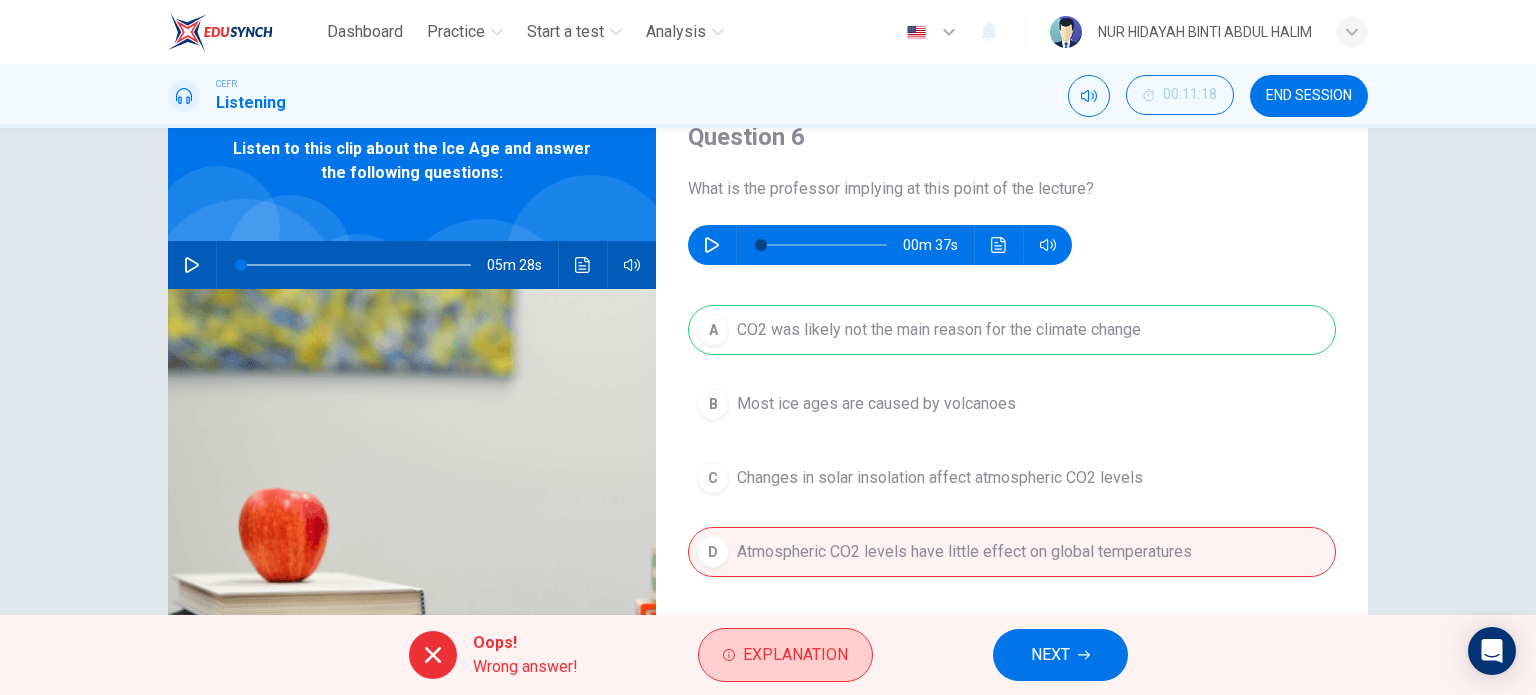 click on "Explanation" at bounding box center (795, 655) 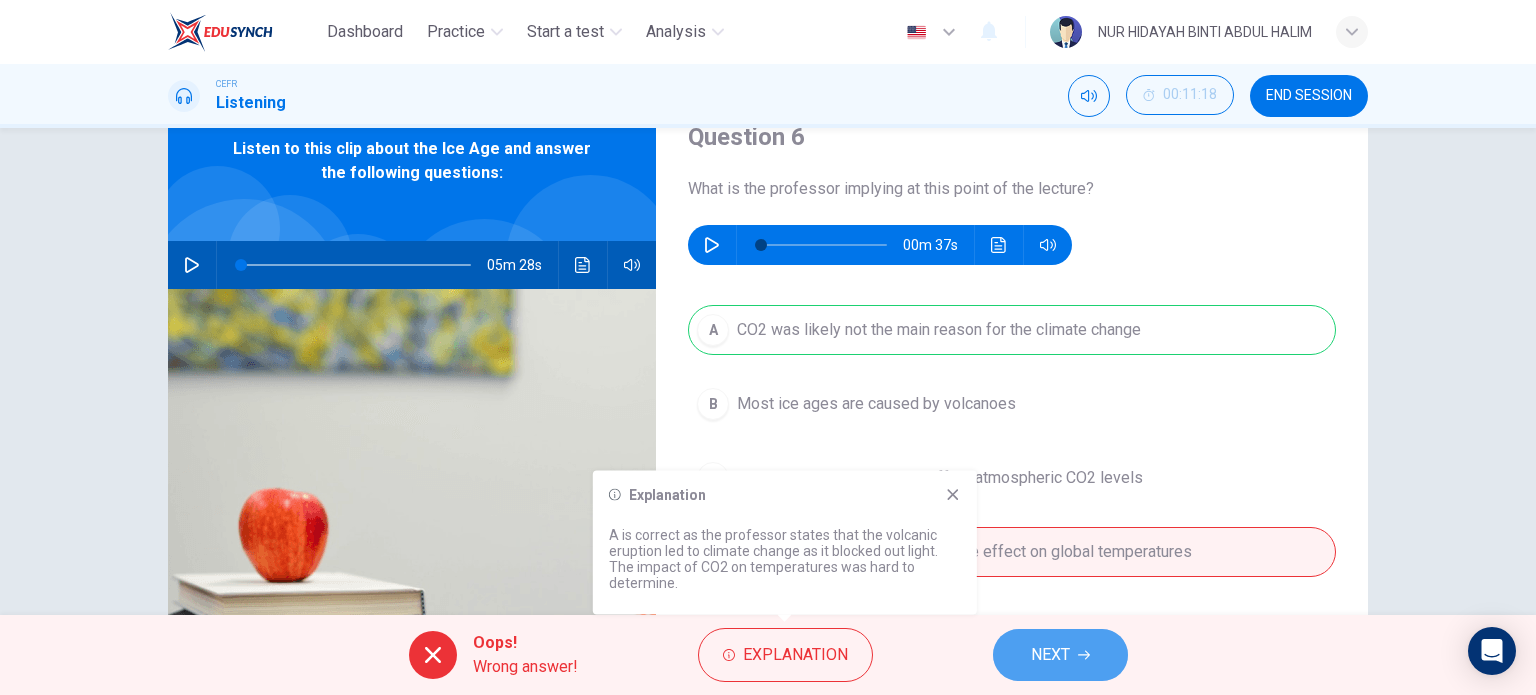 click on "NEXT" at bounding box center [1060, 655] 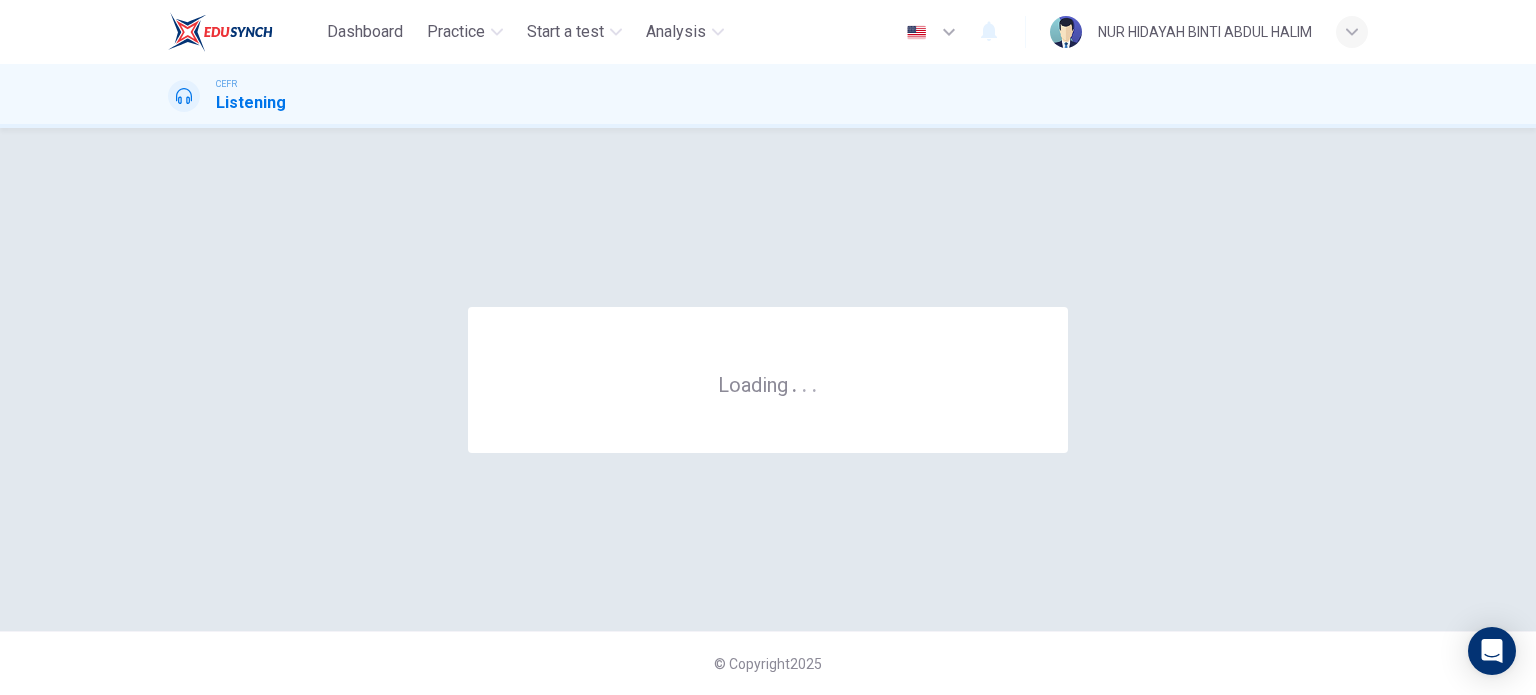 scroll, scrollTop: 0, scrollLeft: 0, axis: both 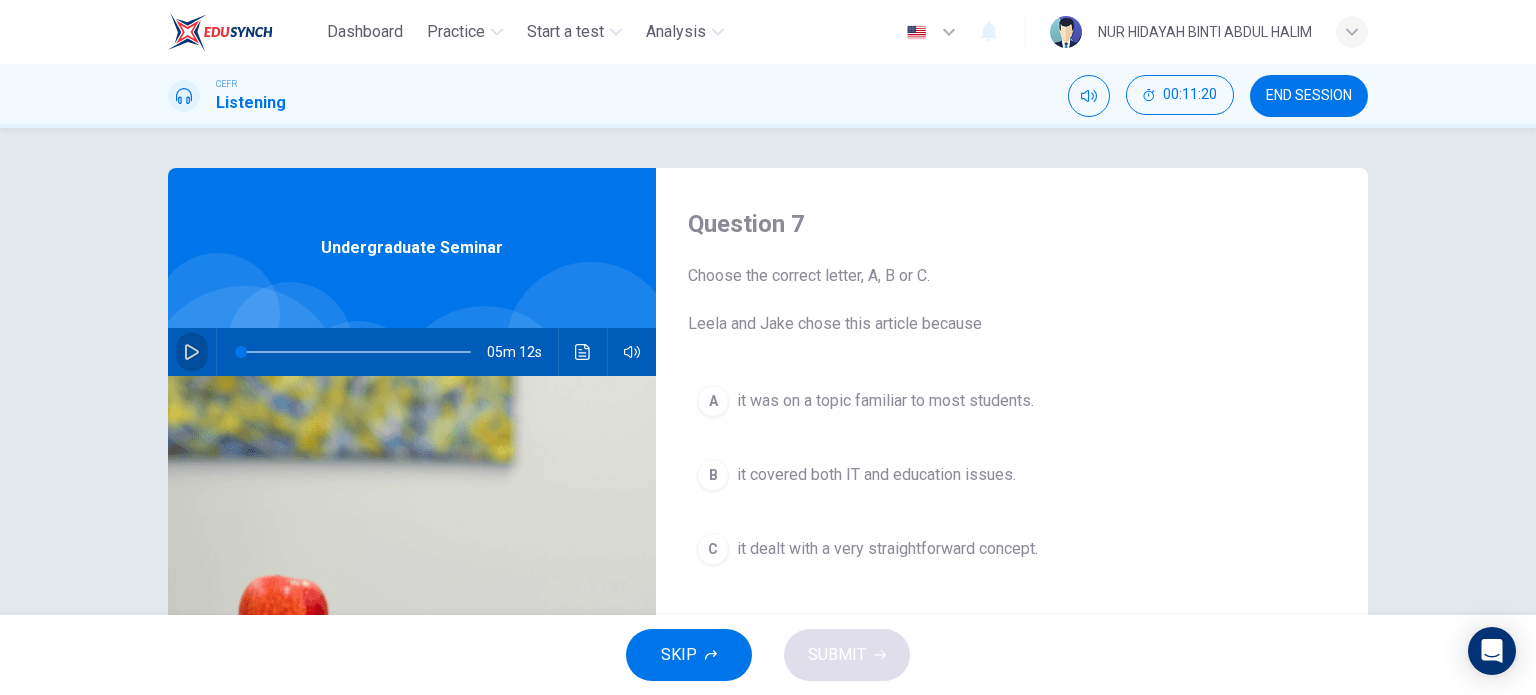 click at bounding box center [192, 352] 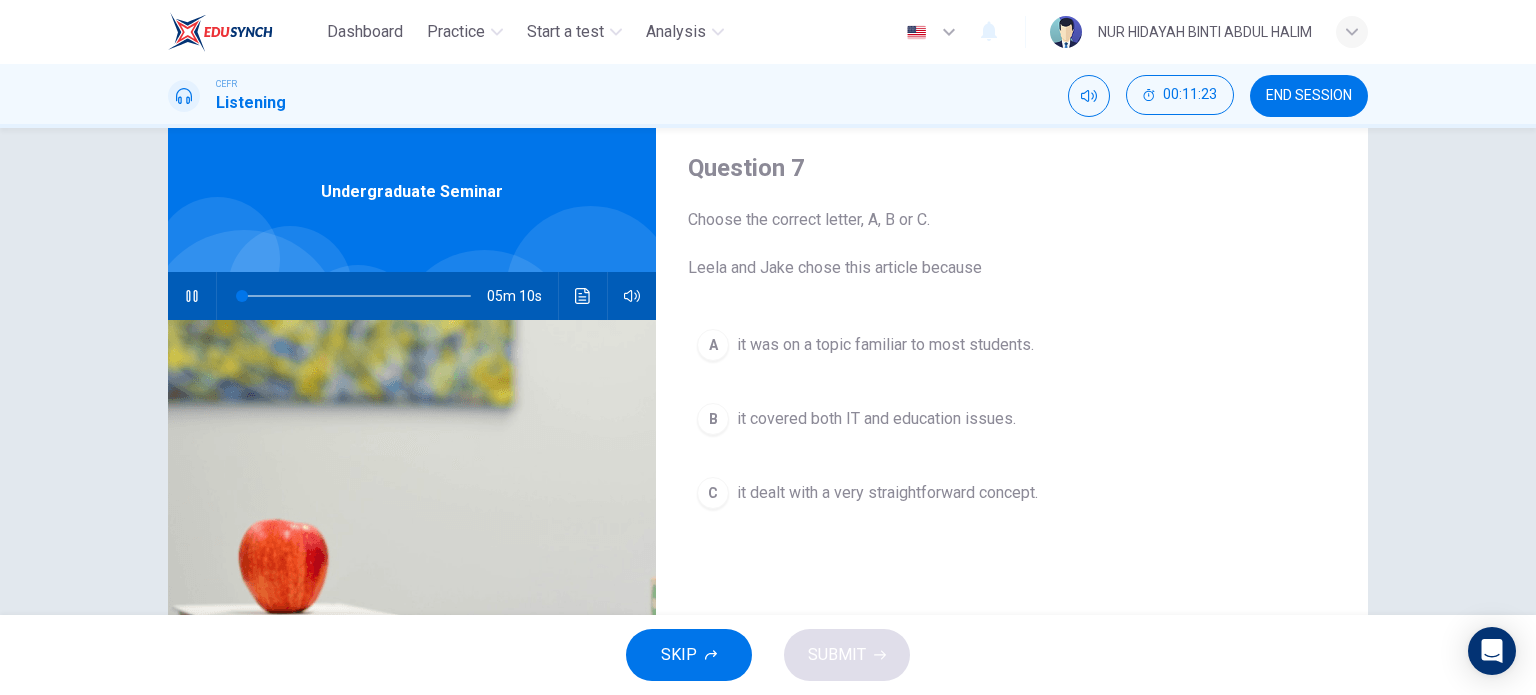 scroll, scrollTop: 40, scrollLeft: 0, axis: vertical 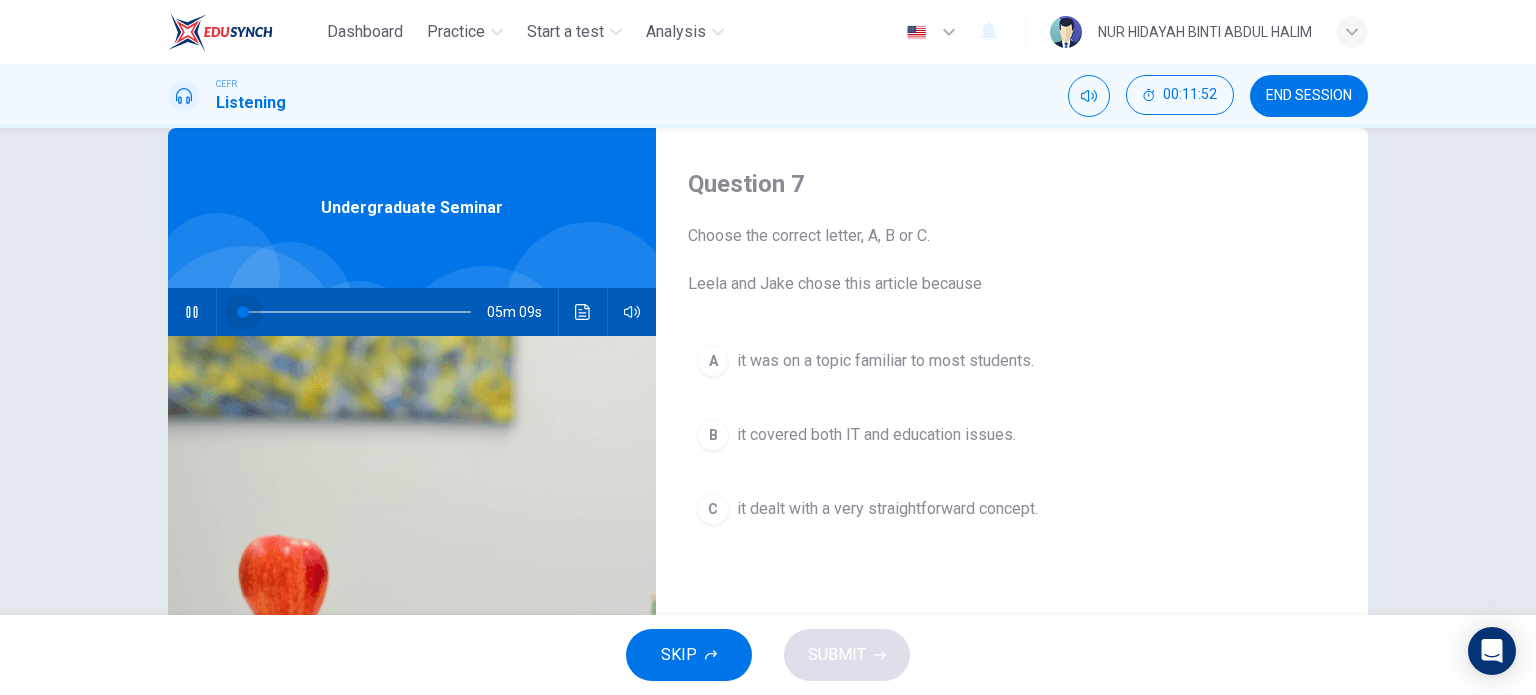 click at bounding box center [243, 312] 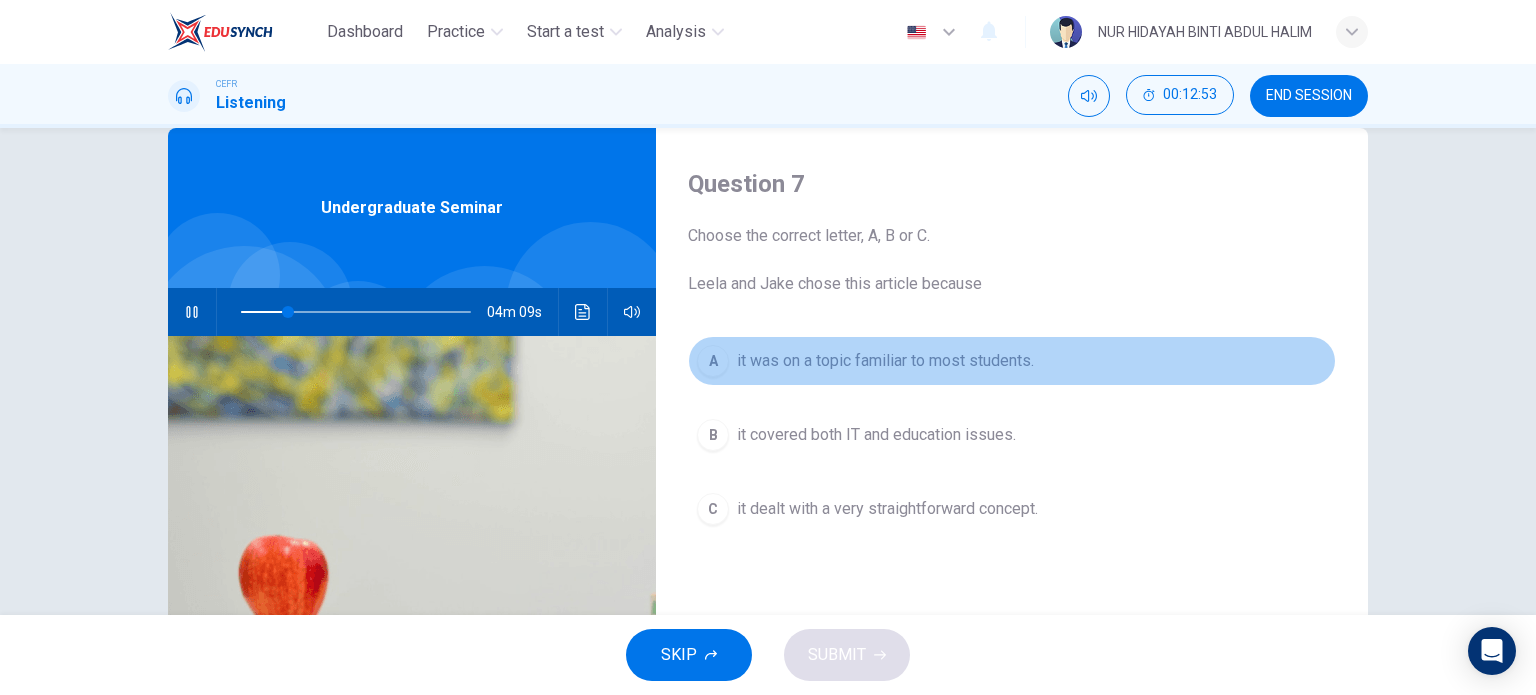 click on "it was on a topic familiar to most students." at bounding box center [885, 361] 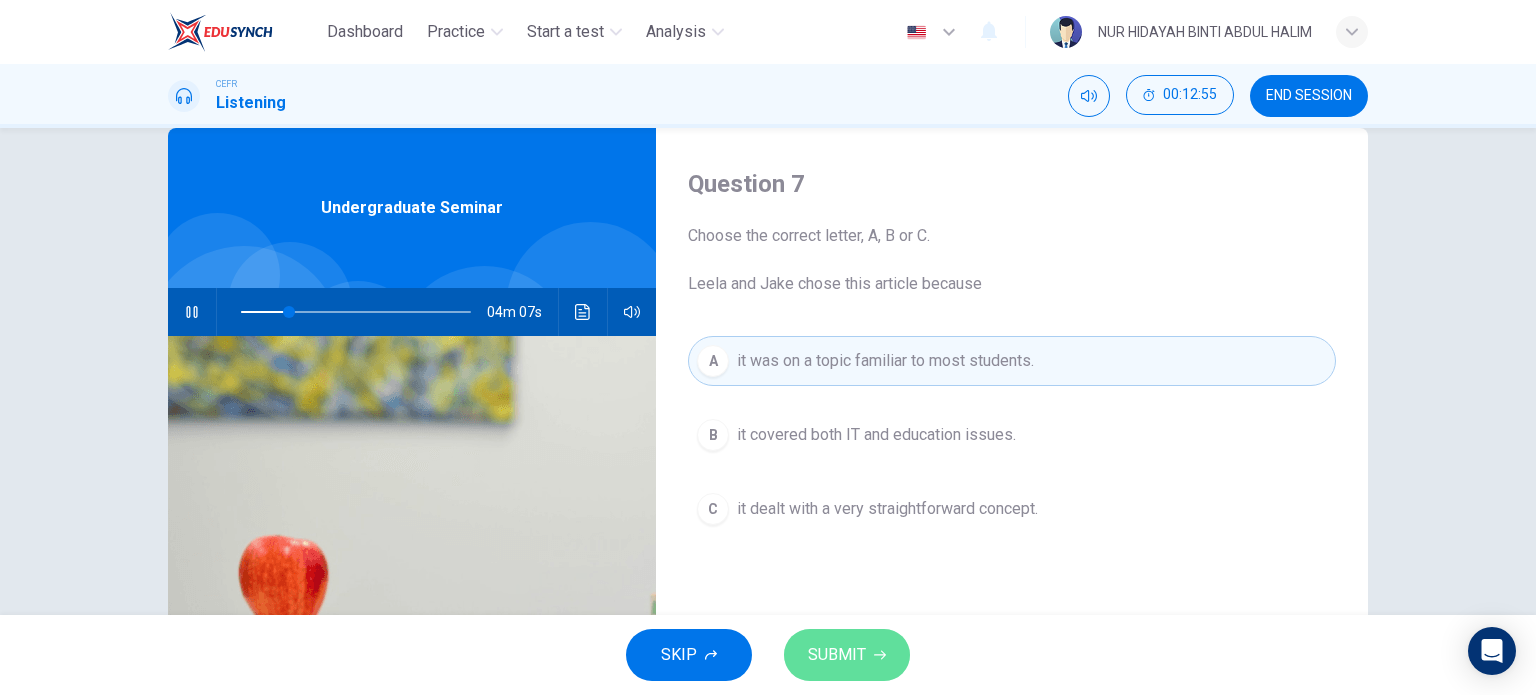 click on "SUBMIT" at bounding box center [847, 655] 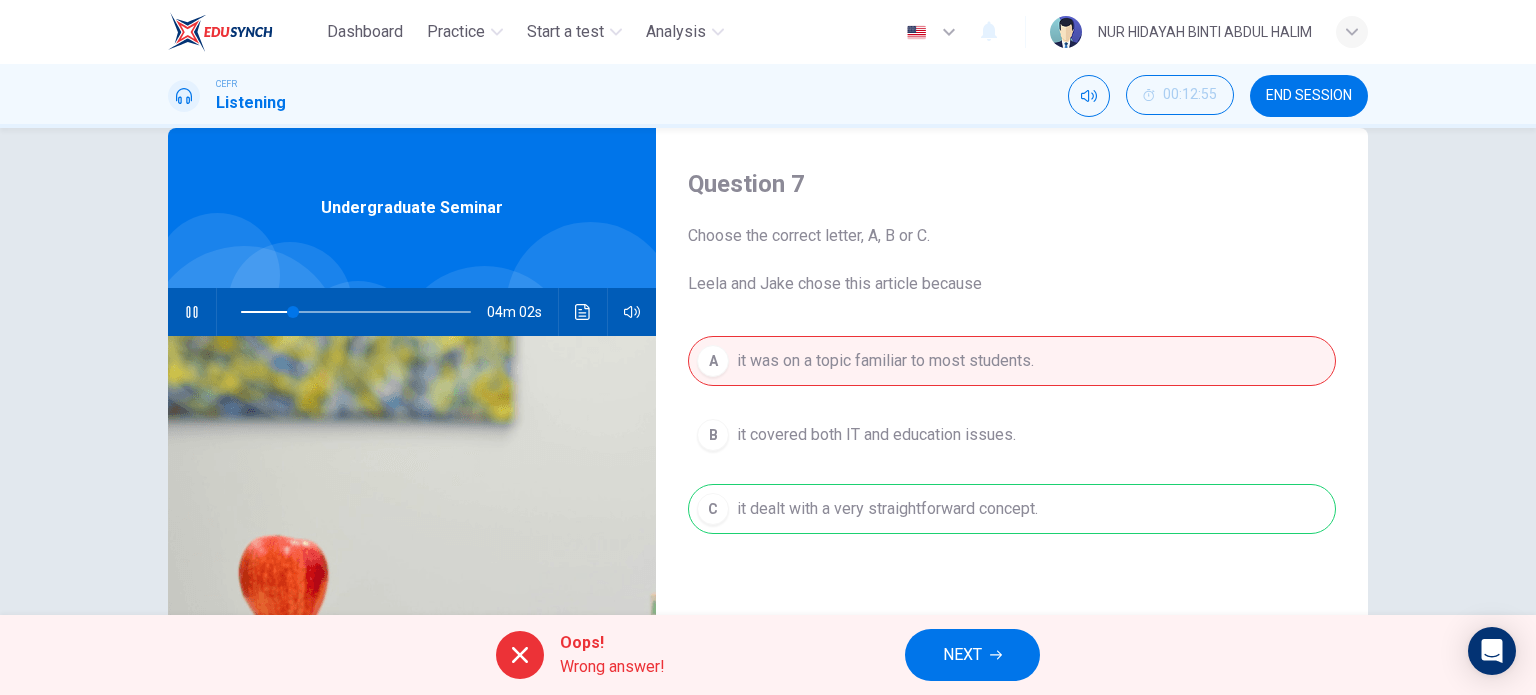 click on "NEXT" at bounding box center (962, 655) 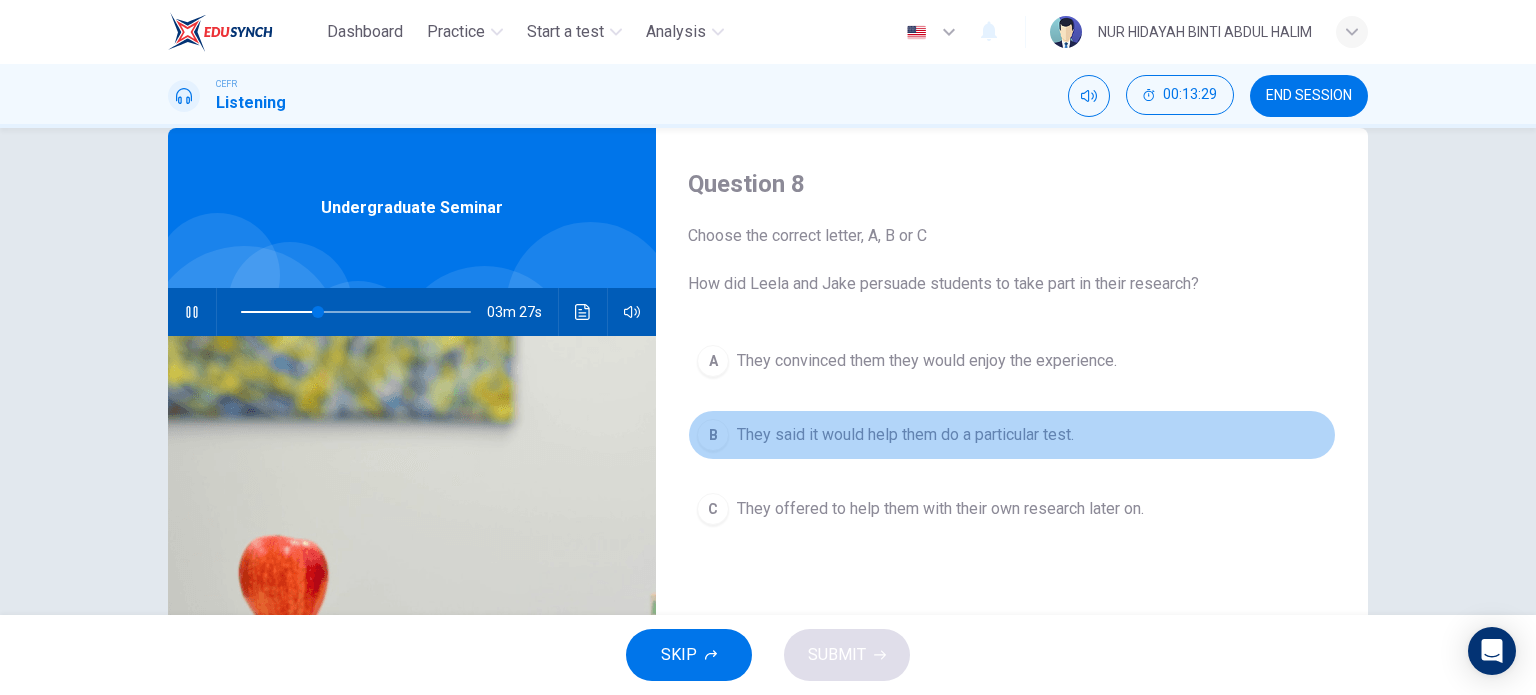 click on "They said it would help them do a particular test." at bounding box center [927, 361] 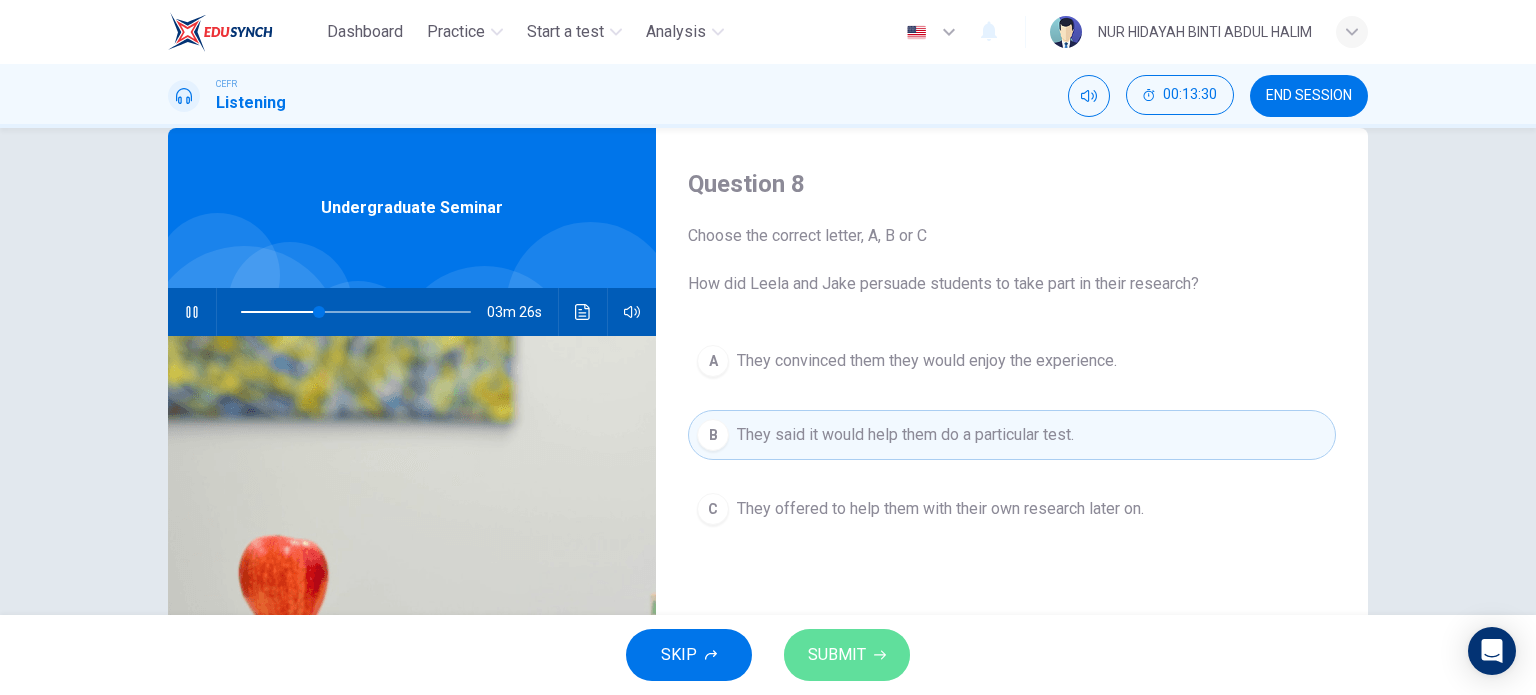 click on "SUBMIT" at bounding box center (847, 655) 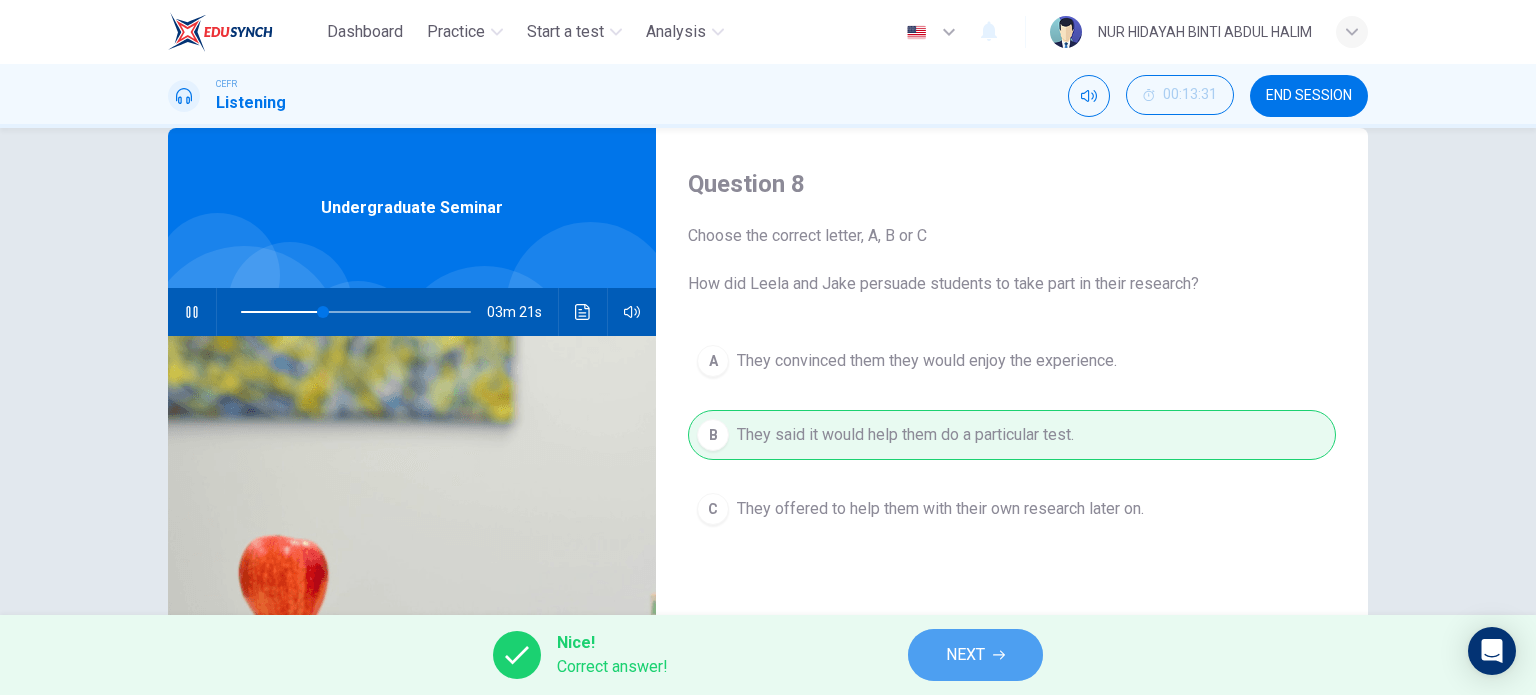 click on "NEXT" at bounding box center [975, 655] 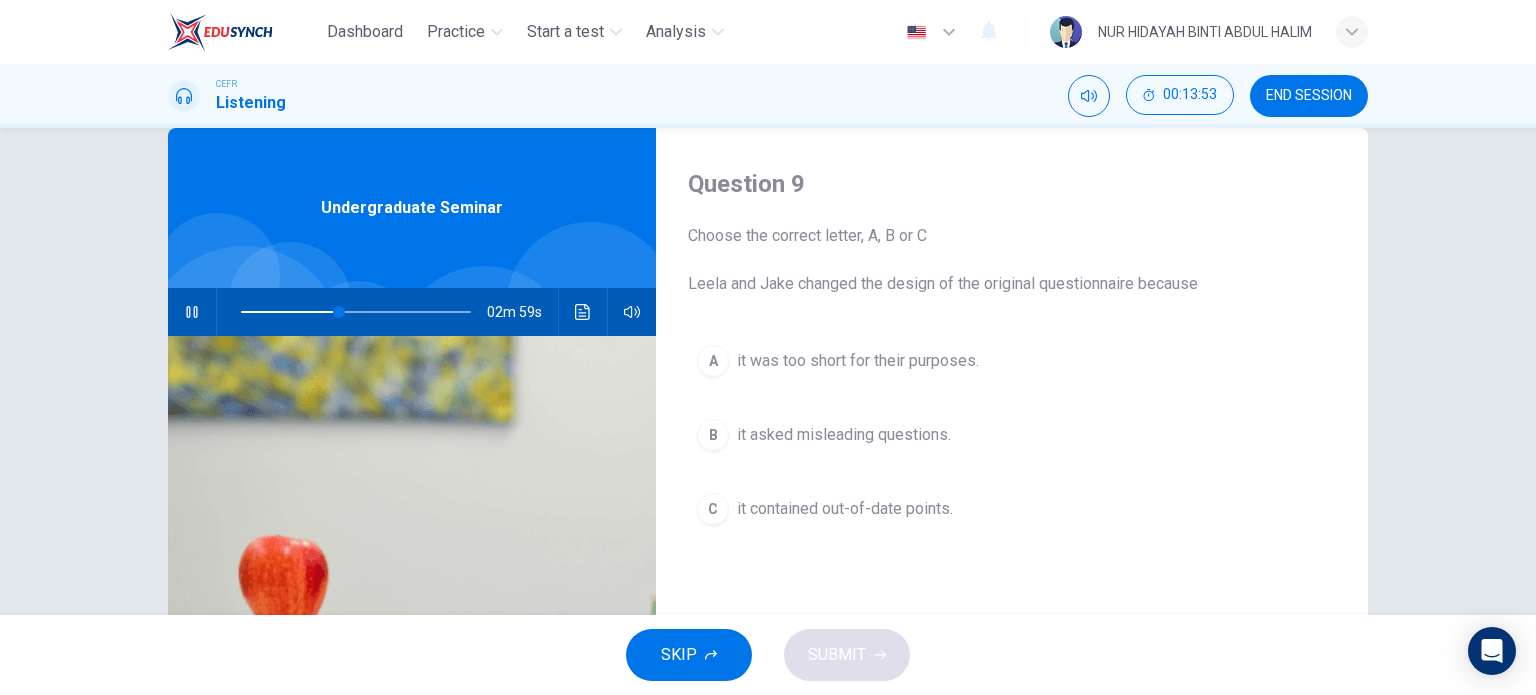 click on "Undergraduate Seminar" at bounding box center (412, 208) 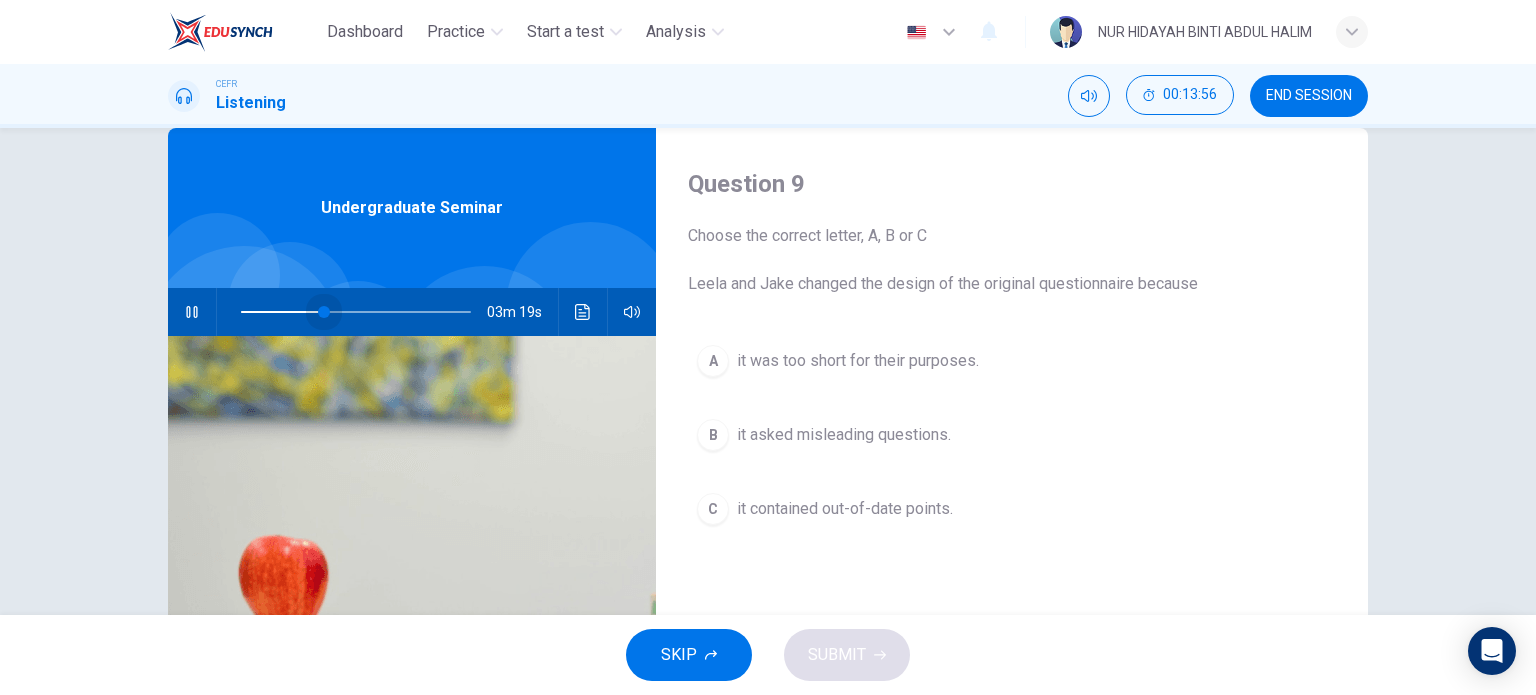 click at bounding box center [324, 312] 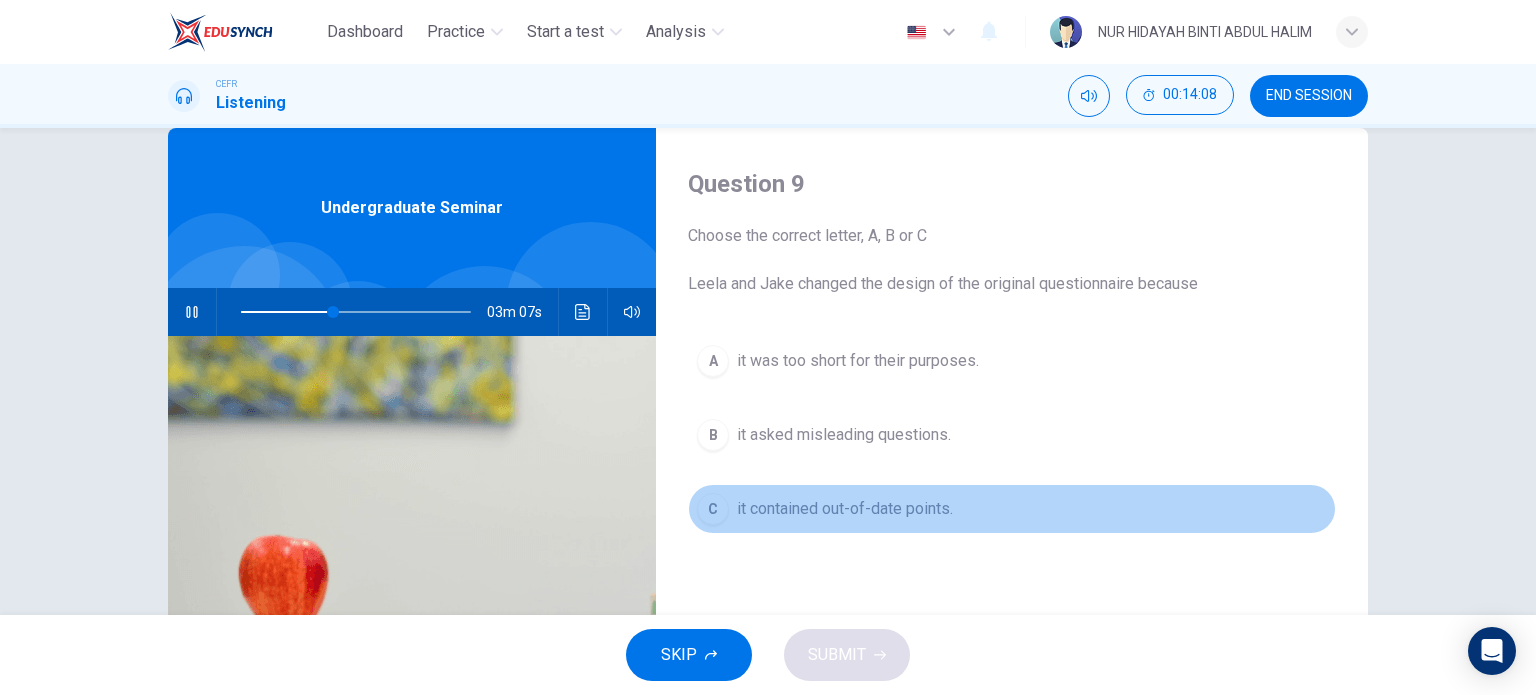 click on "it contained out-of-date points." at bounding box center (858, 361) 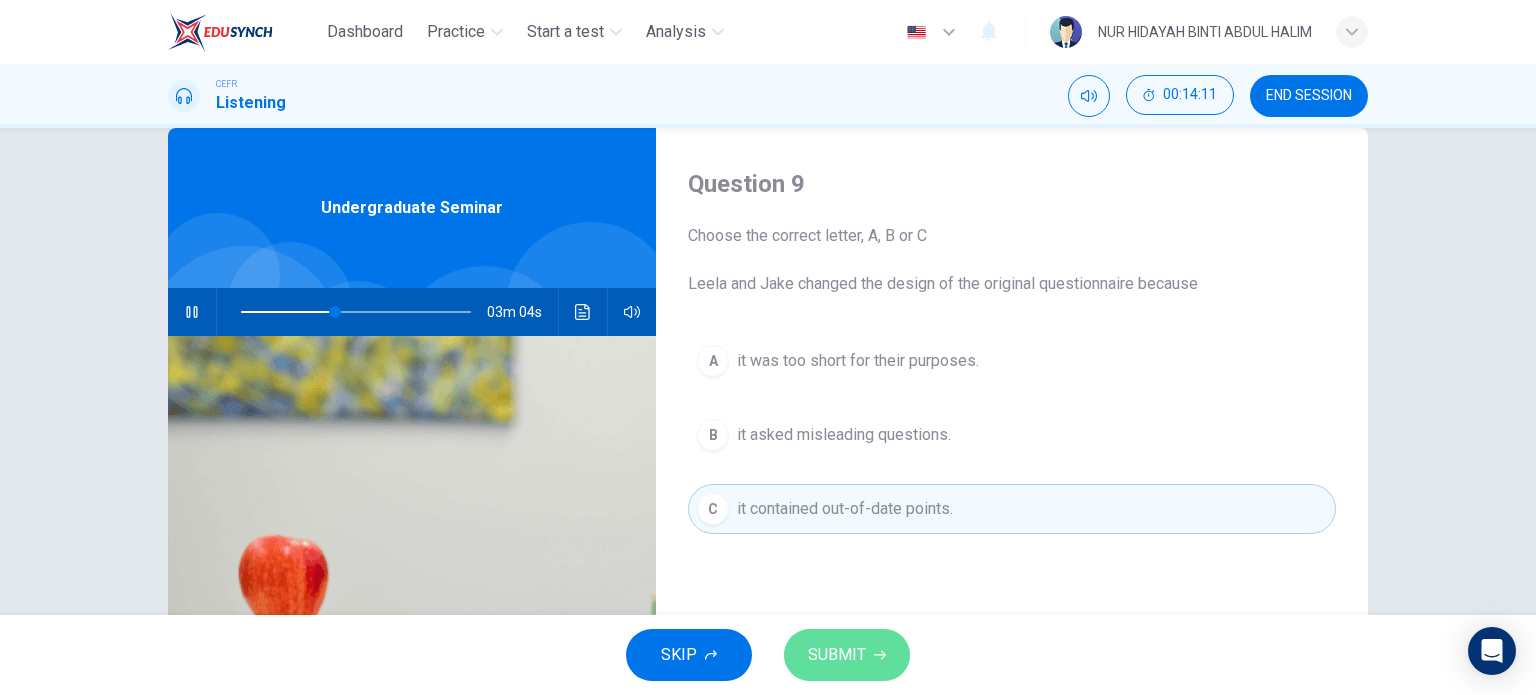 click on "SUBMIT" at bounding box center [837, 655] 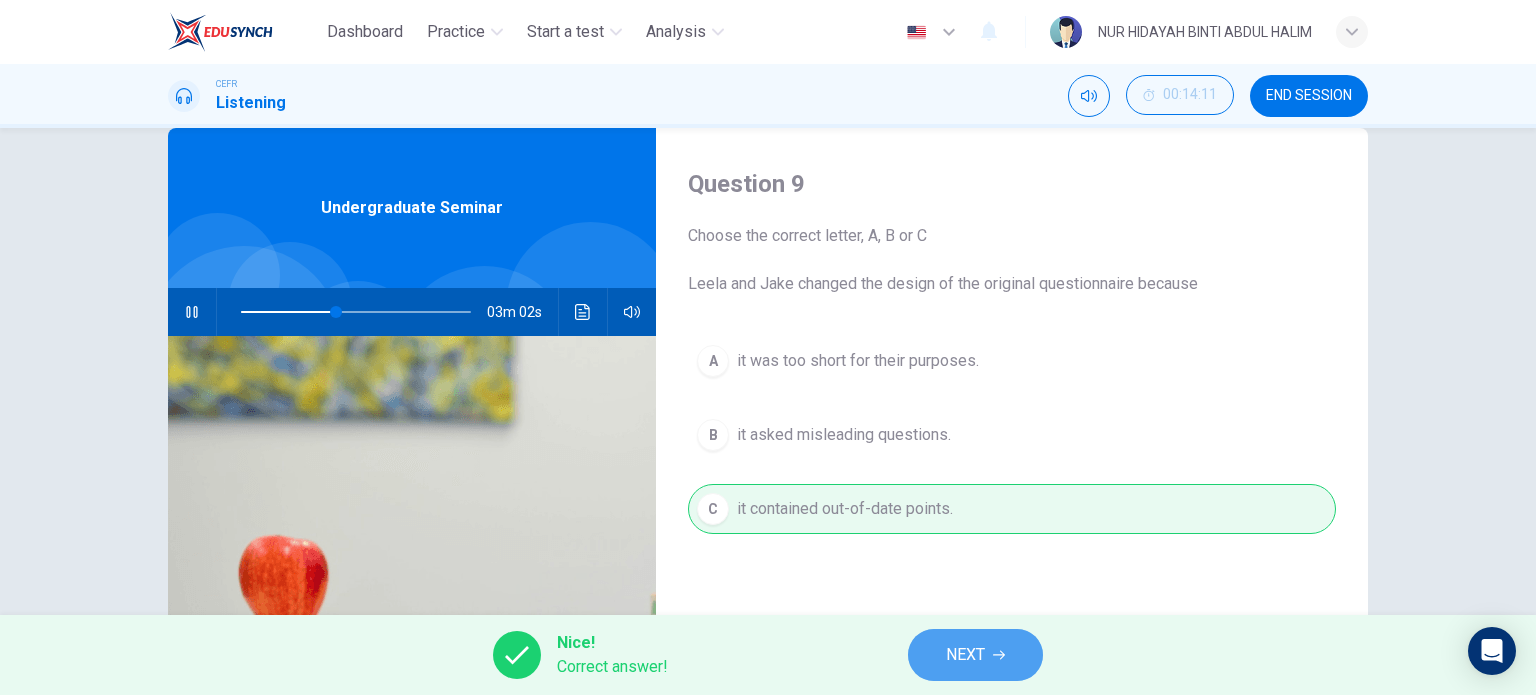 click on "NEXT" at bounding box center [975, 655] 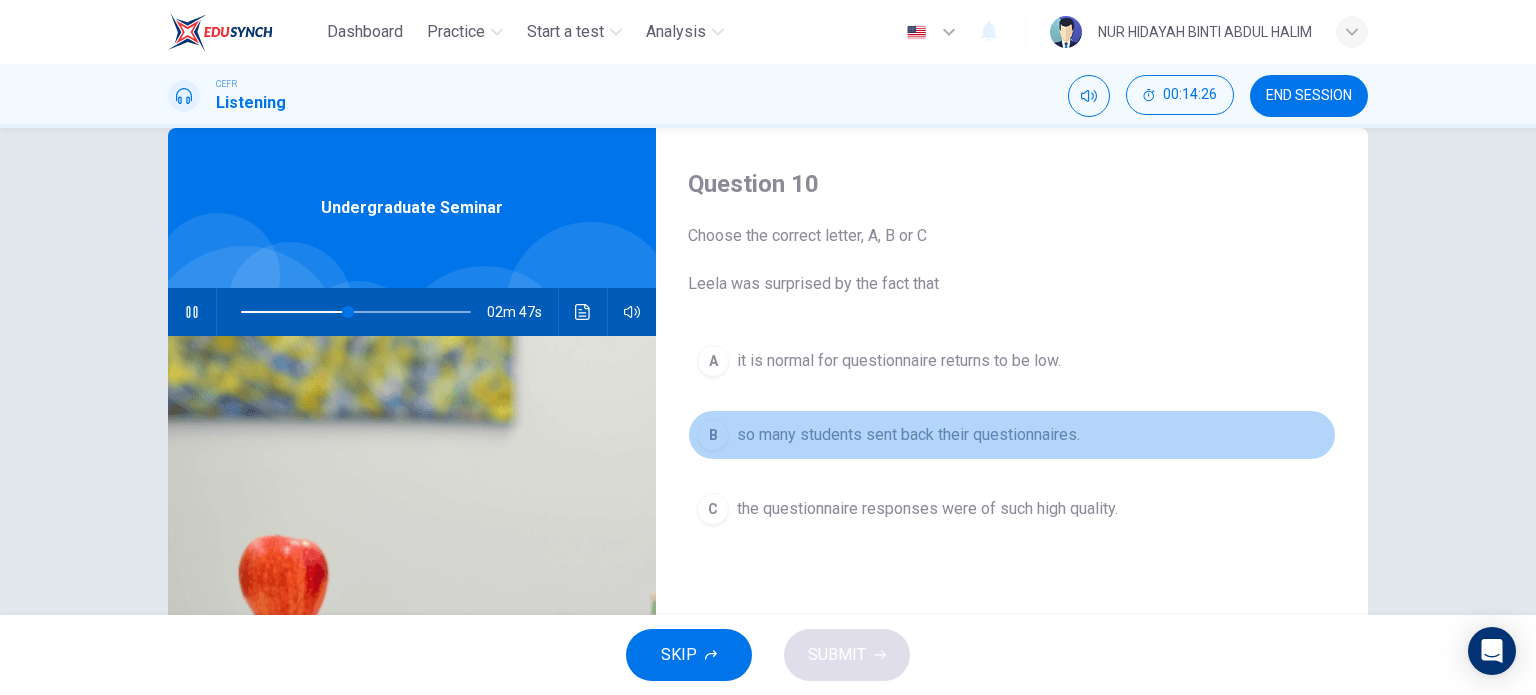 click on "so many students sent back their questionnaires." at bounding box center (899, 361) 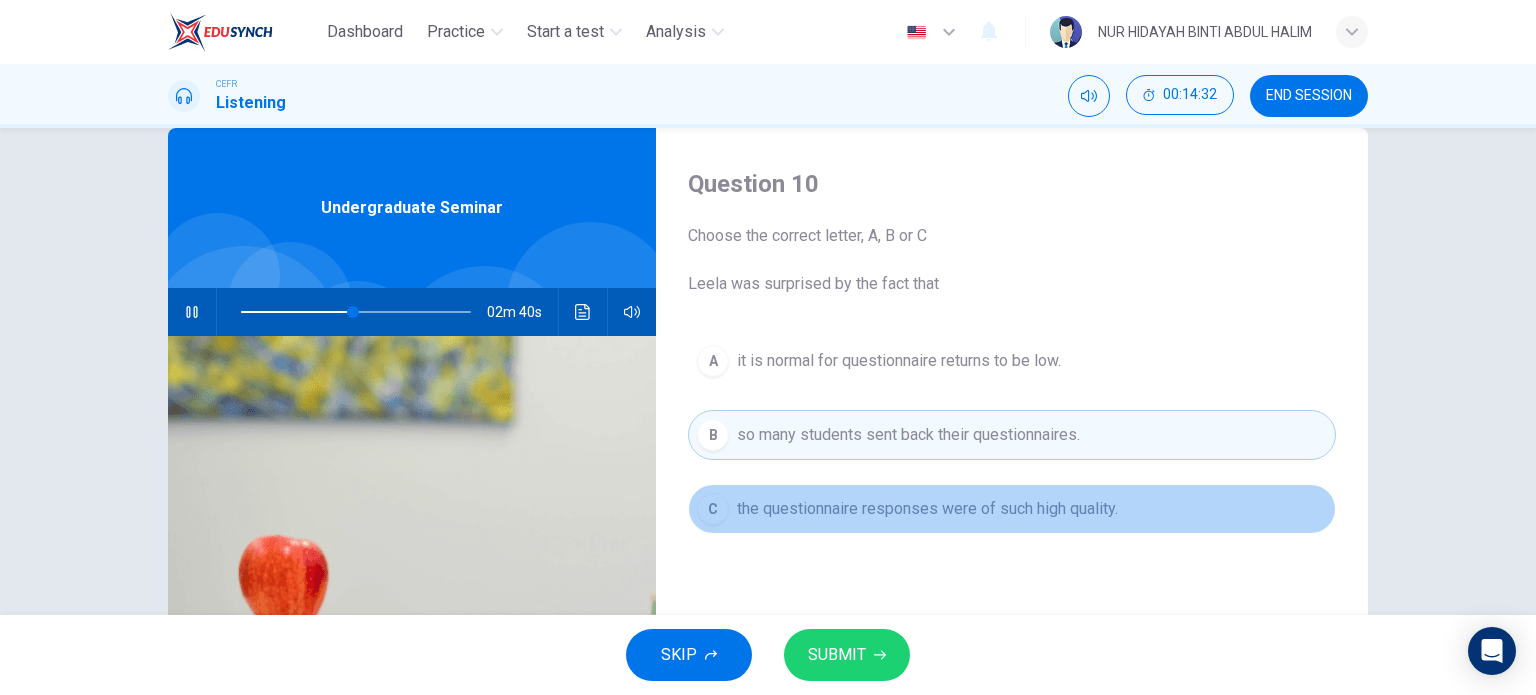 click on "the questionnaire responses were of such high quality." at bounding box center [899, 361] 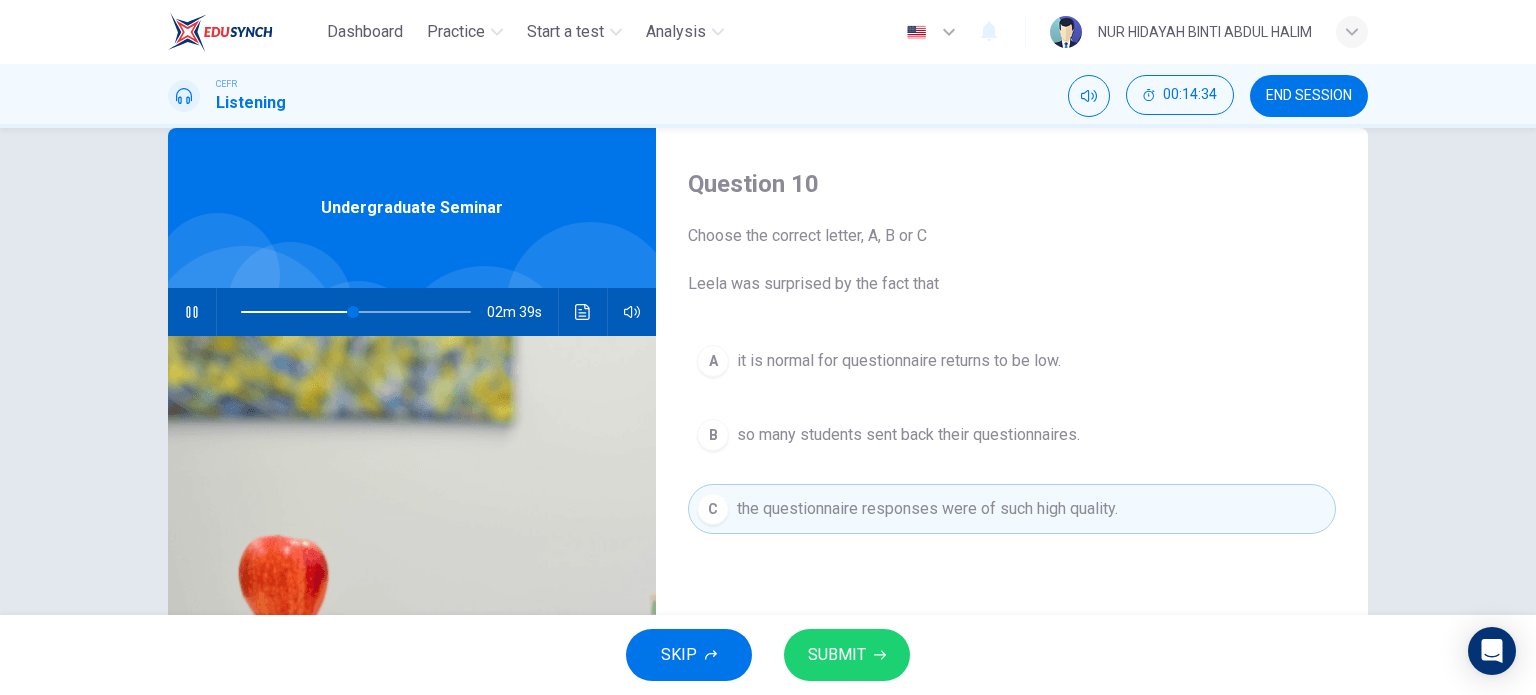 click on "SUBMIT" at bounding box center [847, 655] 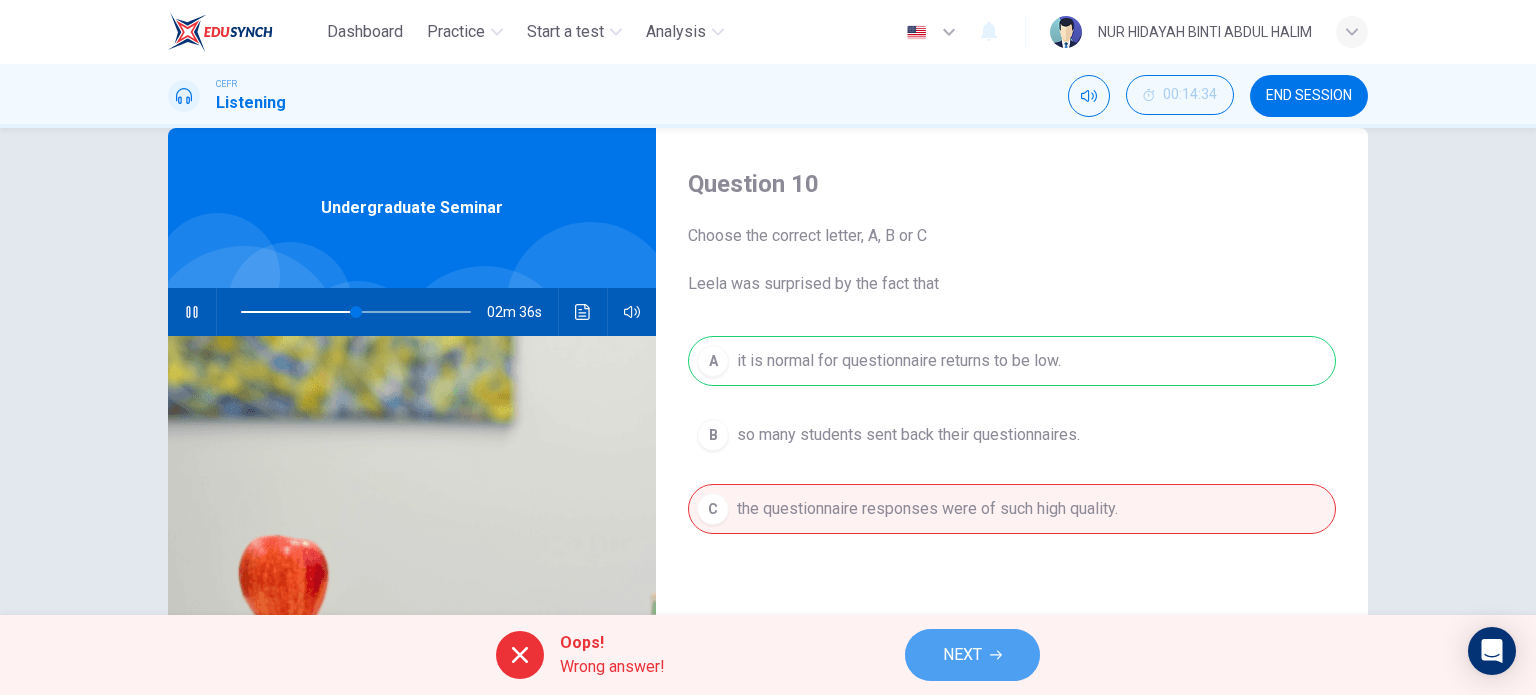 click on "NEXT" at bounding box center [972, 655] 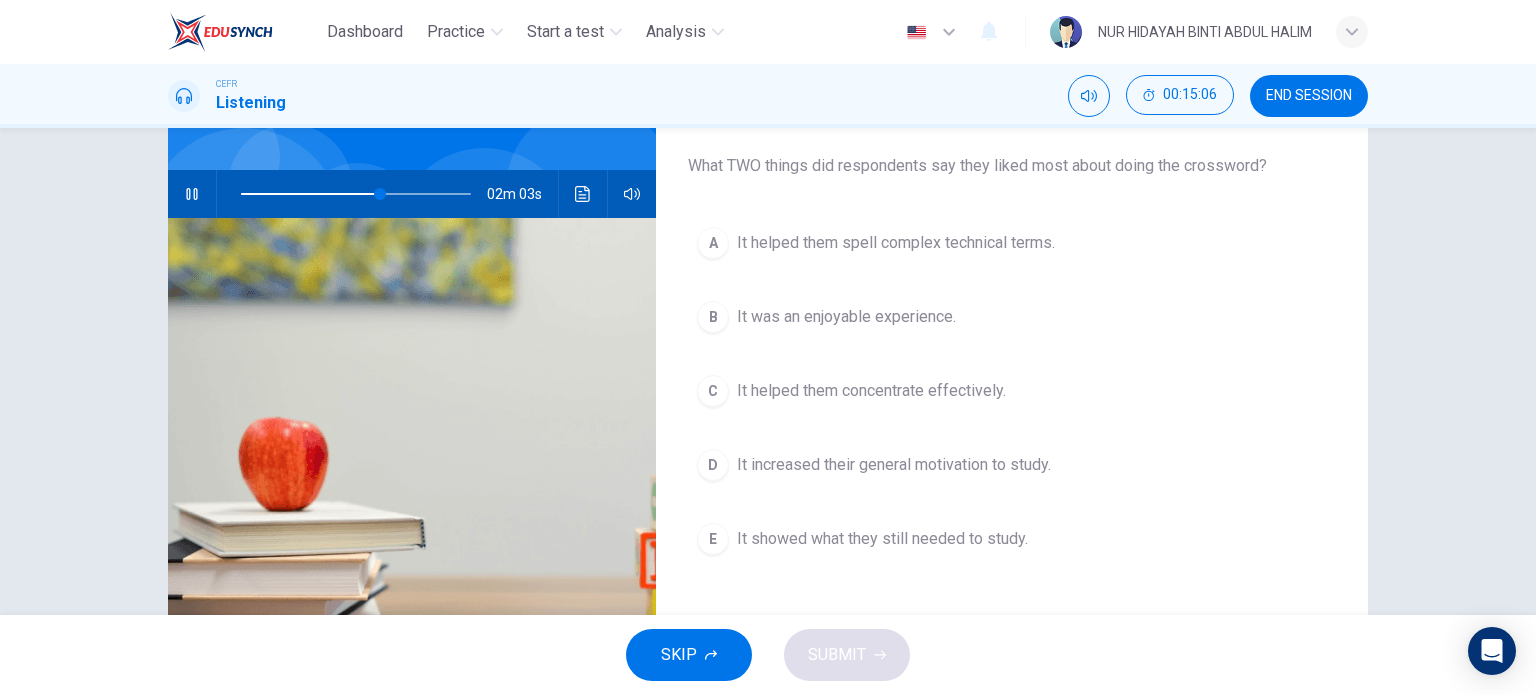scroll, scrollTop: 166, scrollLeft: 0, axis: vertical 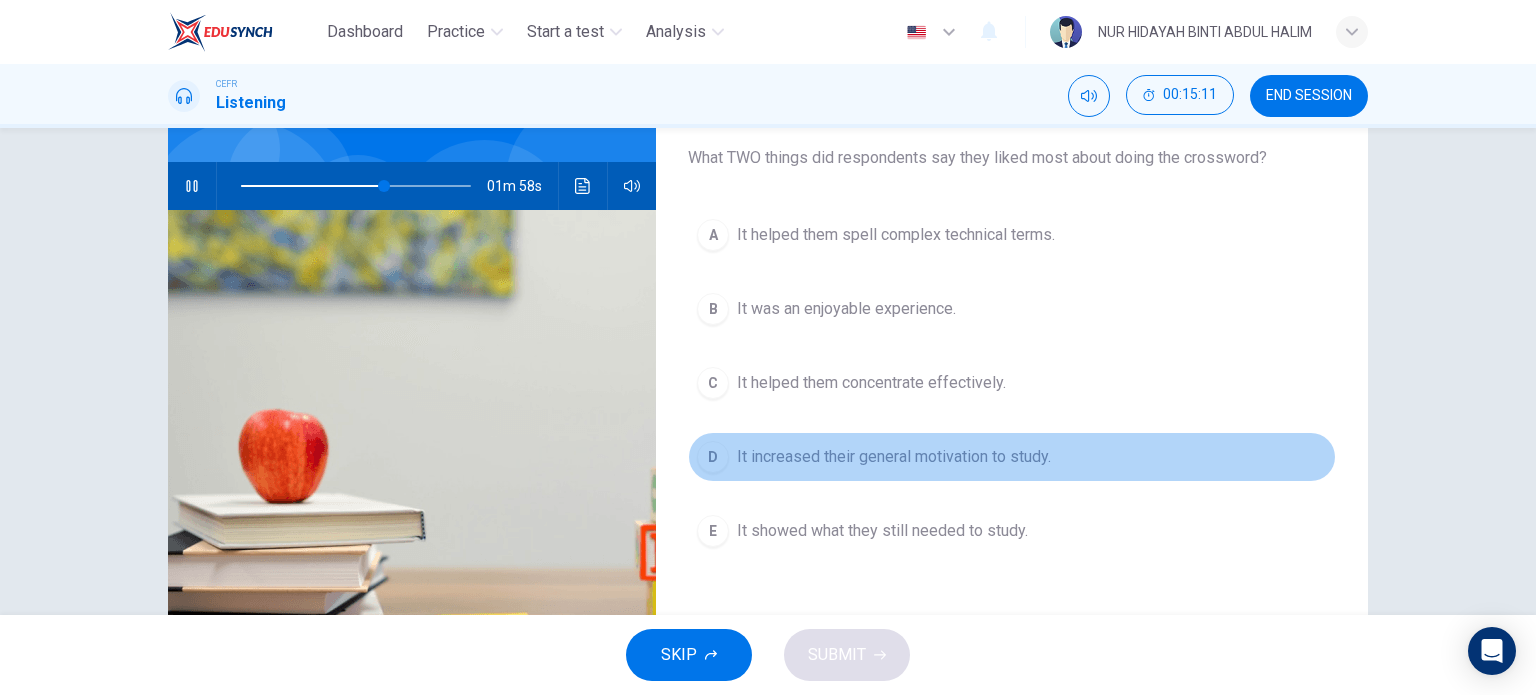 click on "It increased their general motivation to study." at bounding box center (896, 235) 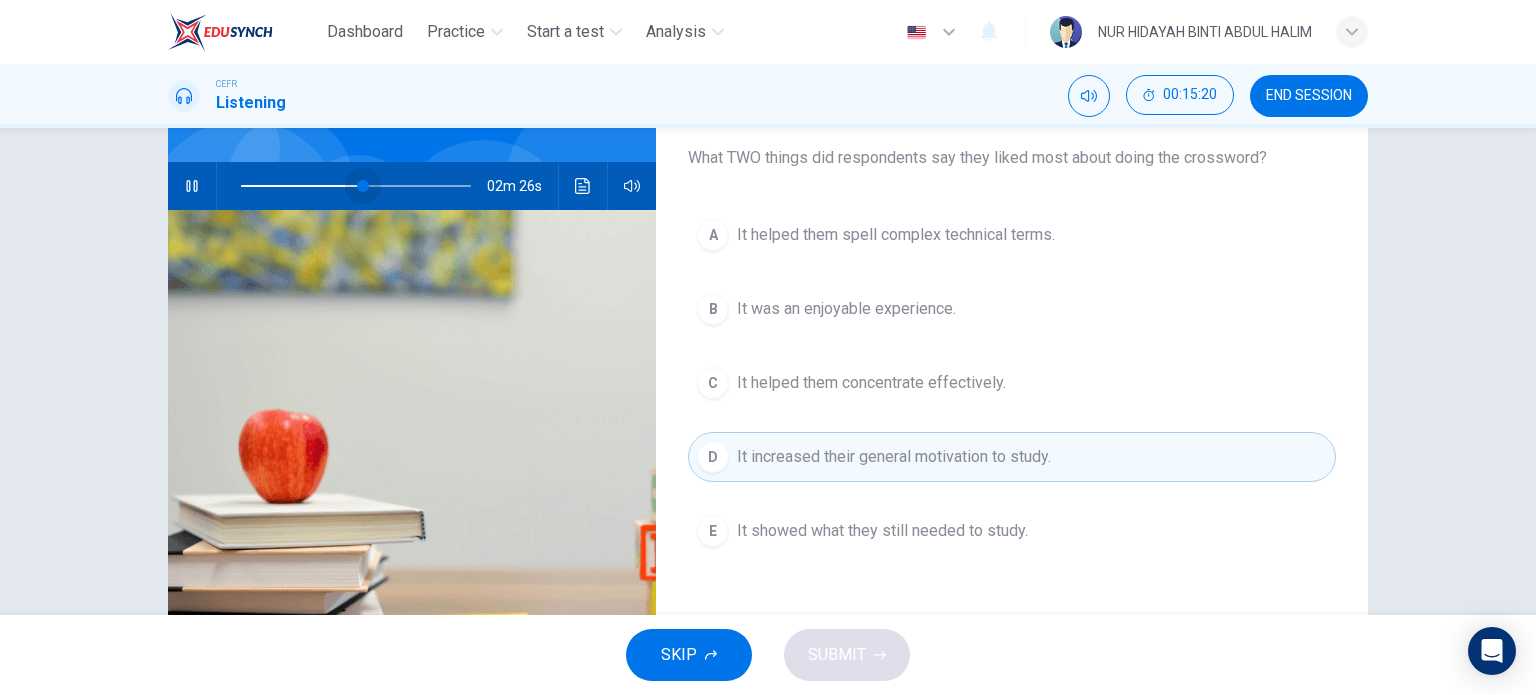 click at bounding box center [356, 186] 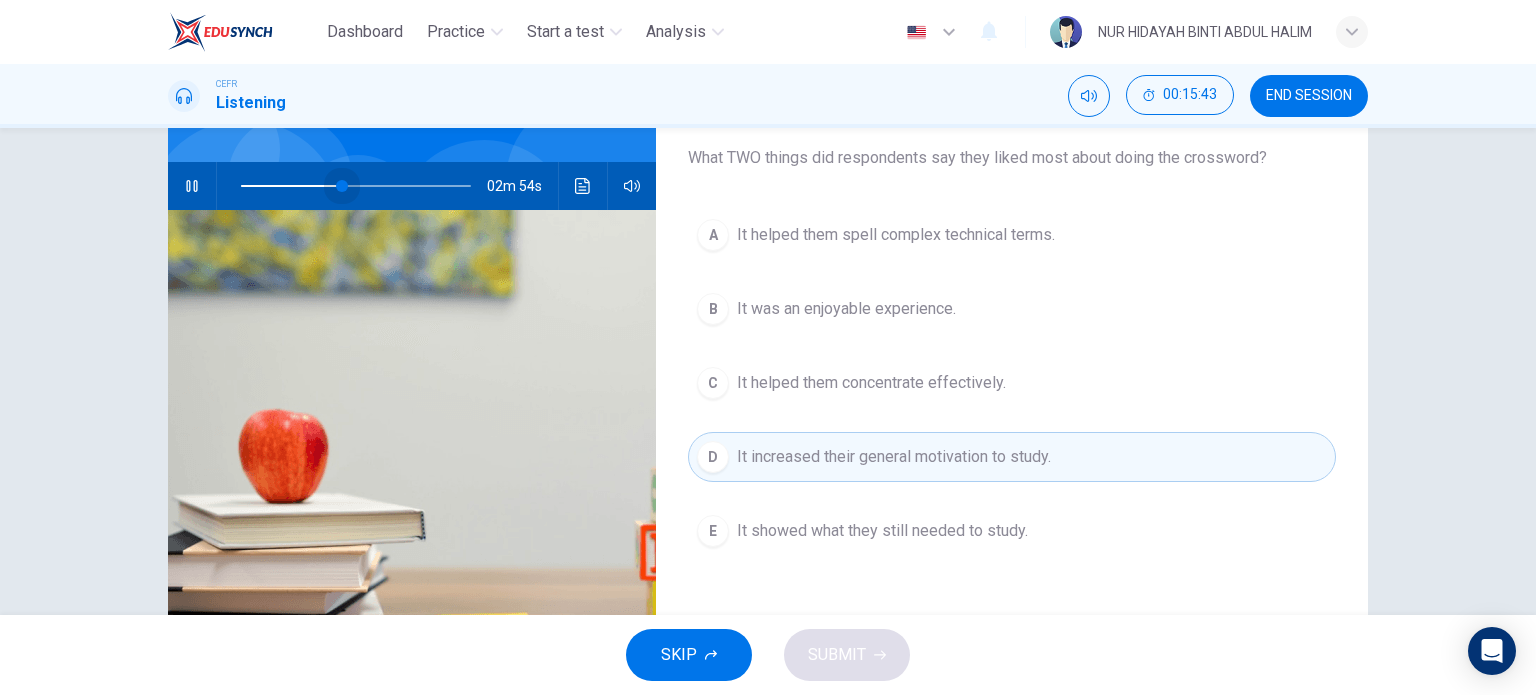 click at bounding box center (356, 186) 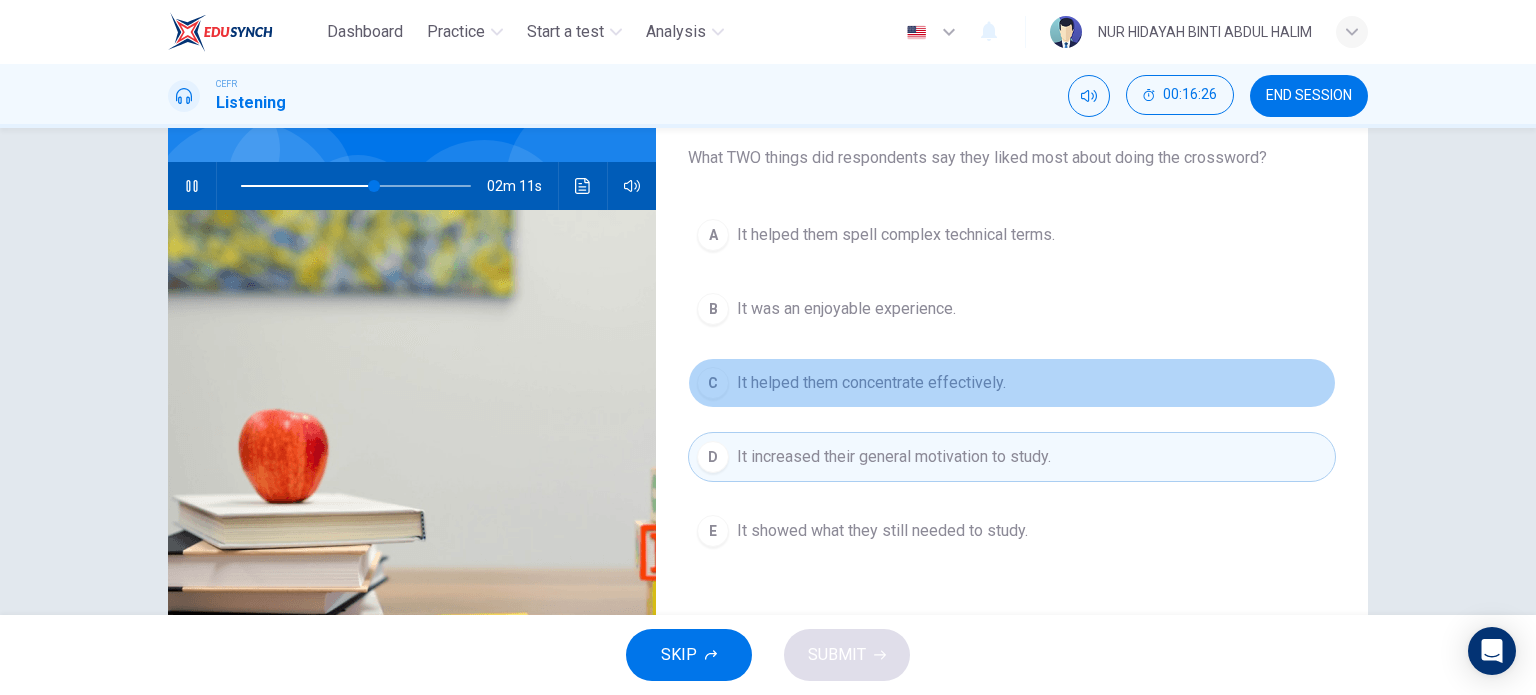 click on "C It helped them concentrate effectively." at bounding box center [1012, 383] 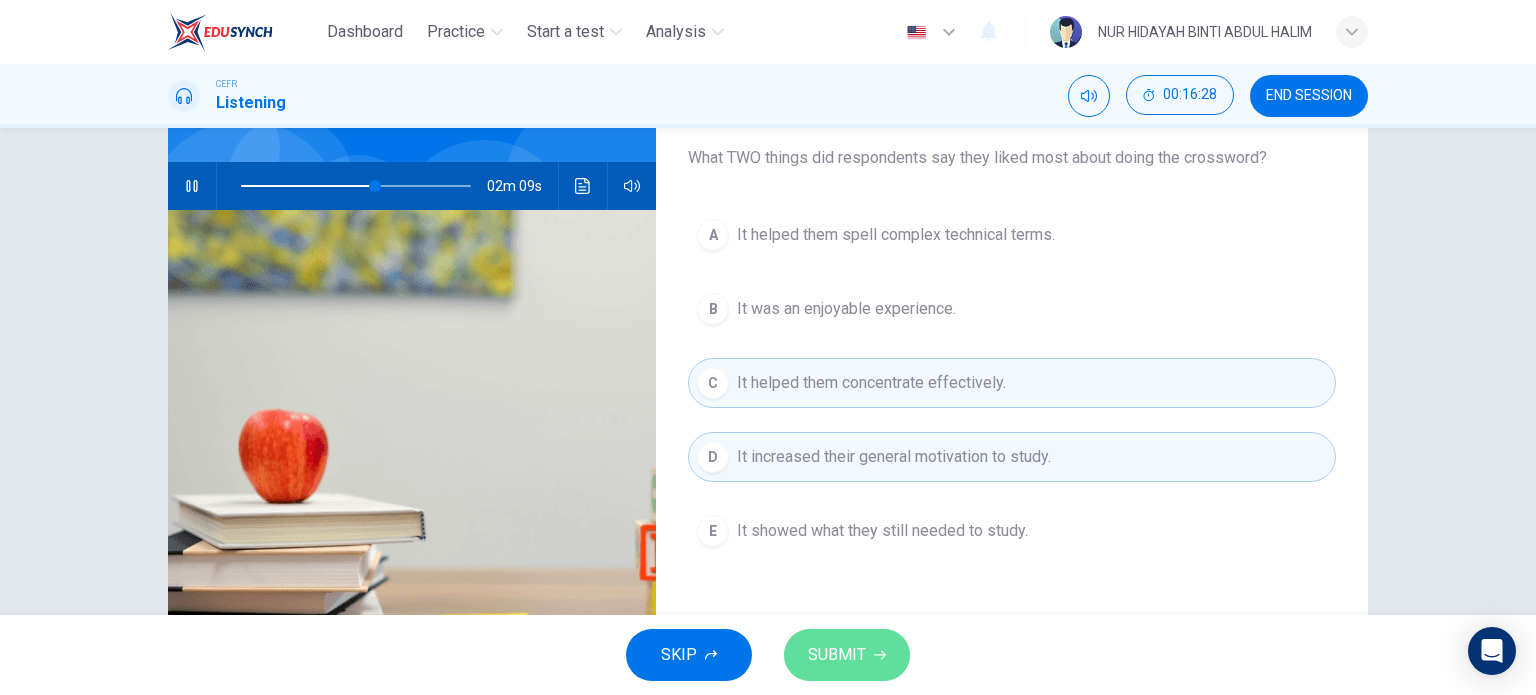 click on "SUBMIT" at bounding box center [837, 655] 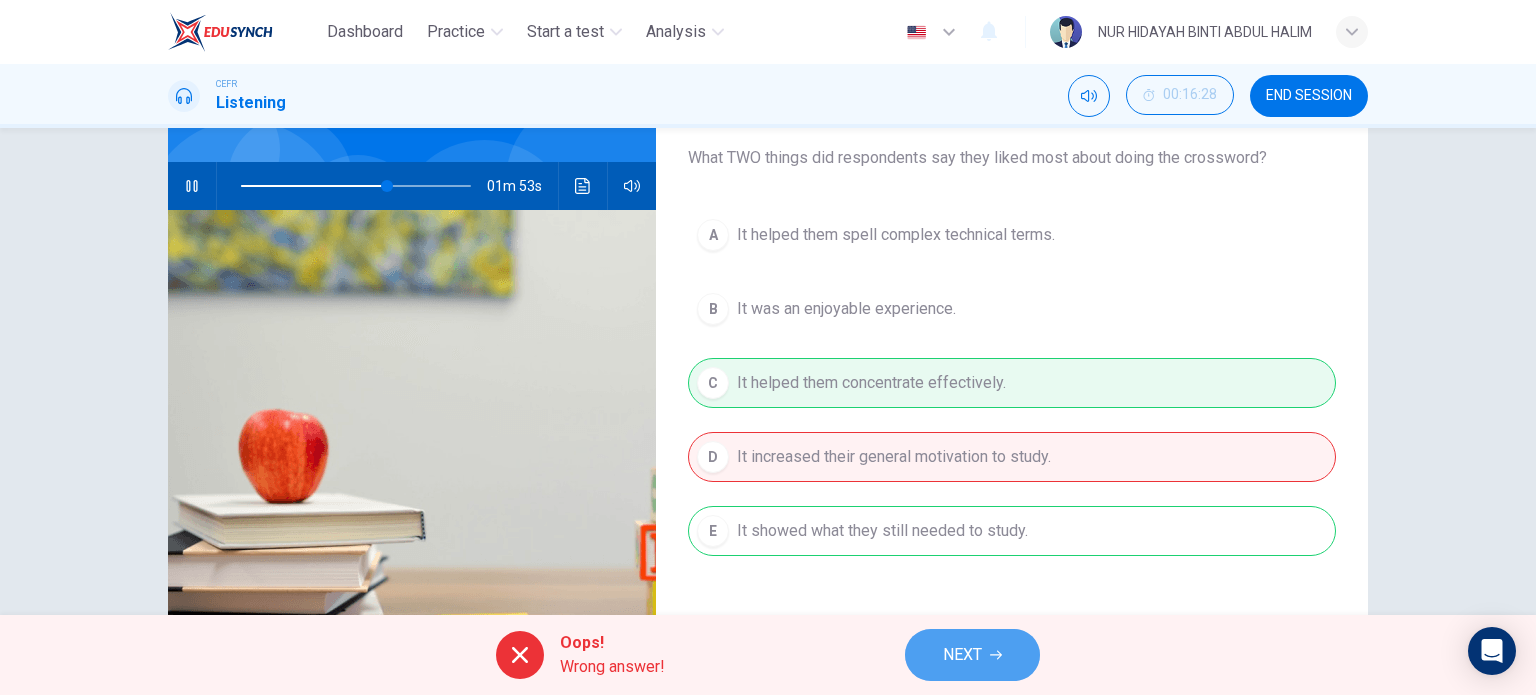 click on "NEXT" at bounding box center [972, 655] 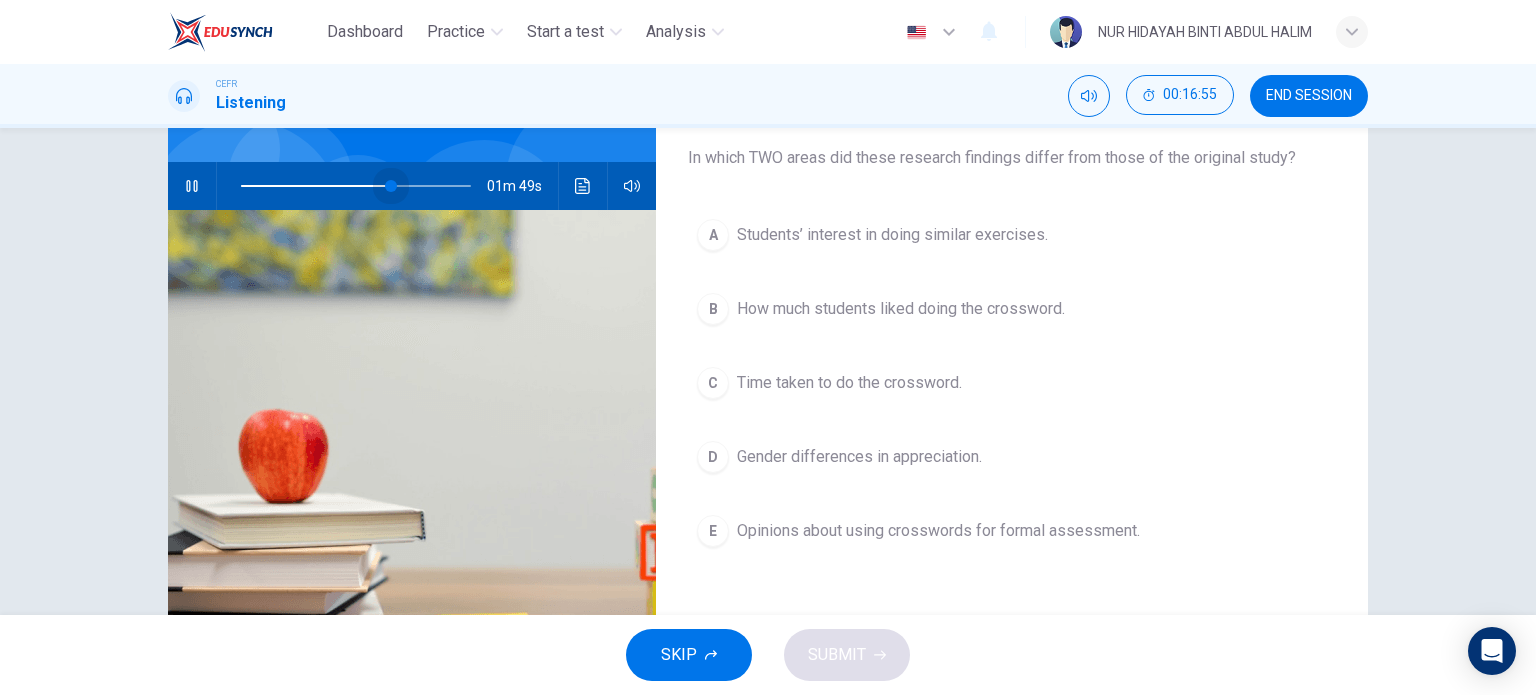 click at bounding box center (391, 186) 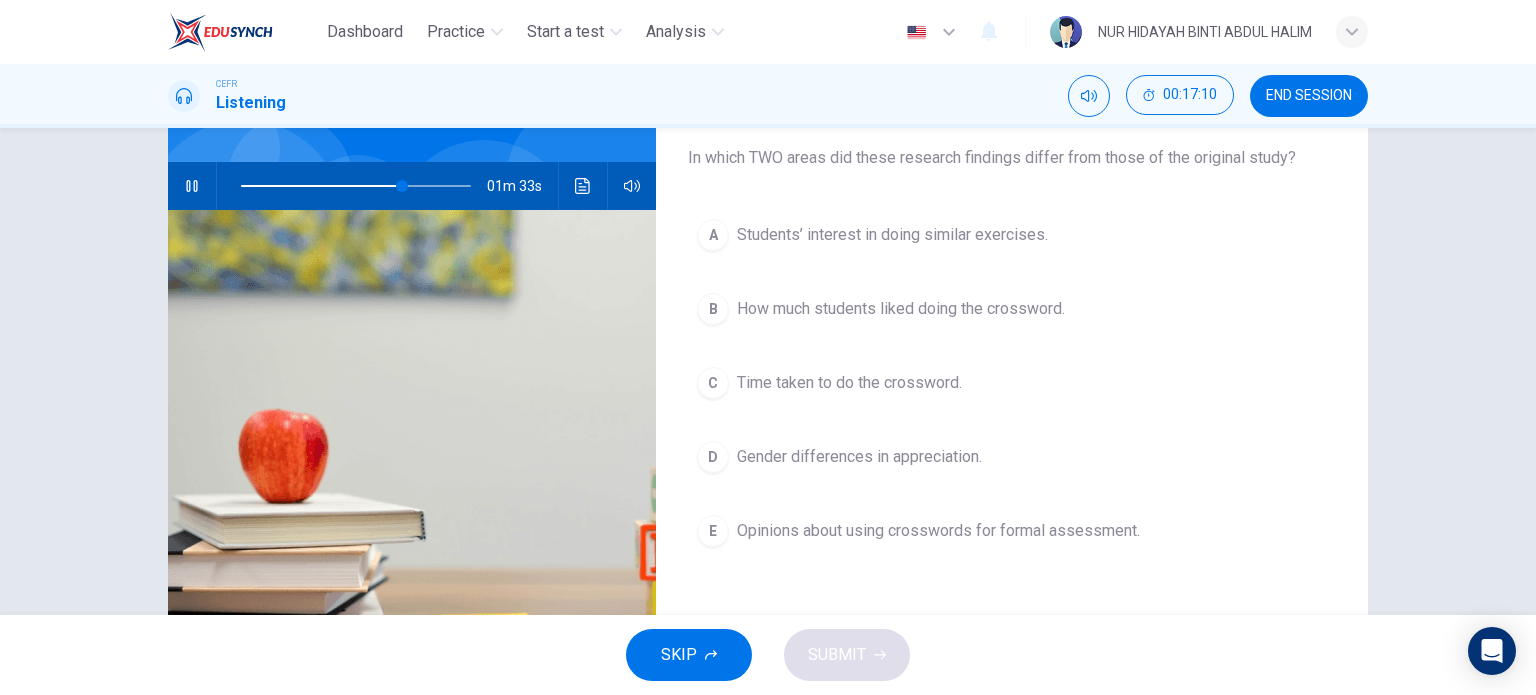 click on "Gender differences in appreciation." at bounding box center (892, 235) 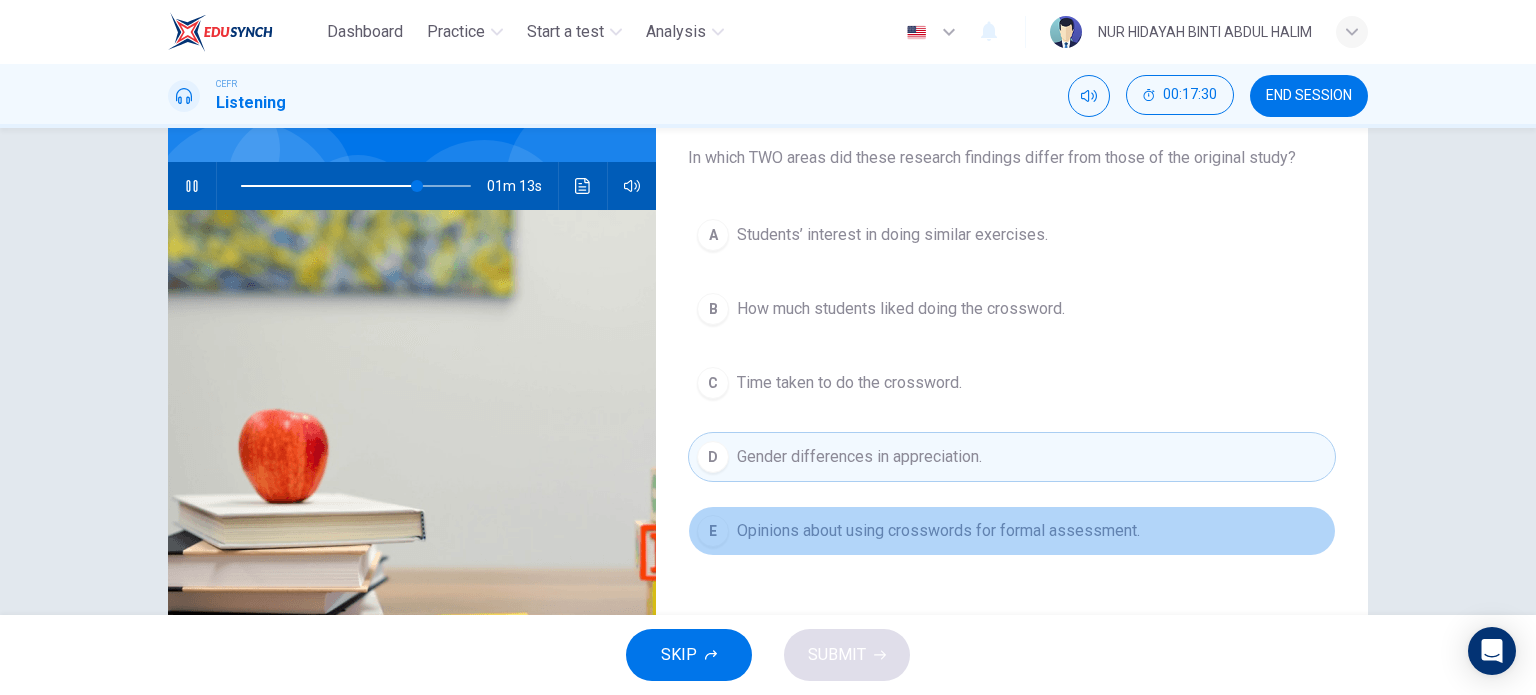 click on "Opinions about using crosswords for formal assessment." at bounding box center (892, 235) 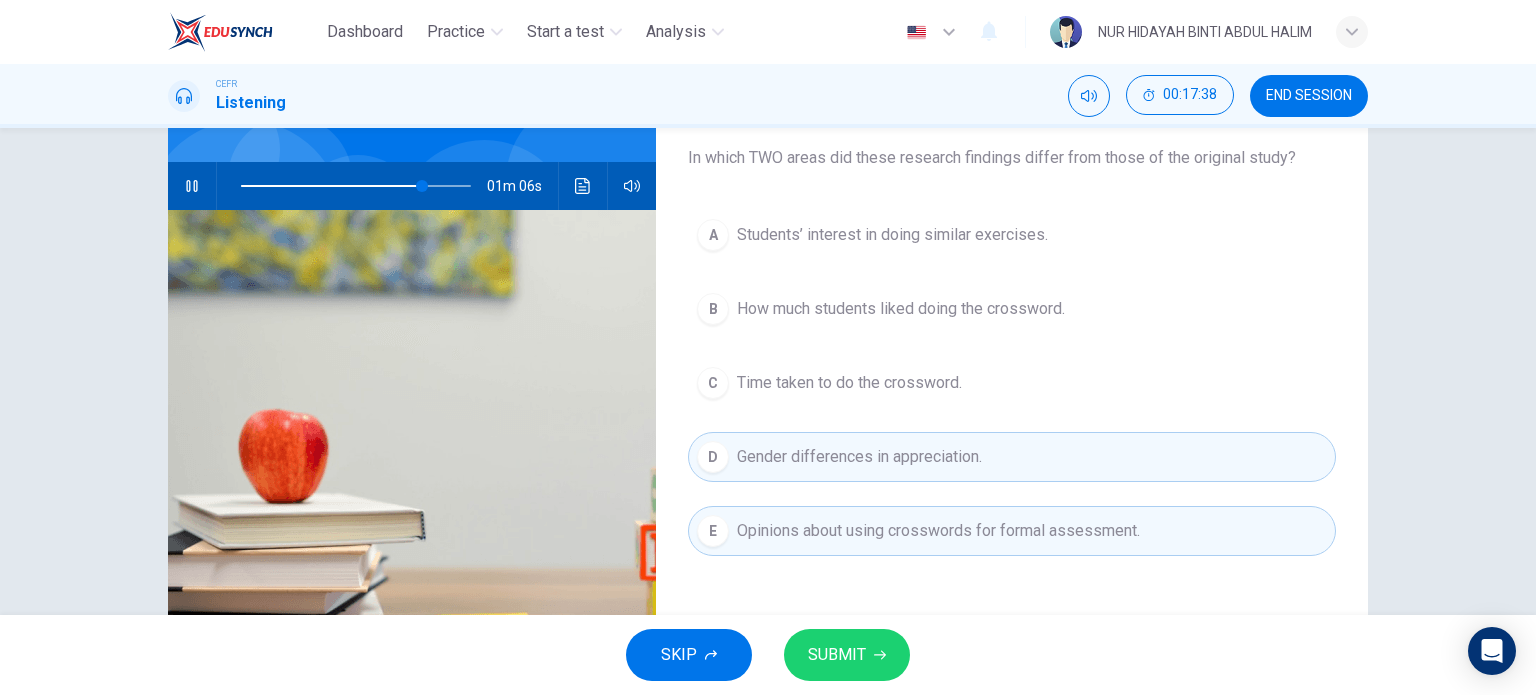 click on "SUBMIT" at bounding box center [847, 655] 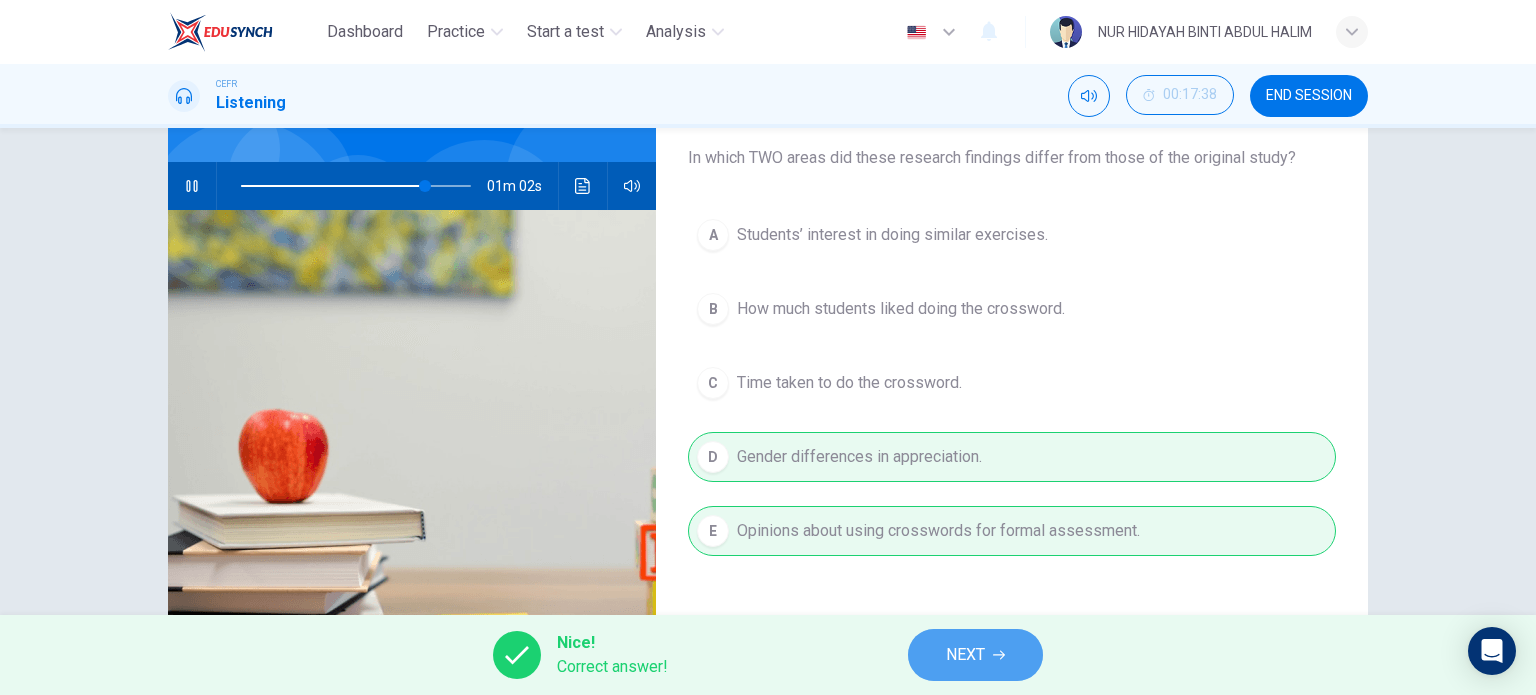 click on "NEXT" at bounding box center [965, 655] 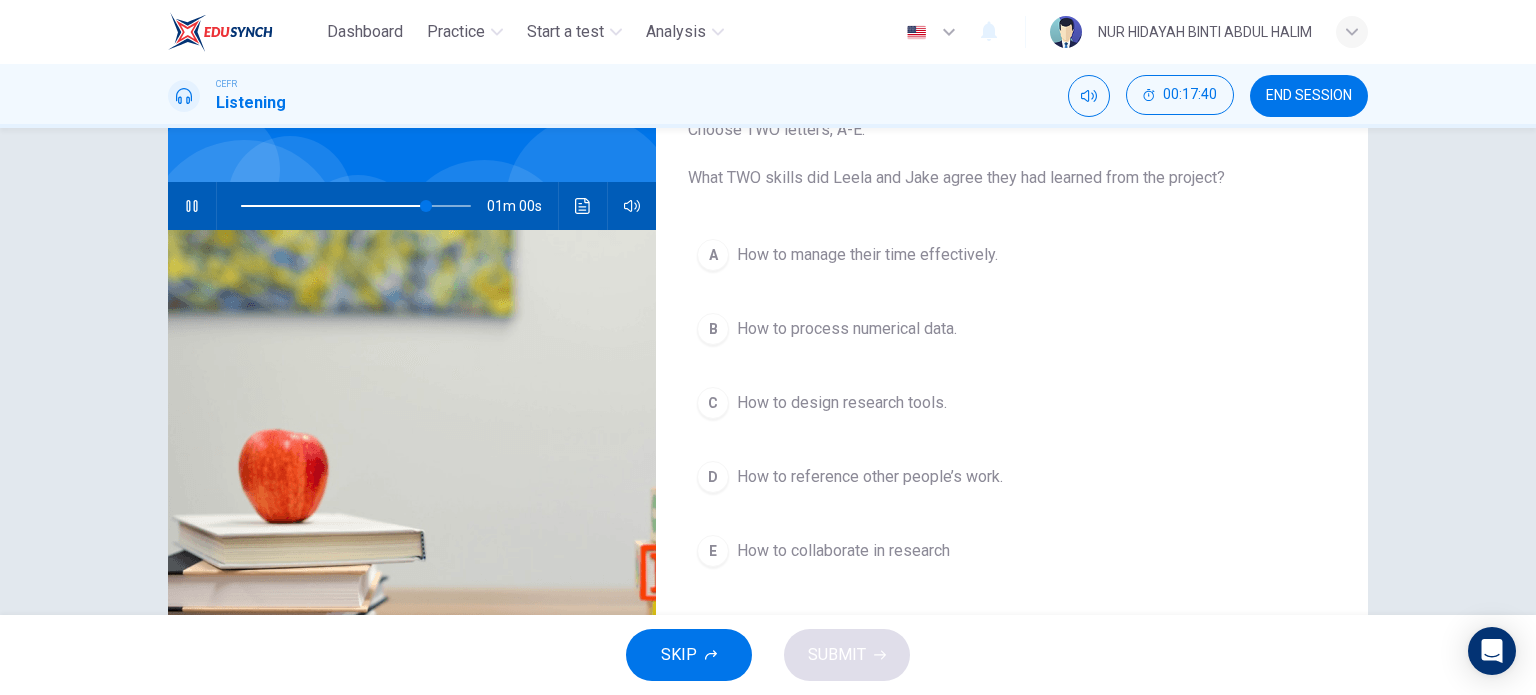 scroll, scrollTop: 150, scrollLeft: 0, axis: vertical 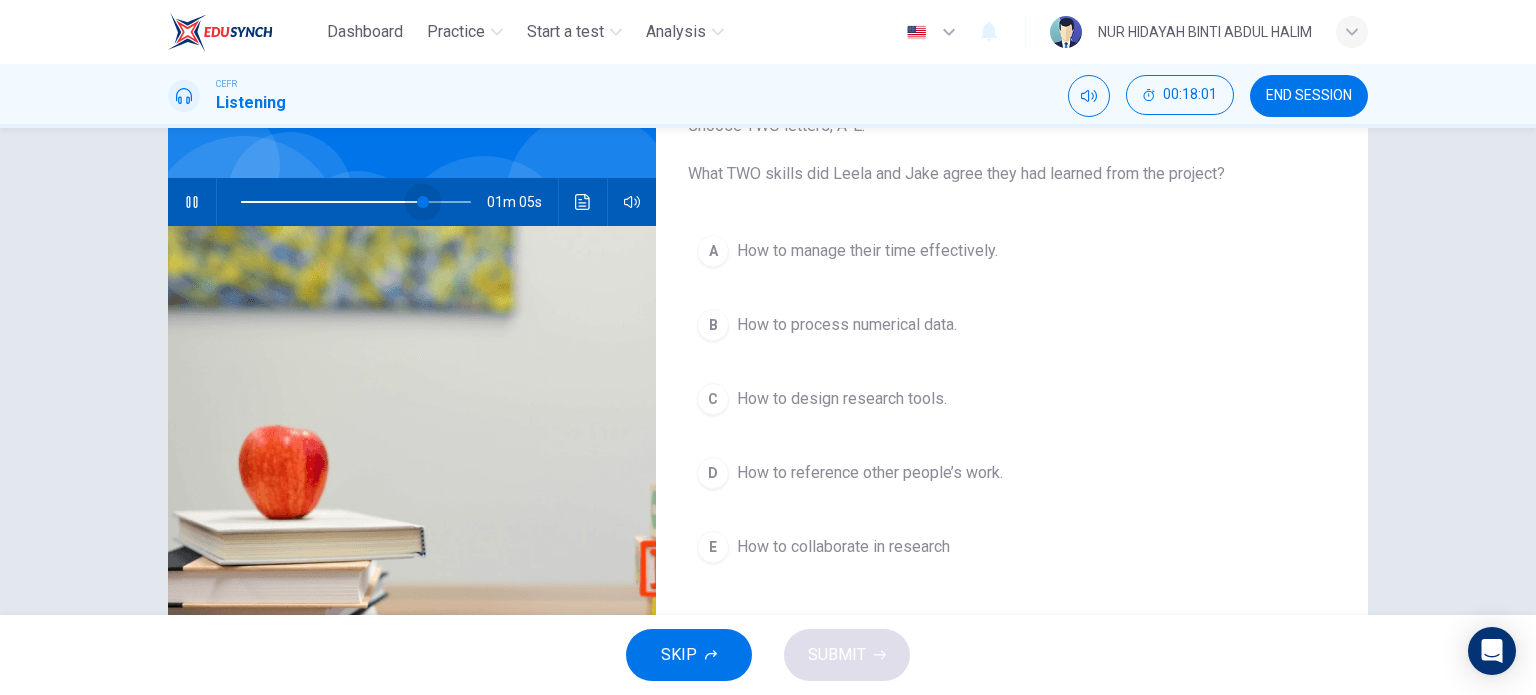 click at bounding box center (423, 202) 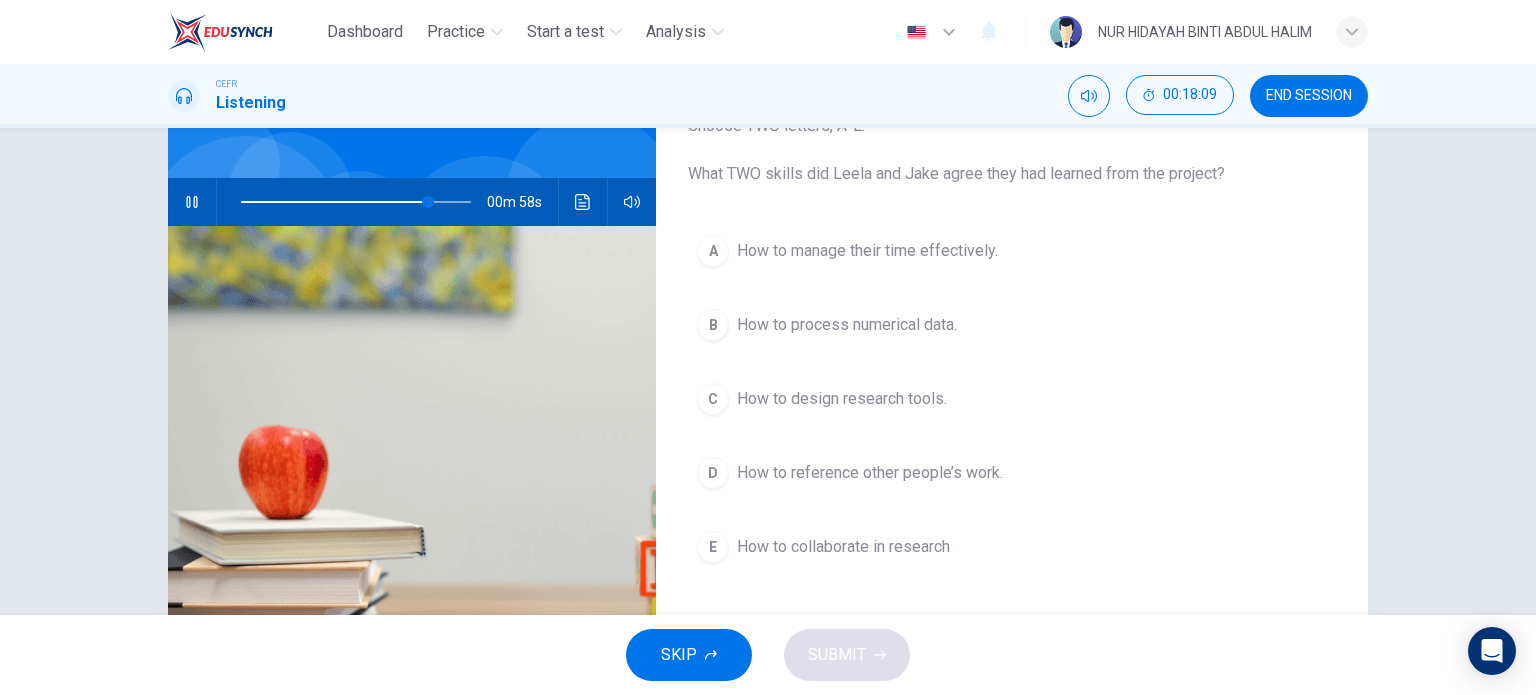 click on "How to manage their time effectively." at bounding box center [867, 251] 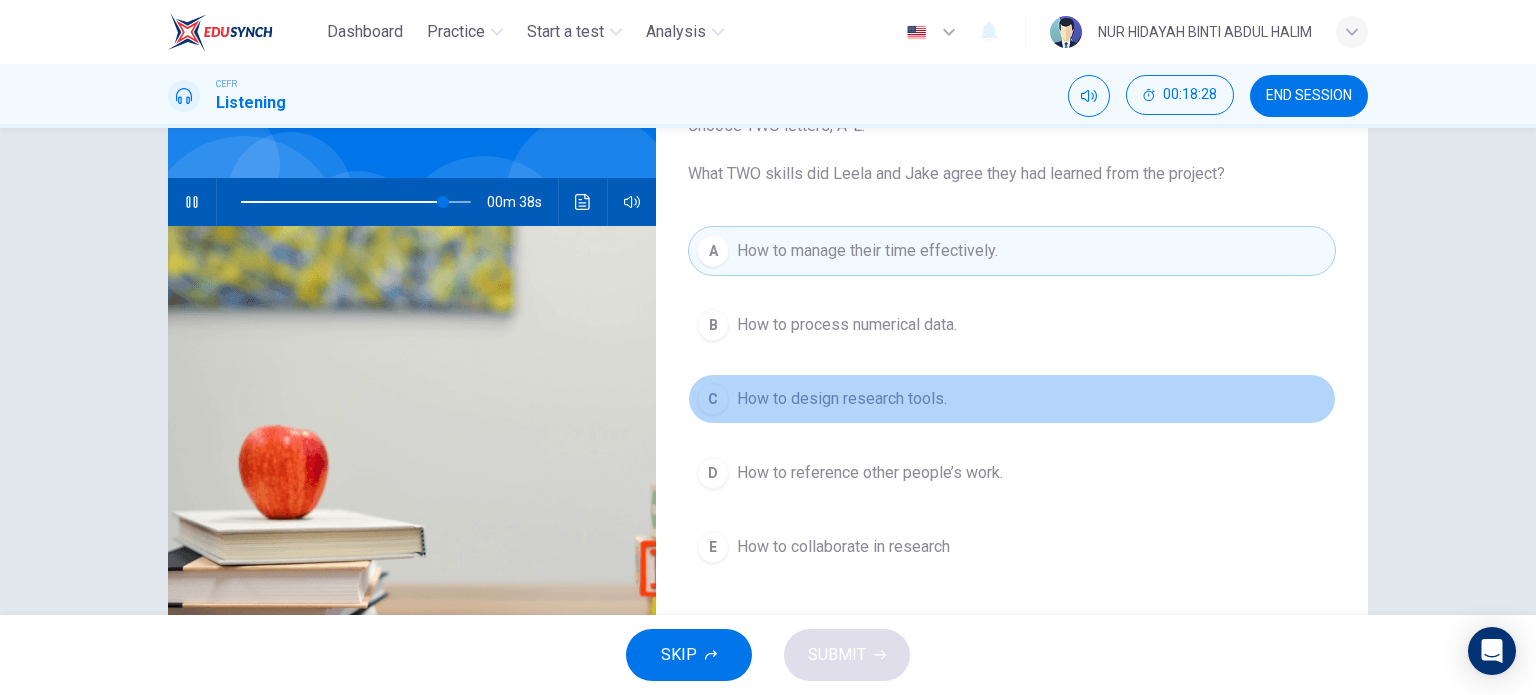 click on "C How to design research tools." at bounding box center (1012, 399) 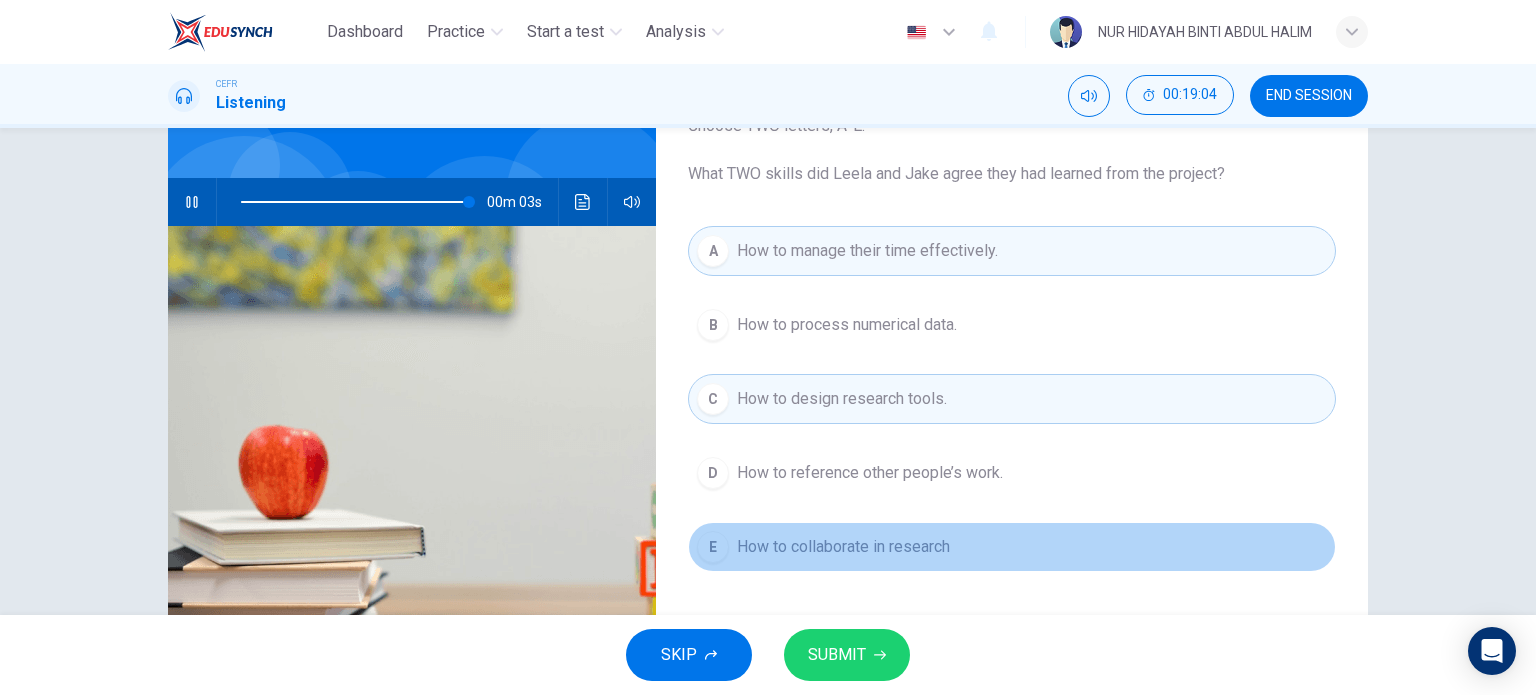 click on "E How to collaborate in research" at bounding box center (1012, 547) 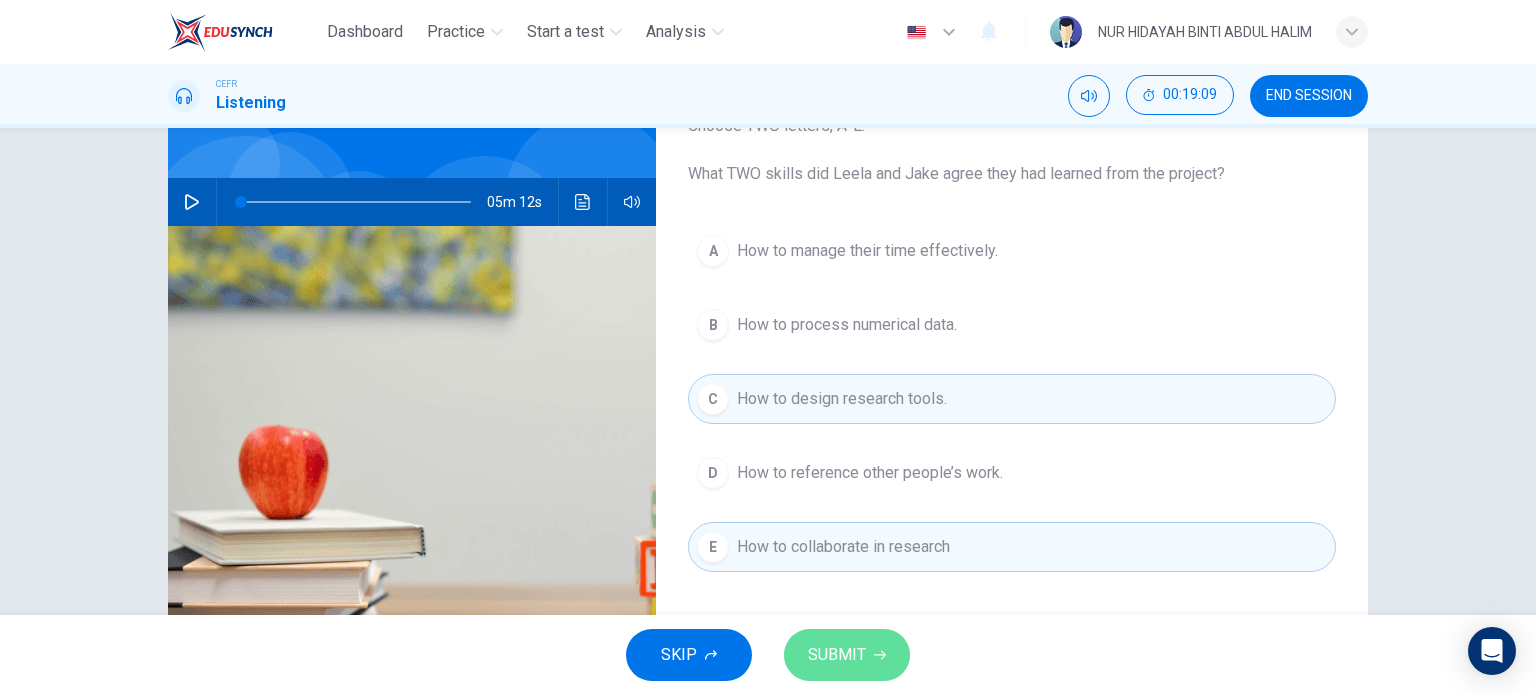 click on "SUBMIT" at bounding box center (847, 655) 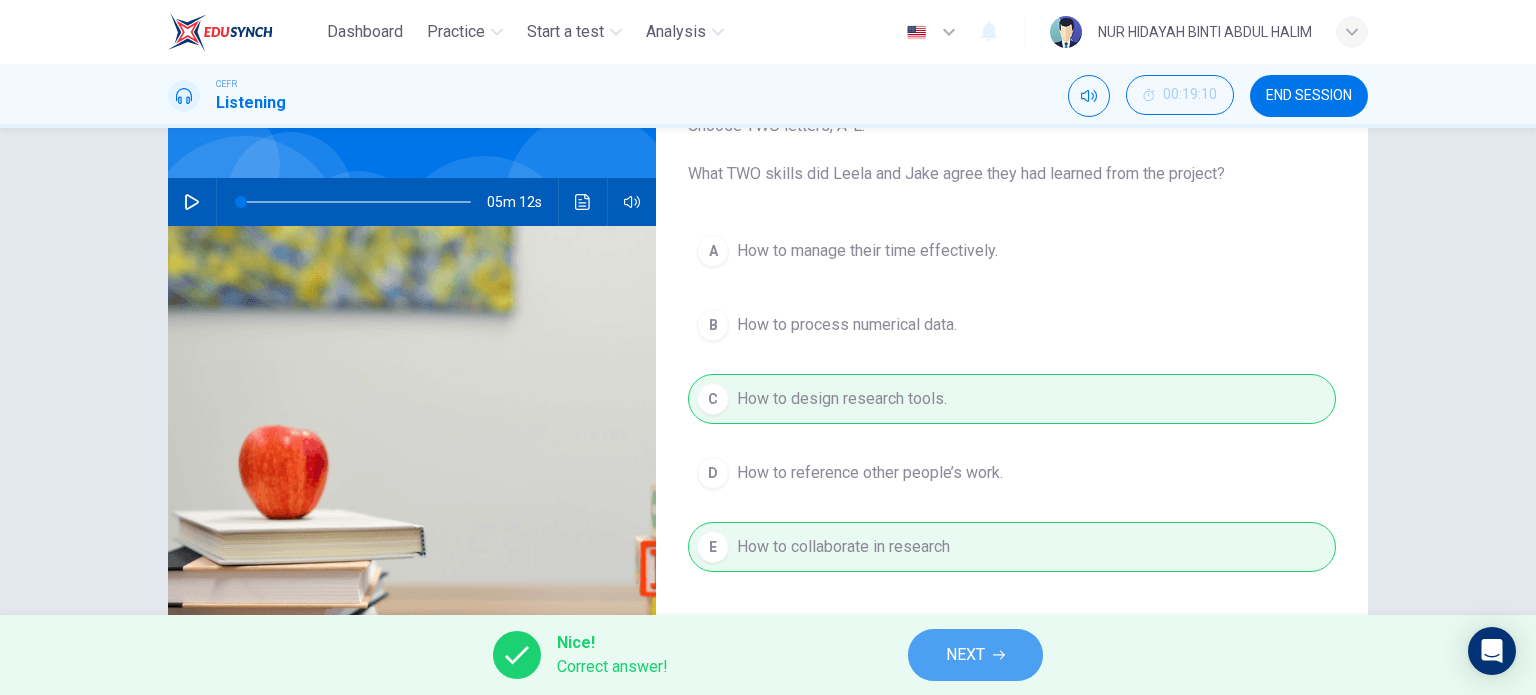 click on "NEXT" at bounding box center (965, 655) 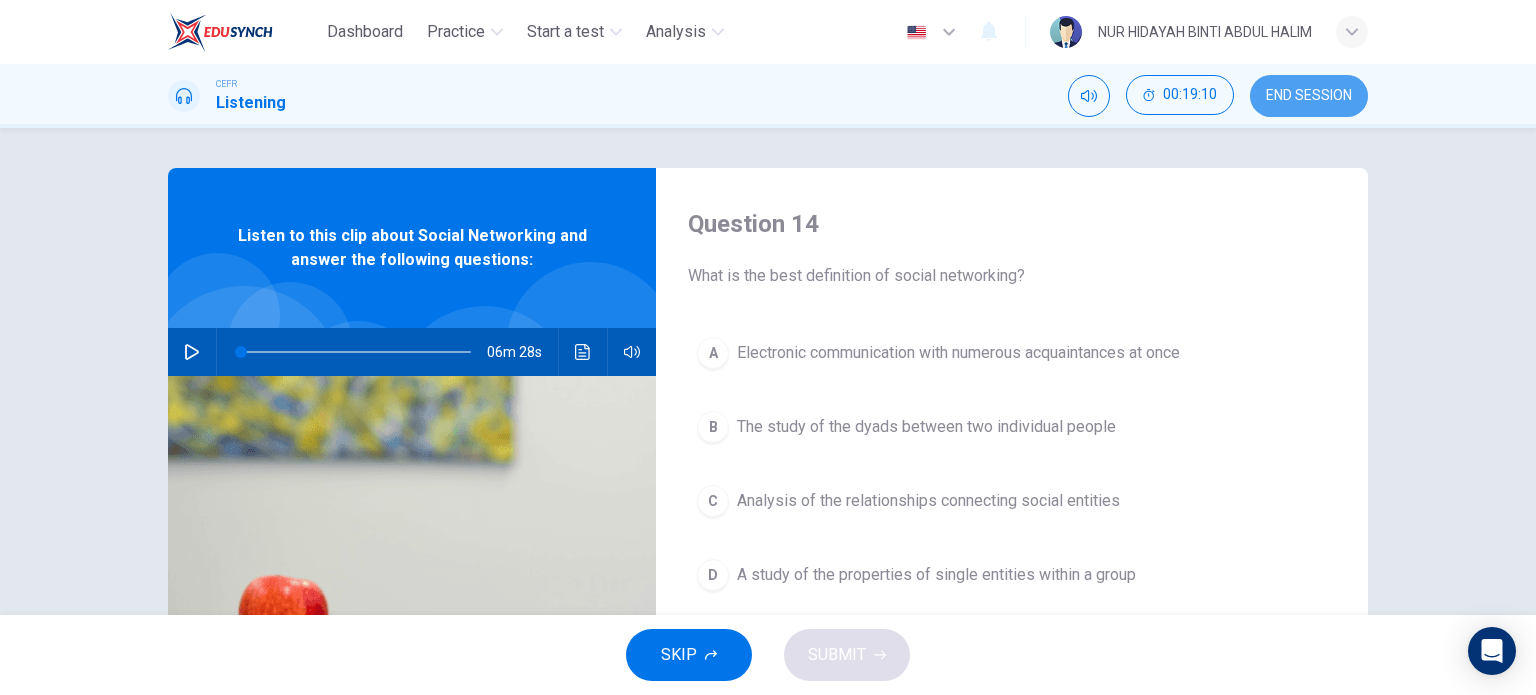 click on "END SESSION" at bounding box center [1309, 96] 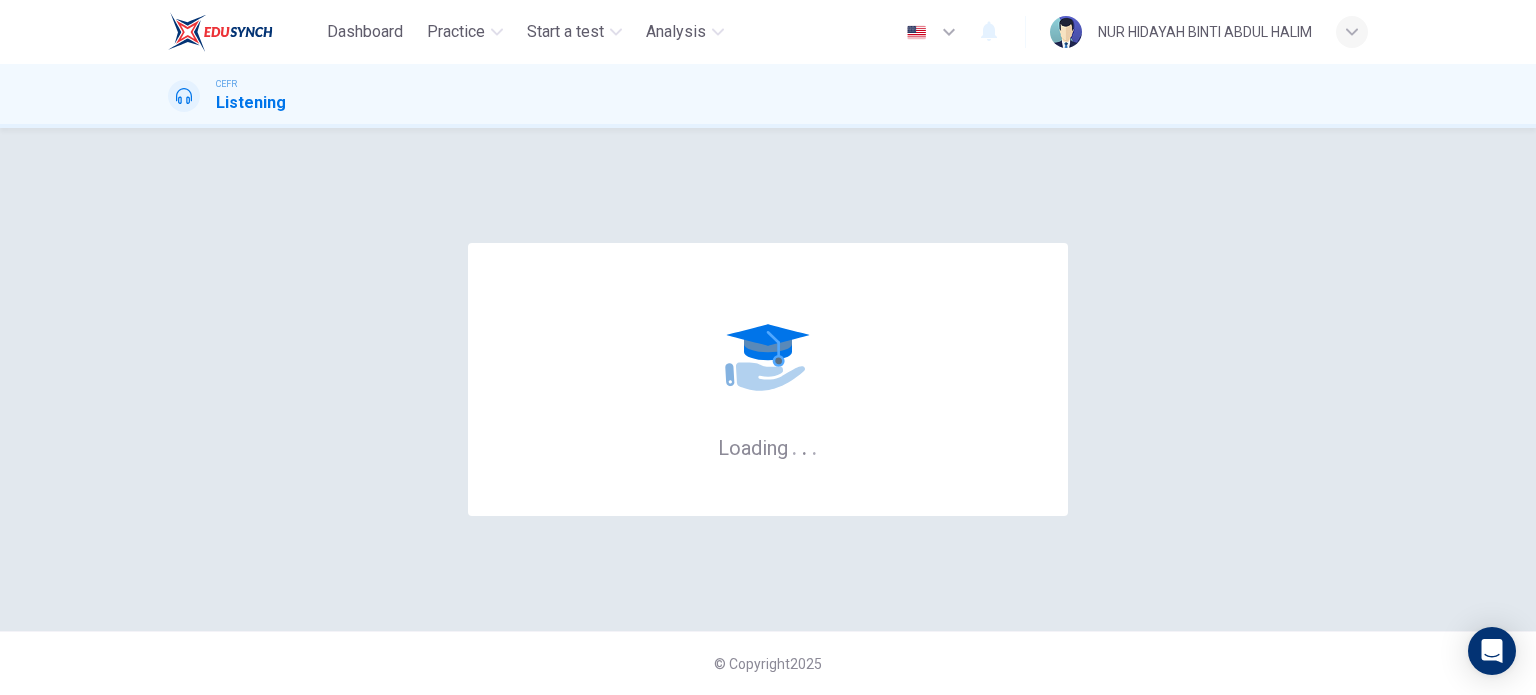 scroll, scrollTop: 0, scrollLeft: 0, axis: both 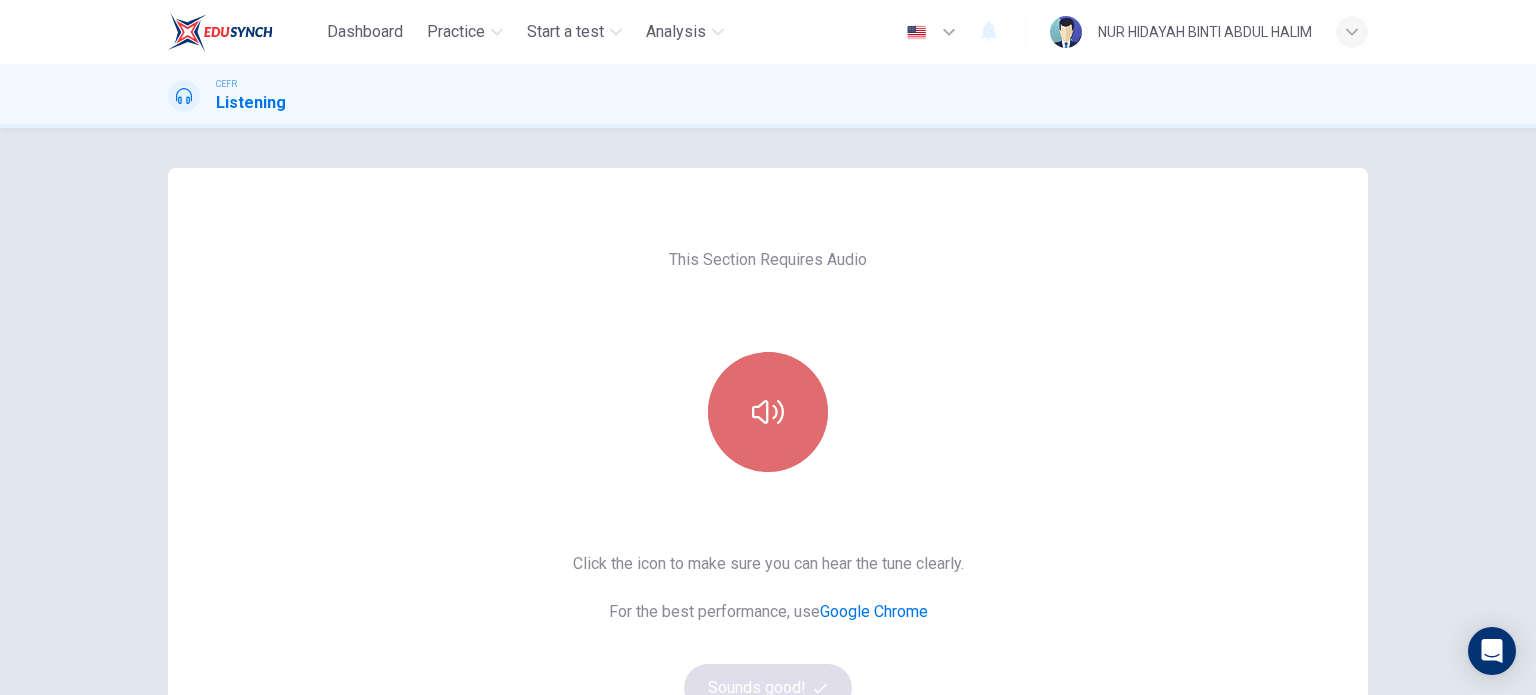 click at bounding box center [768, 412] 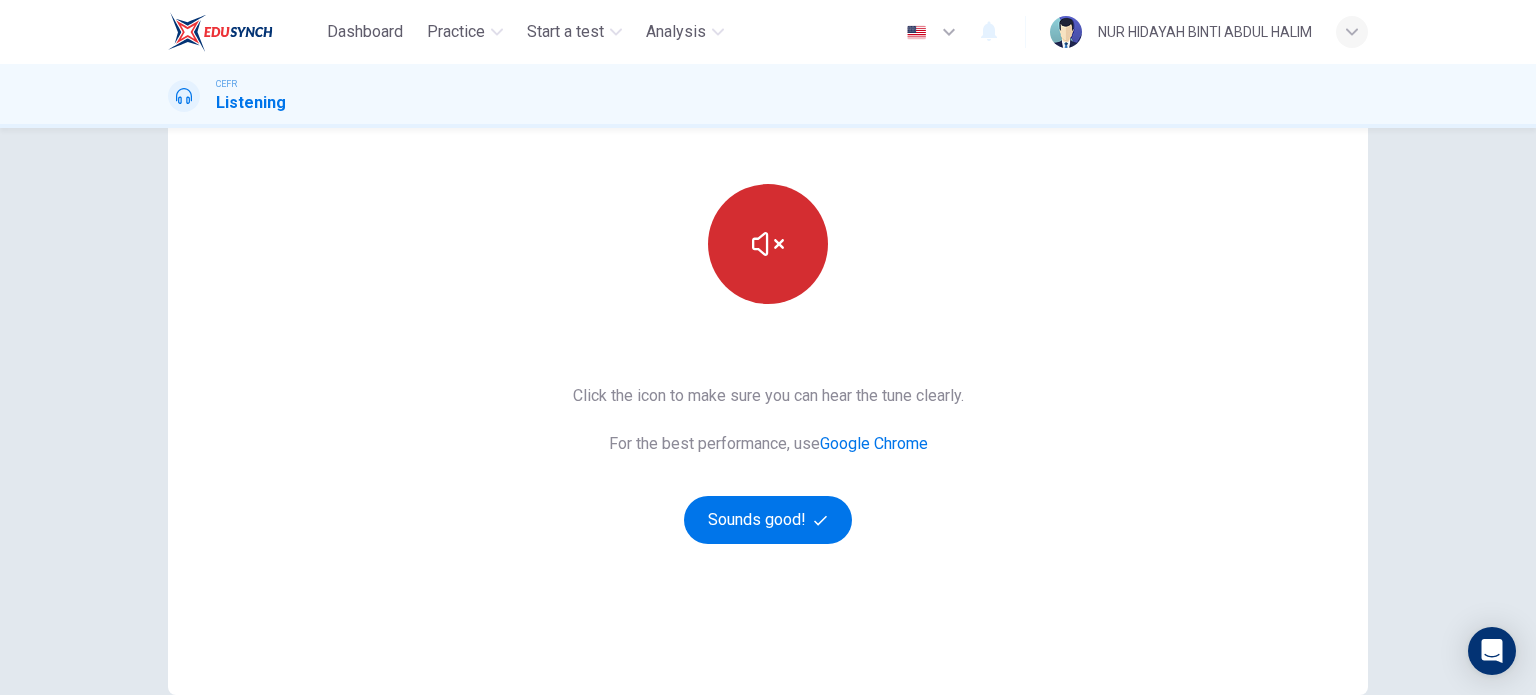 scroll, scrollTop: 171, scrollLeft: 0, axis: vertical 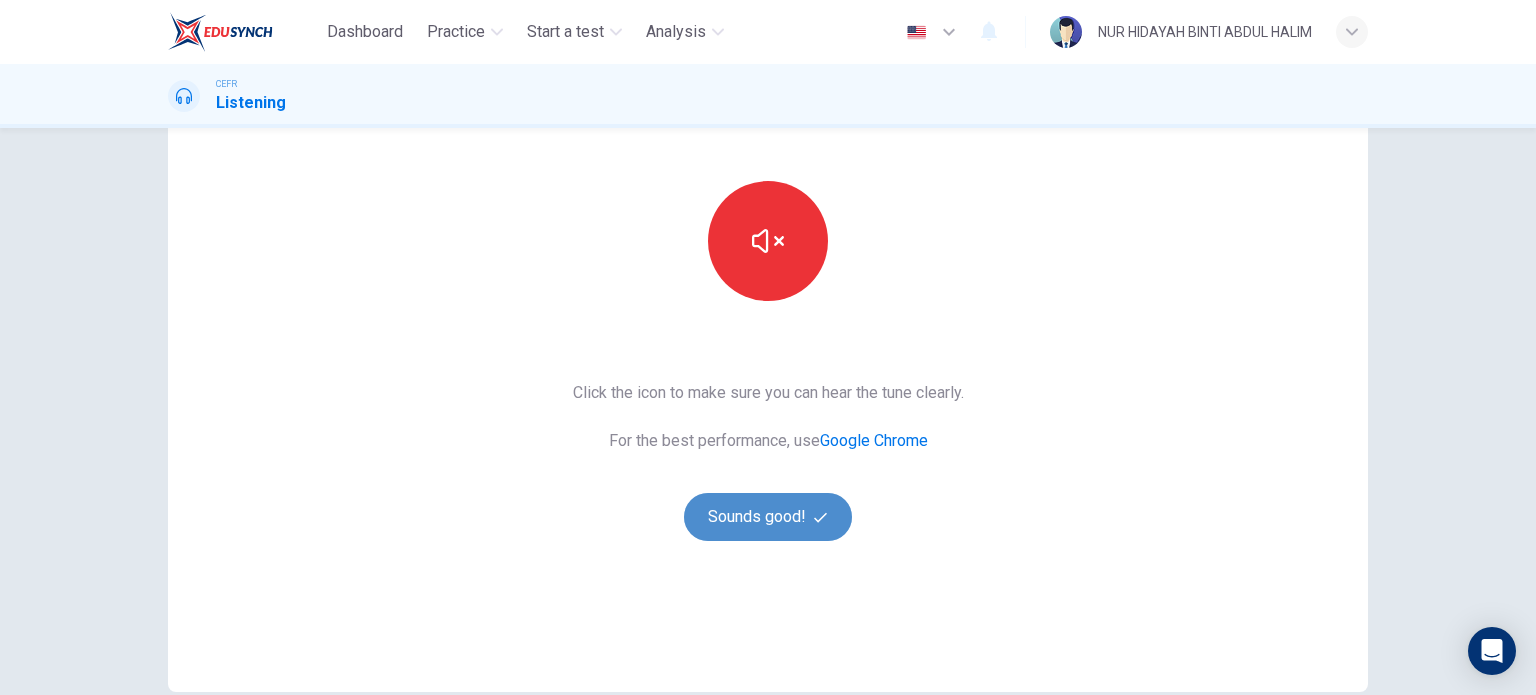 click on "Sounds good!" at bounding box center [768, 517] 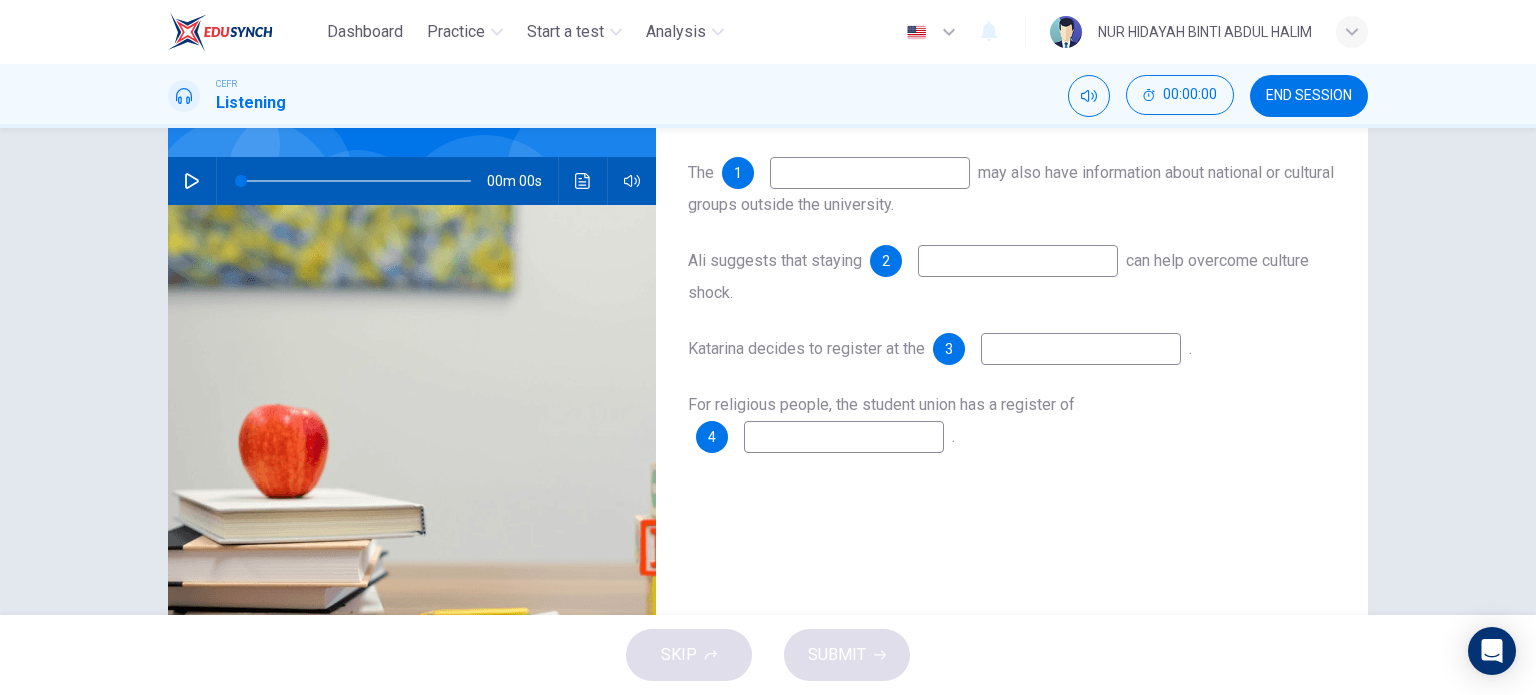 scroll, scrollTop: 0, scrollLeft: 0, axis: both 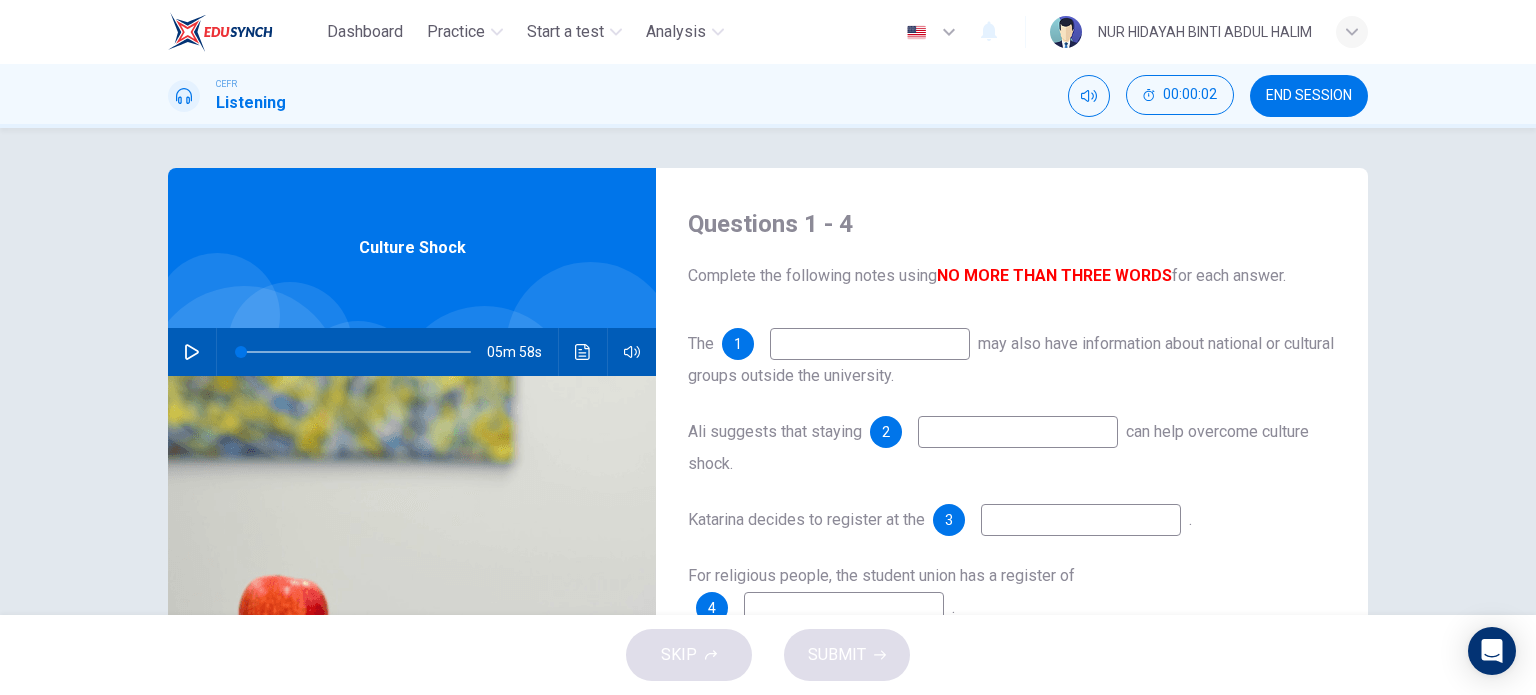 click on "05m 58s" at bounding box center (412, 352) 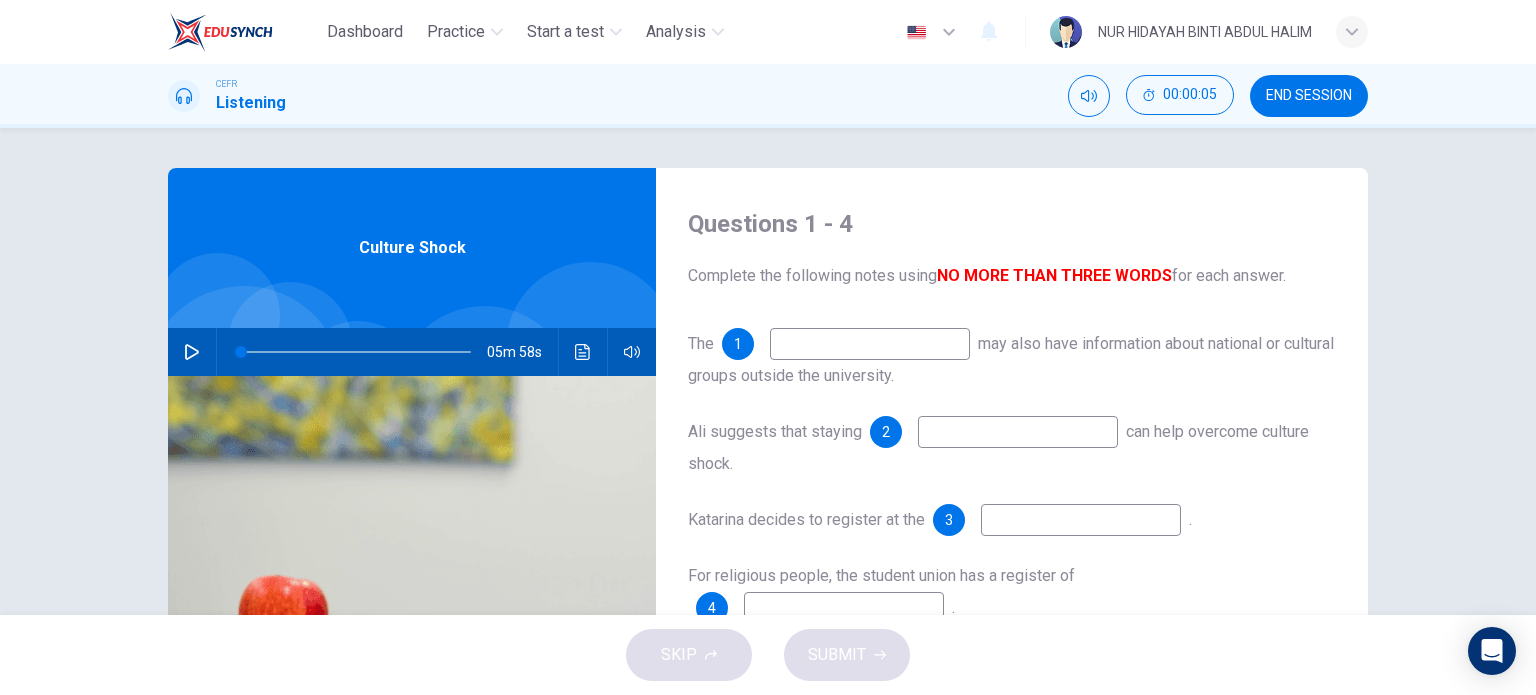 click at bounding box center [870, 344] 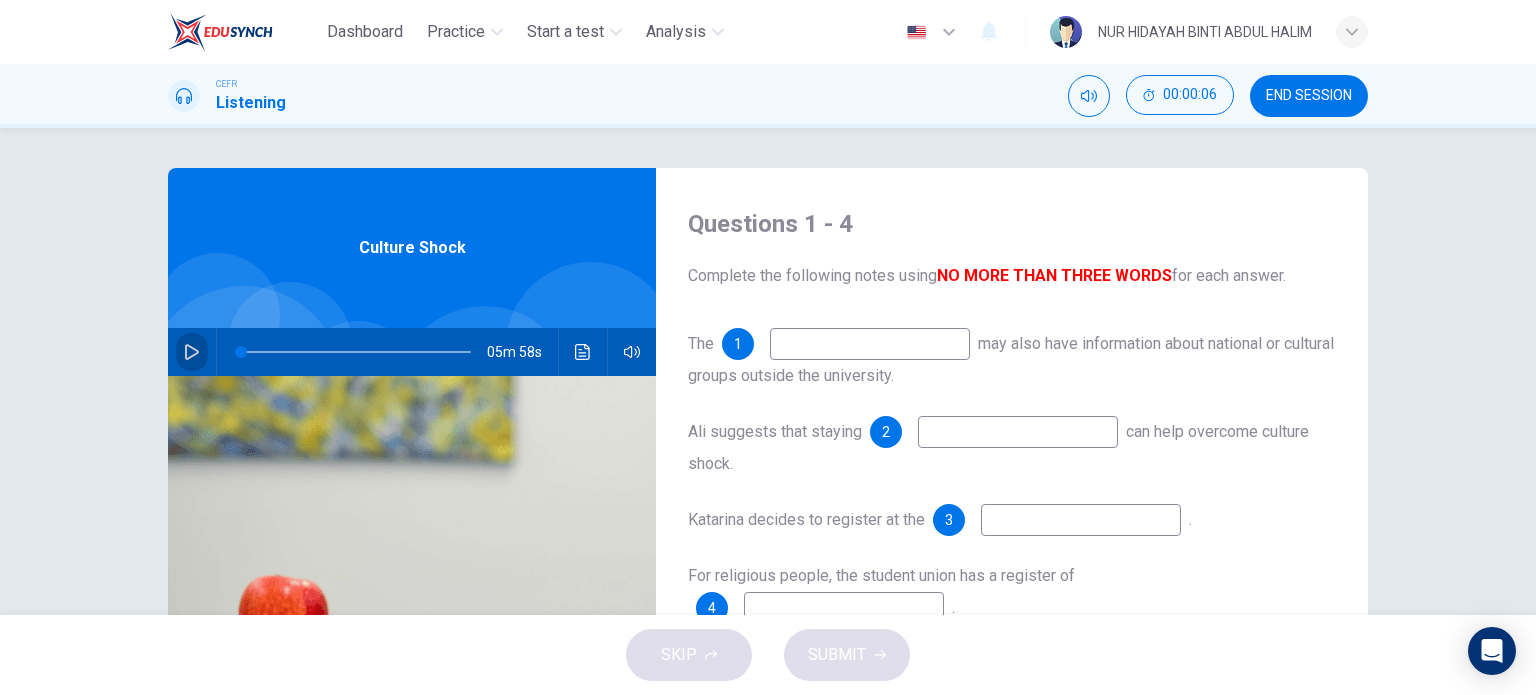 click at bounding box center [192, 352] 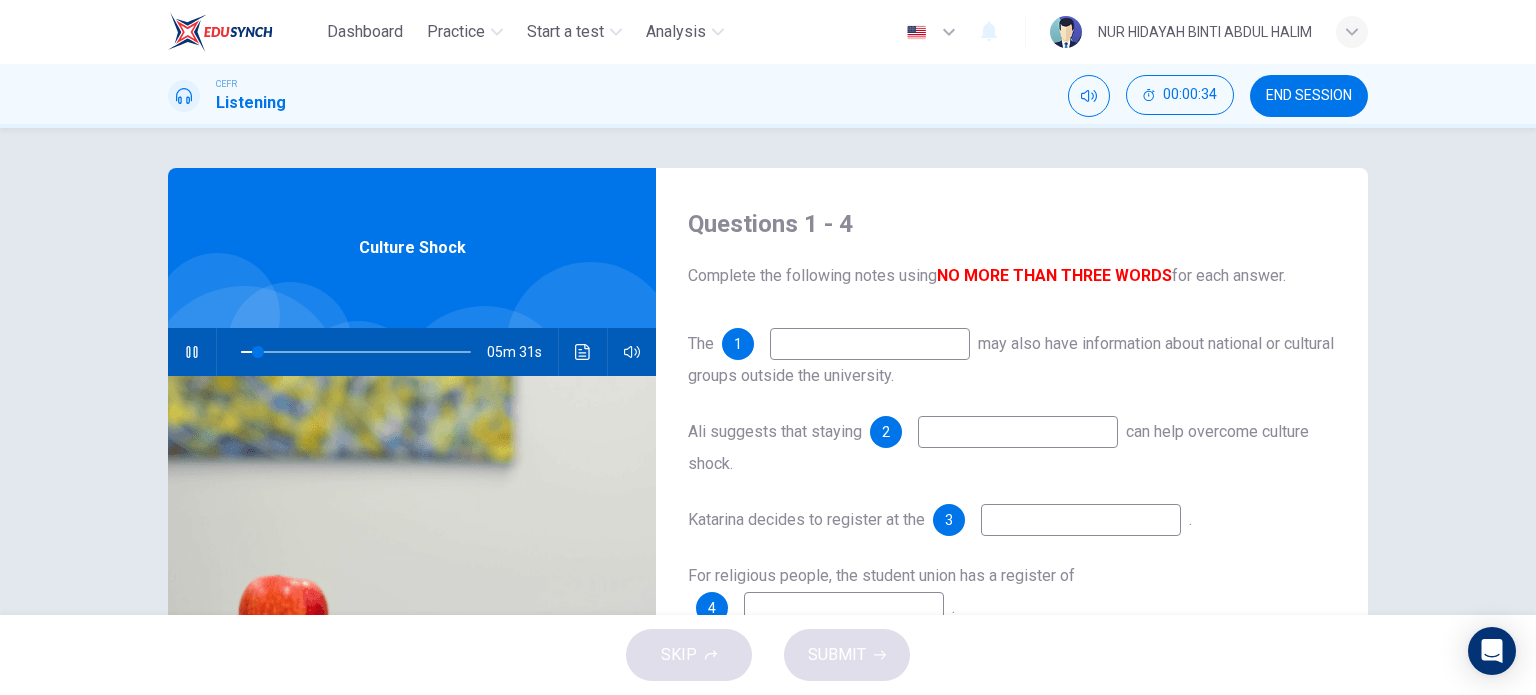 click at bounding box center [870, 344] 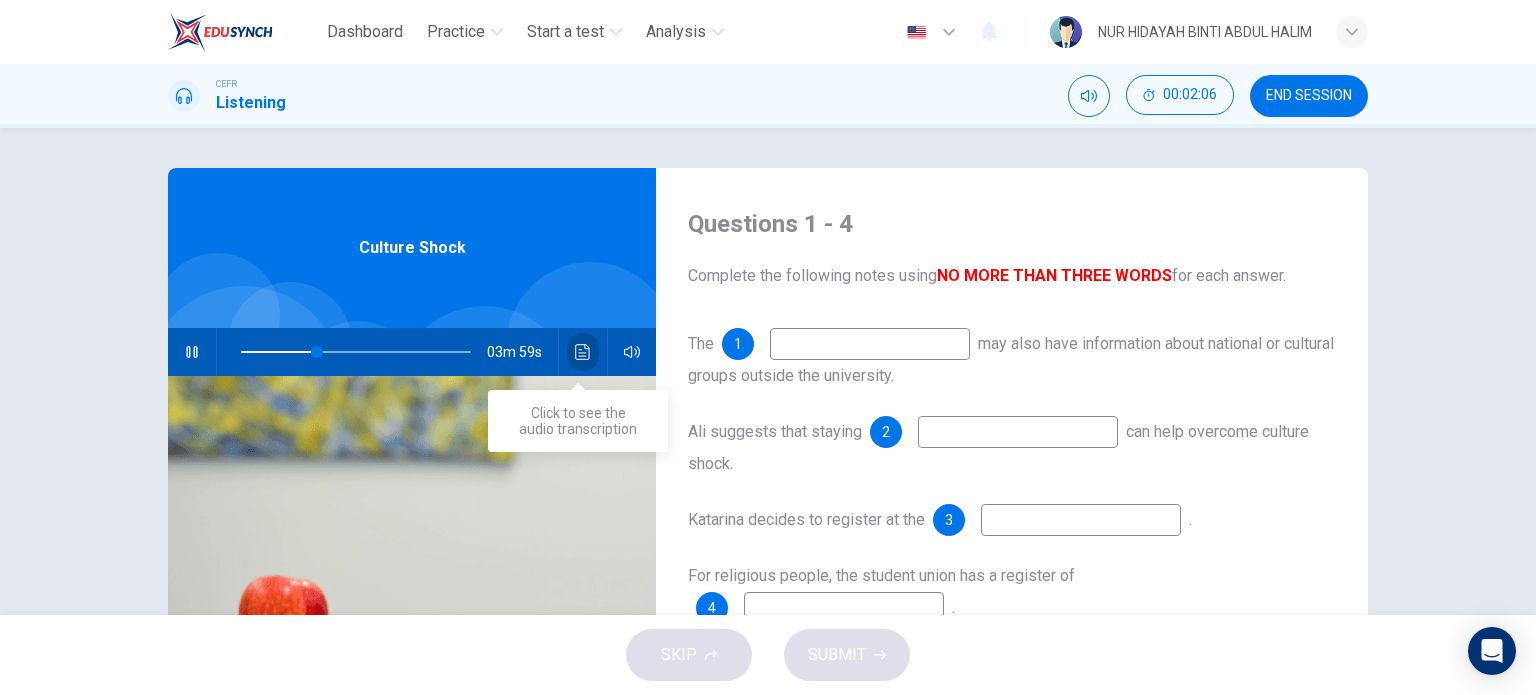 click at bounding box center (583, 352) 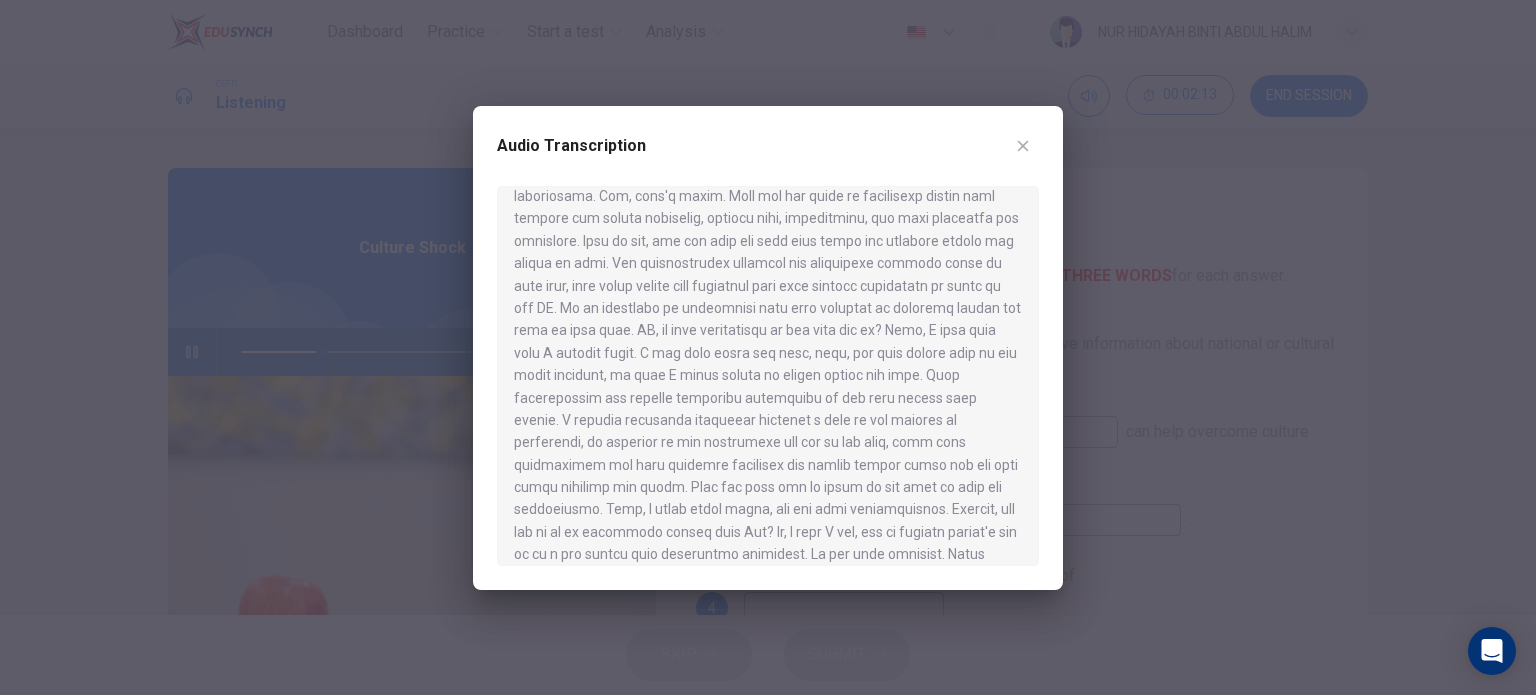 scroll, scrollTop: 267, scrollLeft: 0, axis: vertical 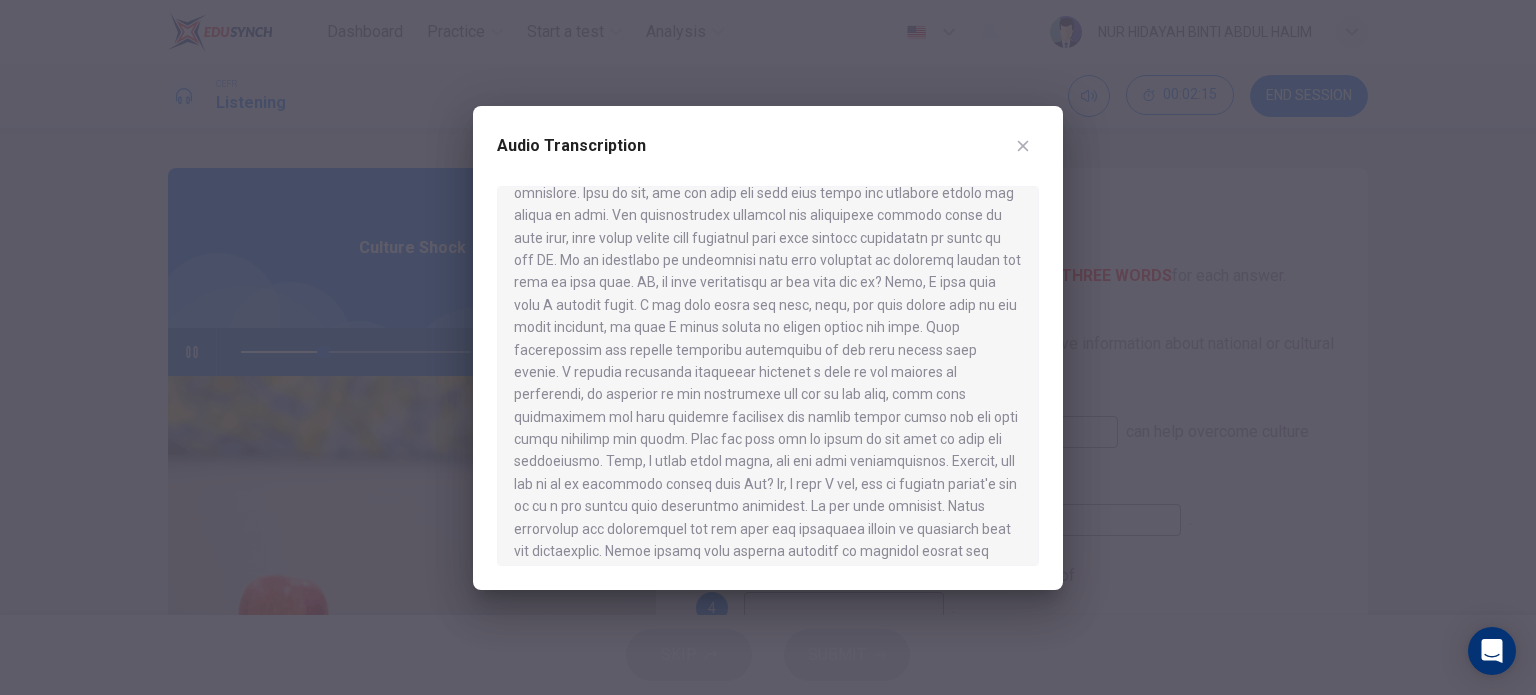 click at bounding box center [1023, 146] 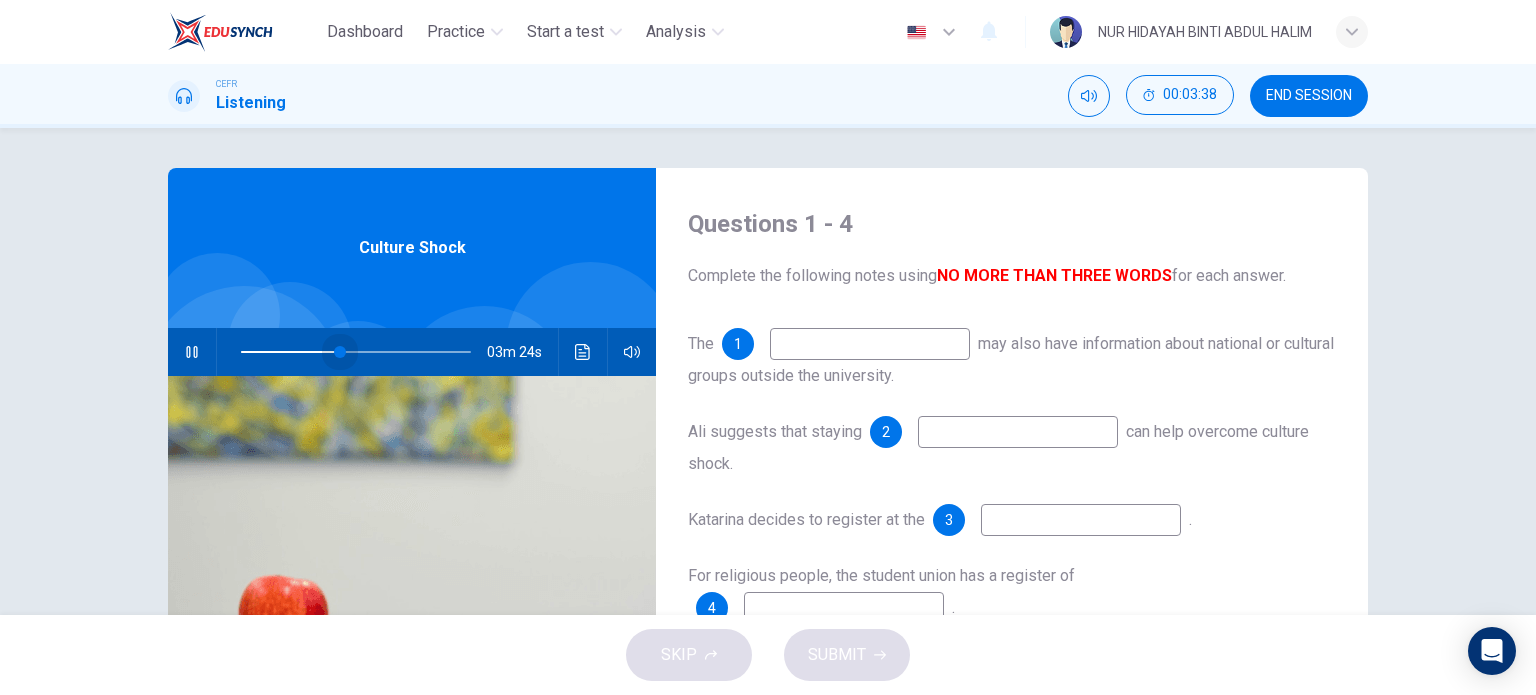 click at bounding box center [356, 352] 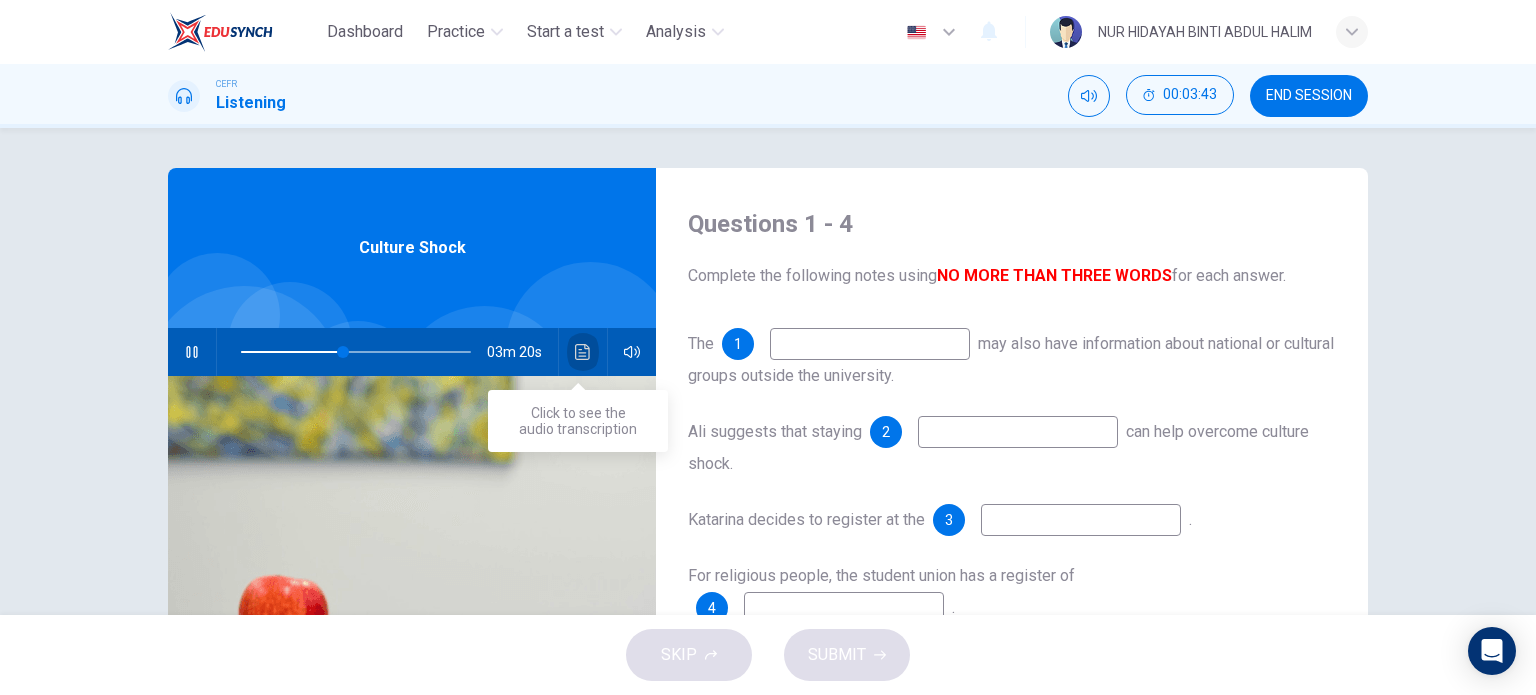 click at bounding box center (582, 352) 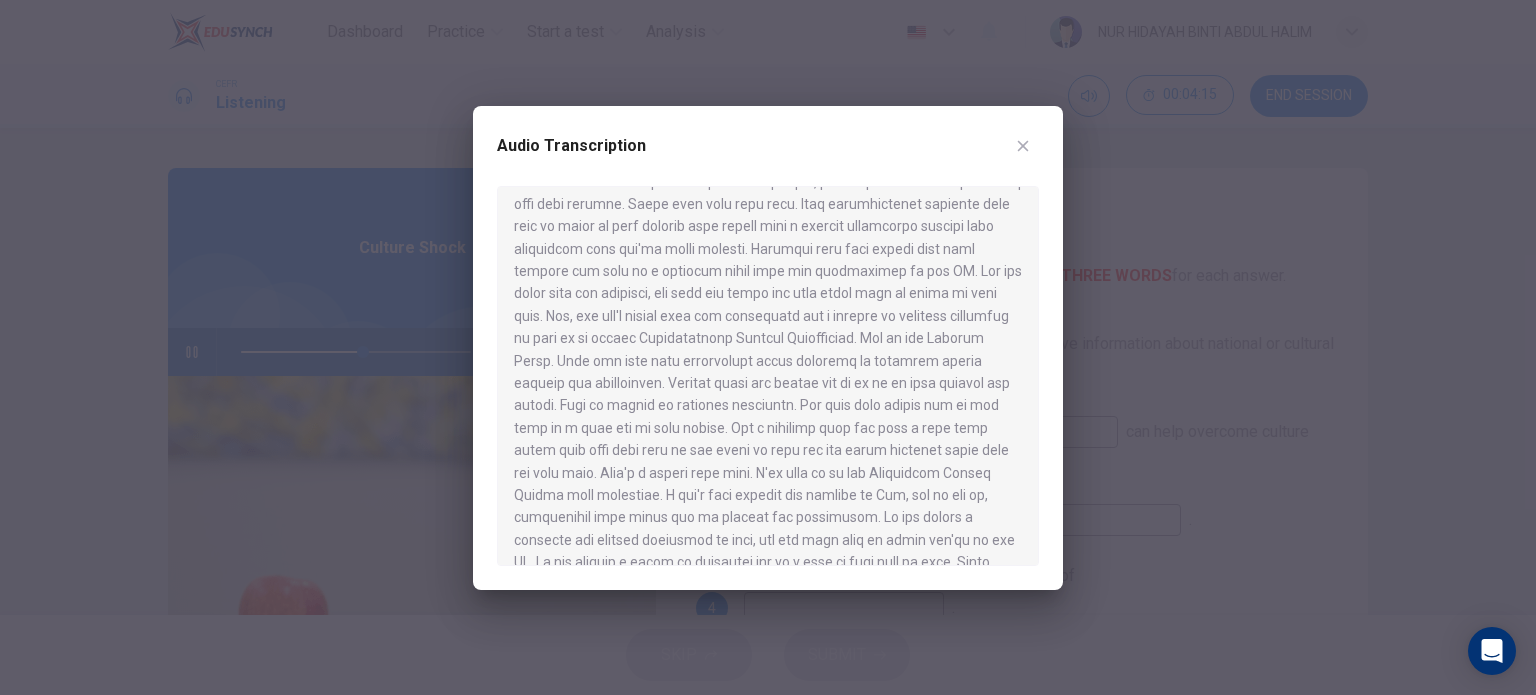 scroll, scrollTop: 954, scrollLeft: 0, axis: vertical 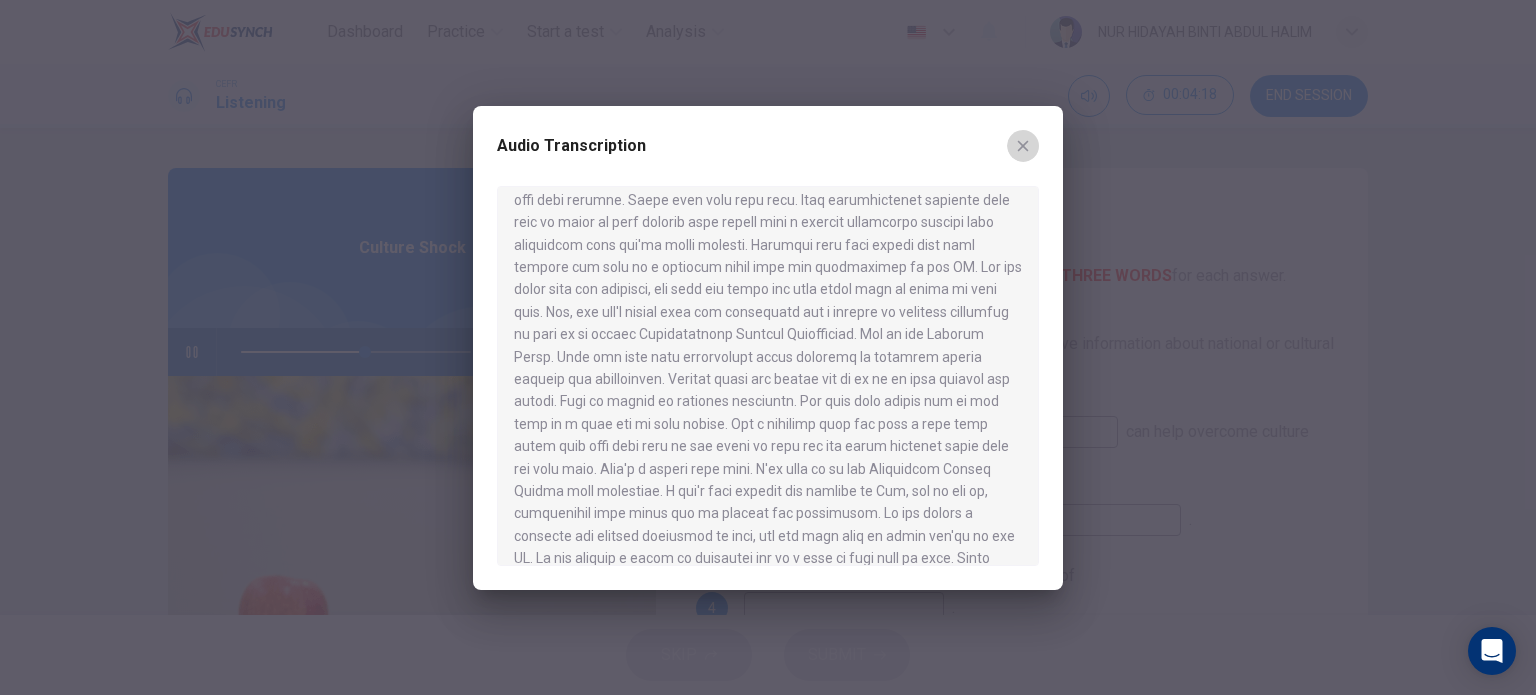 click at bounding box center (1023, 146) 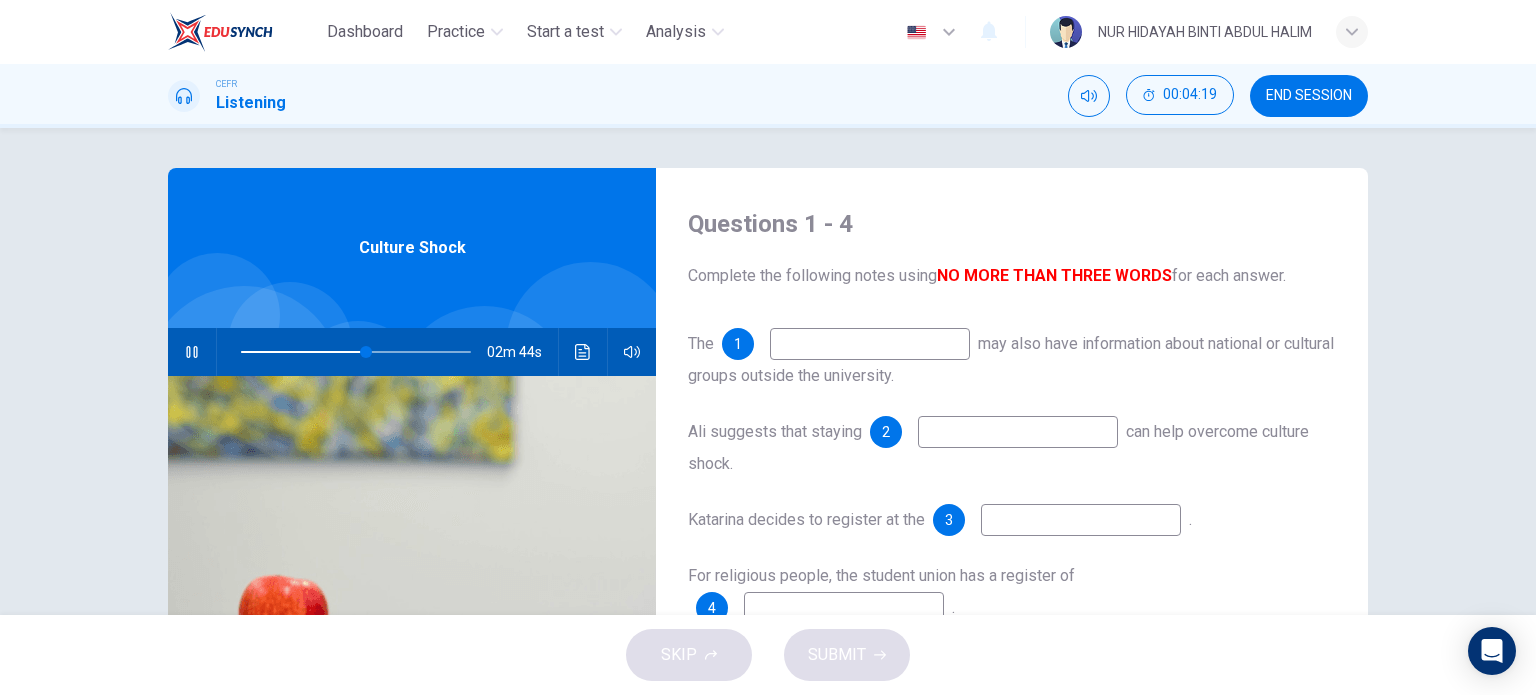 click at bounding box center (870, 344) 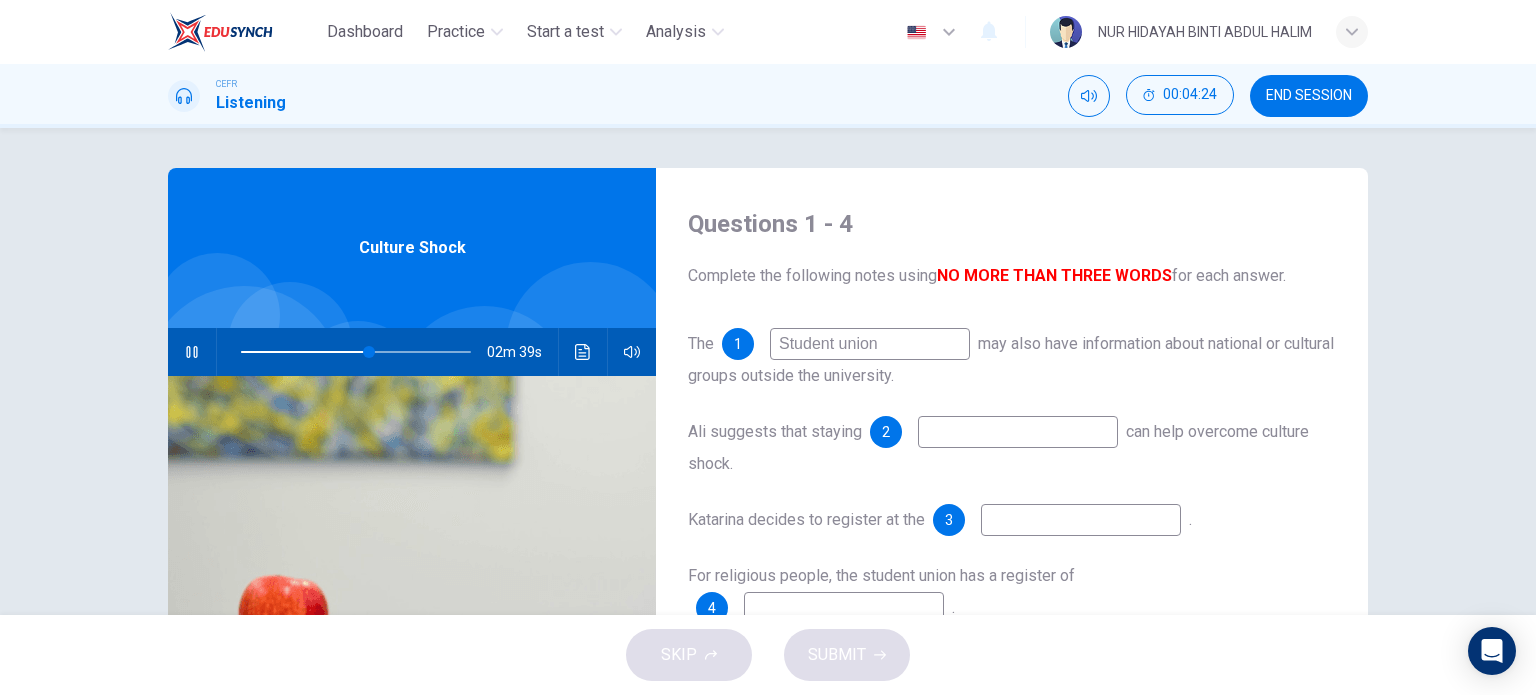 type on "Student union" 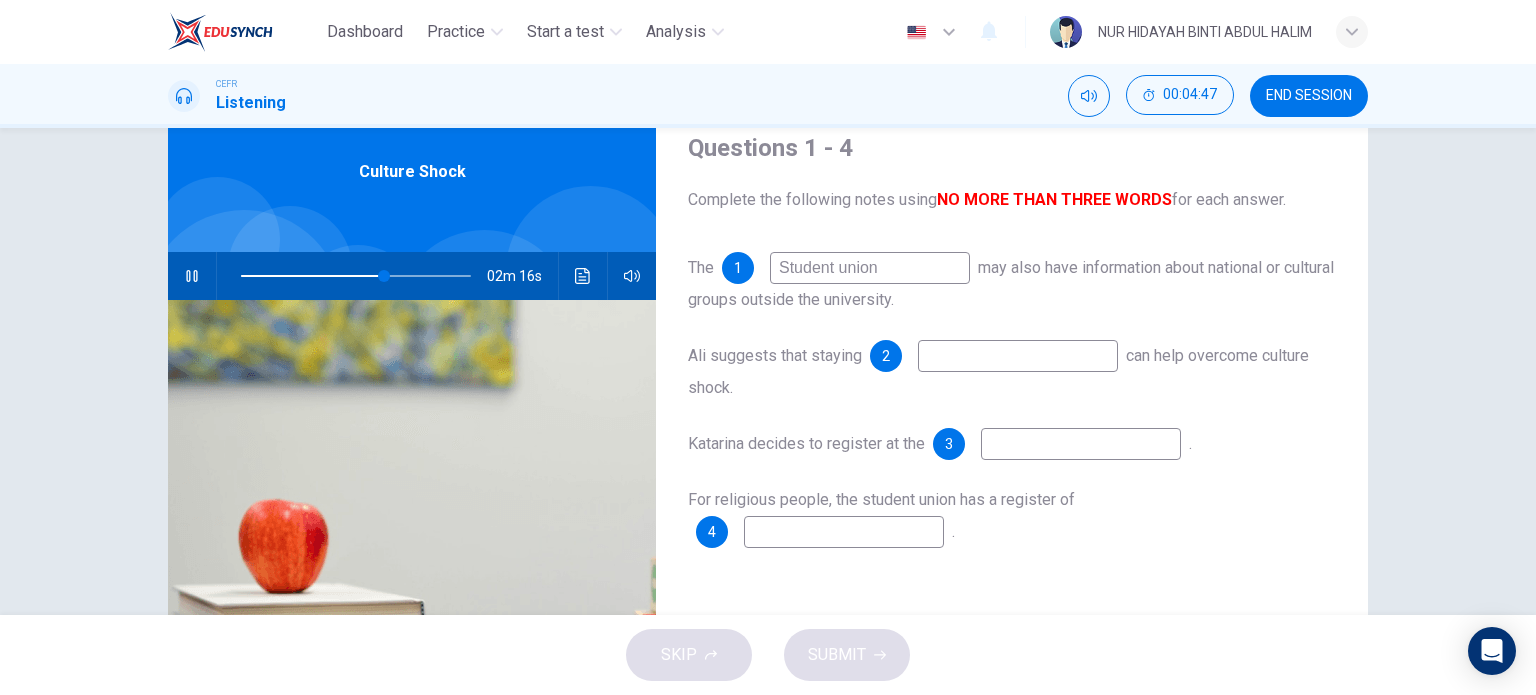 scroll, scrollTop: 79, scrollLeft: 0, axis: vertical 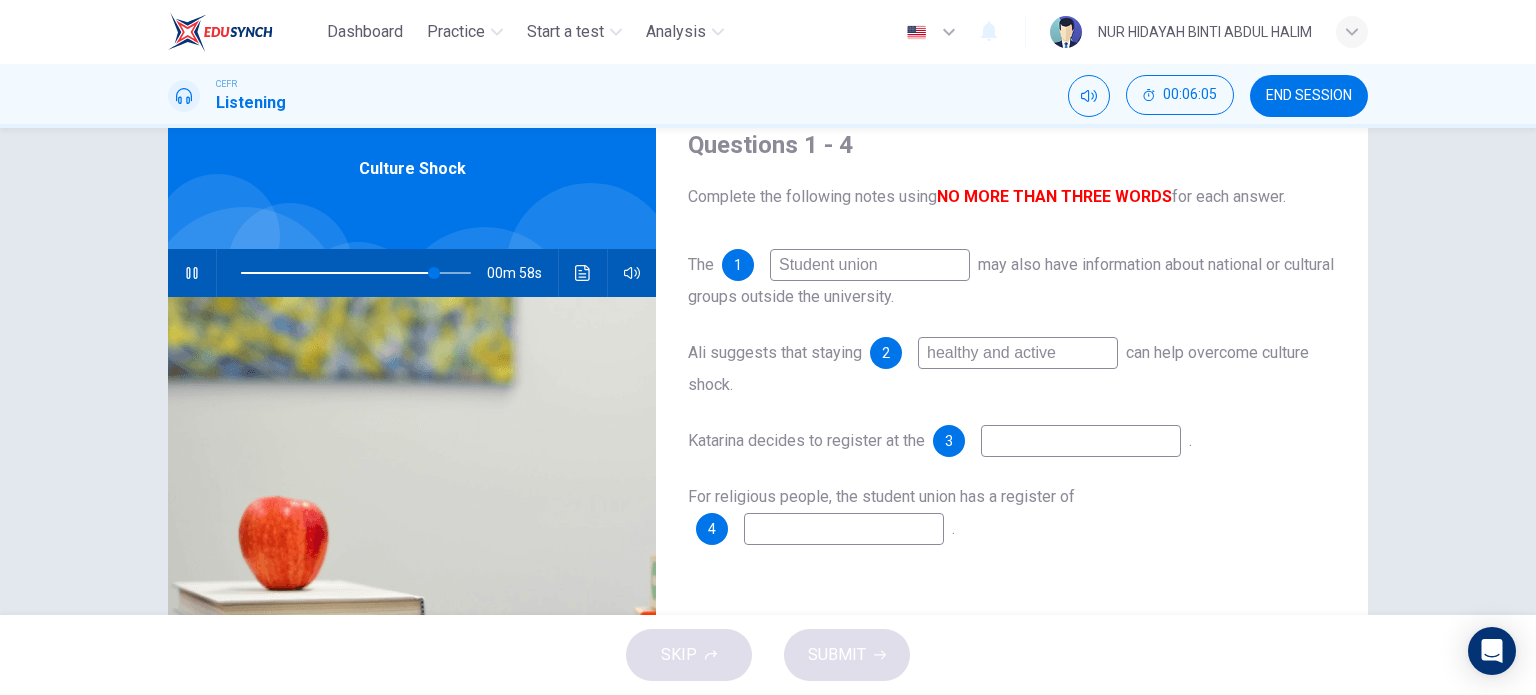 type on "healthy and active" 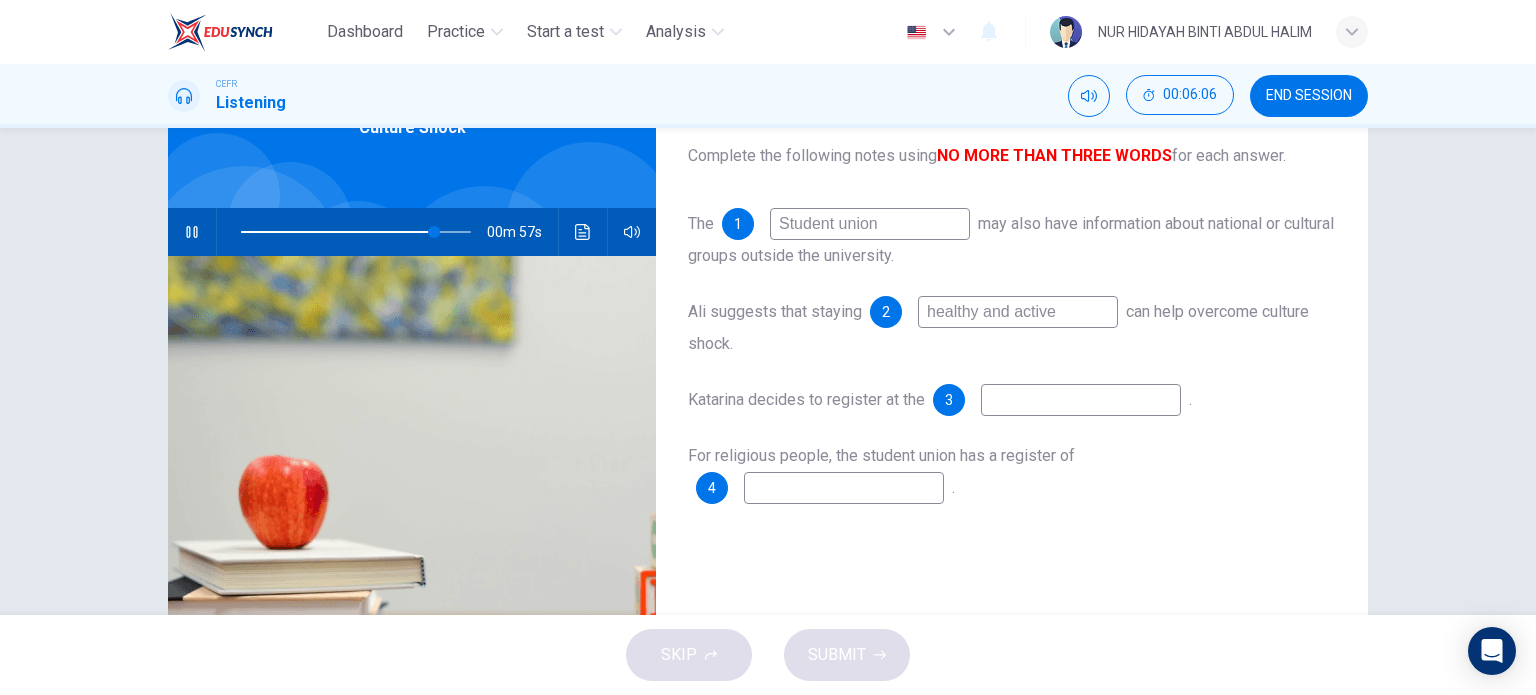 scroll, scrollTop: 123, scrollLeft: 0, axis: vertical 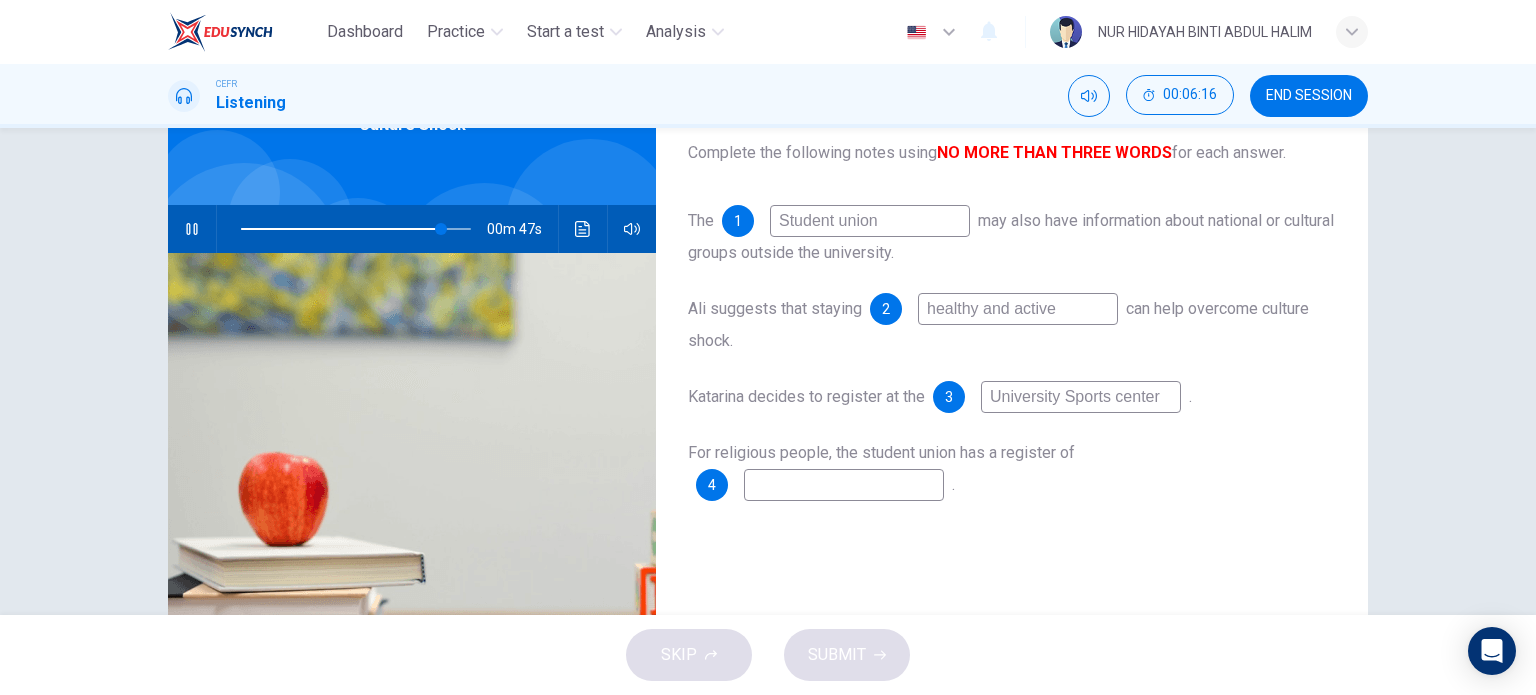 click on "University Sports center" at bounding box center [870, 221] 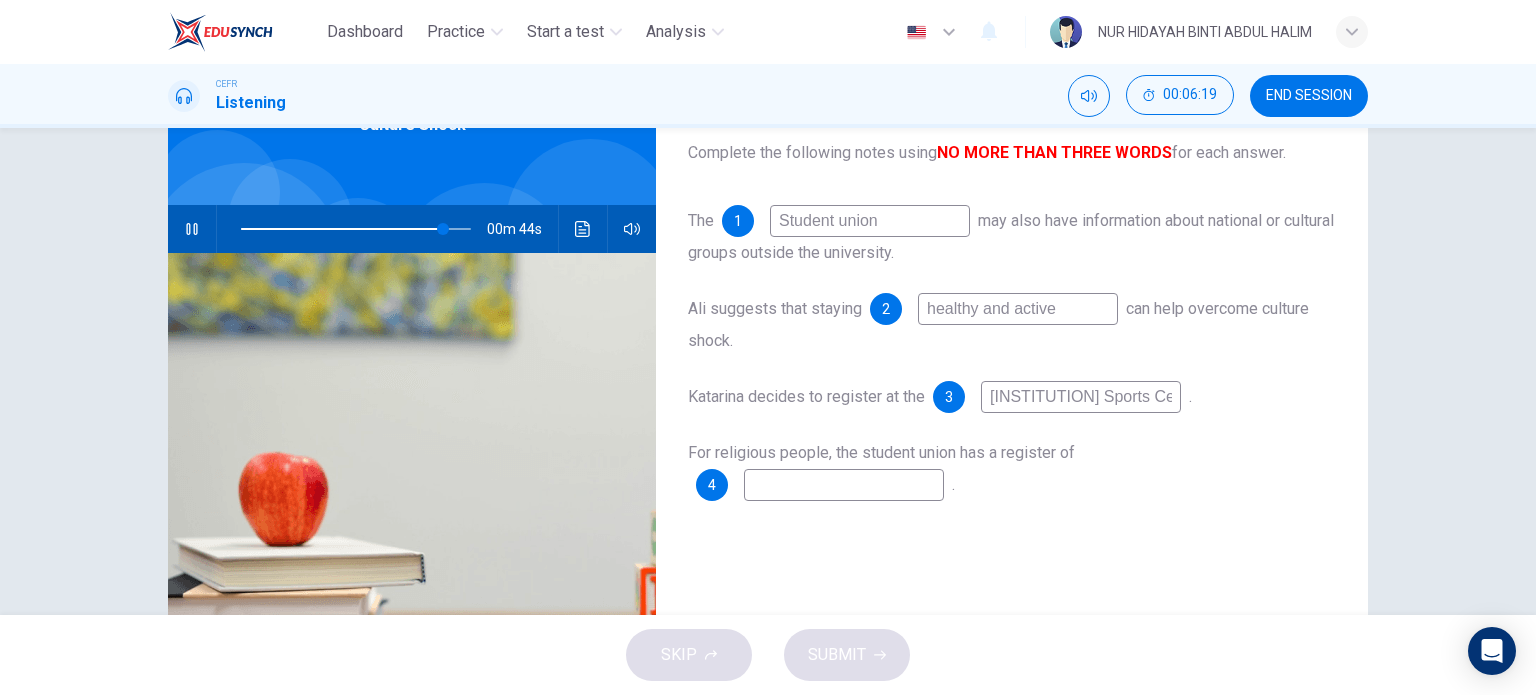 type on "[INSTITUTION] Sports Center" 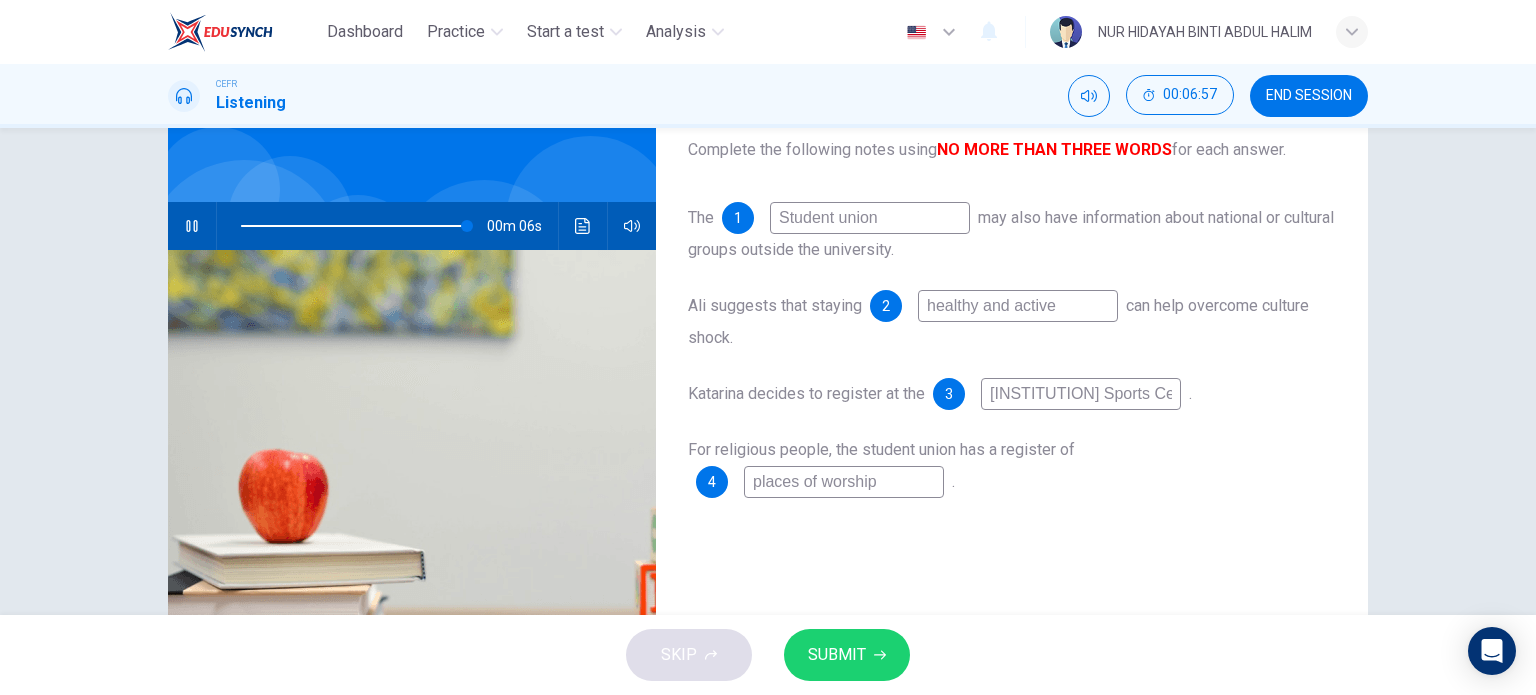 scroll, scrollTop: 123, scrollLeft: 0, axis: vertical 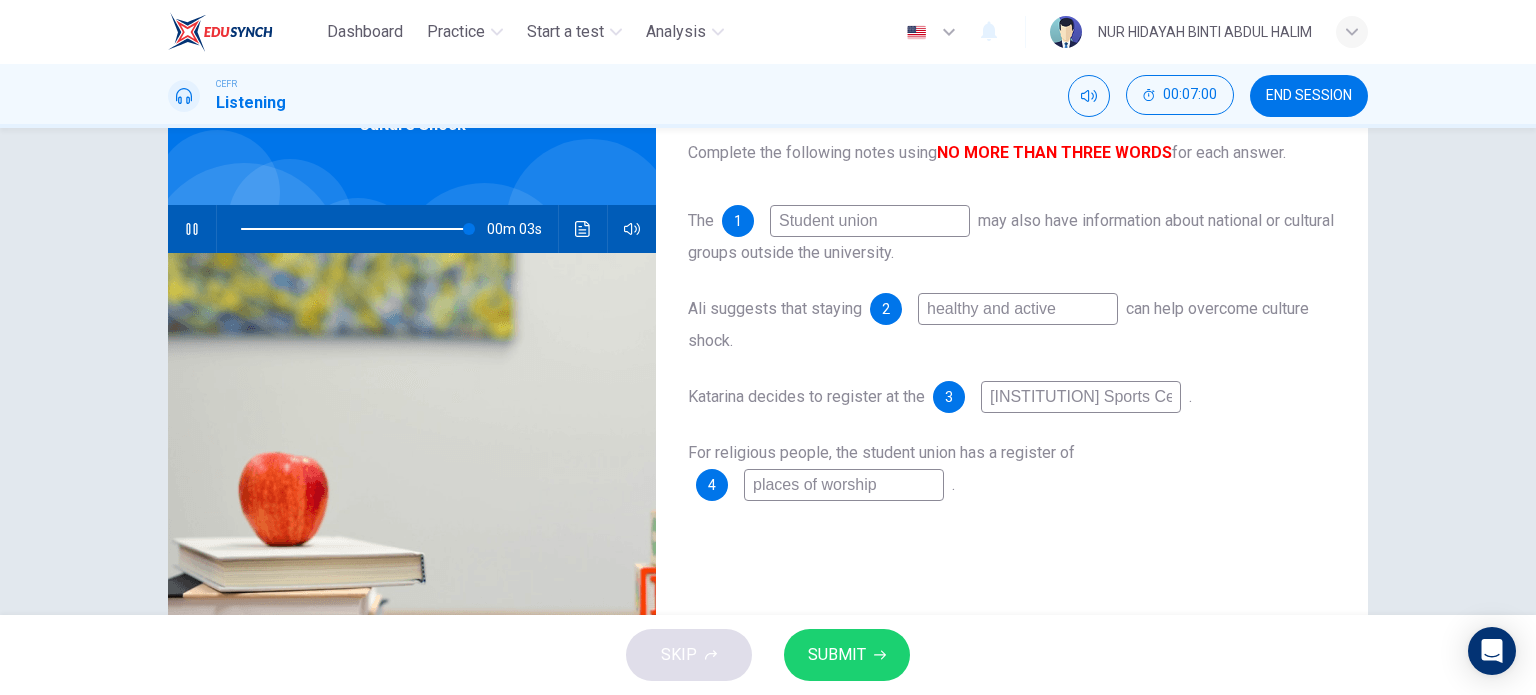 type on "places of worship" 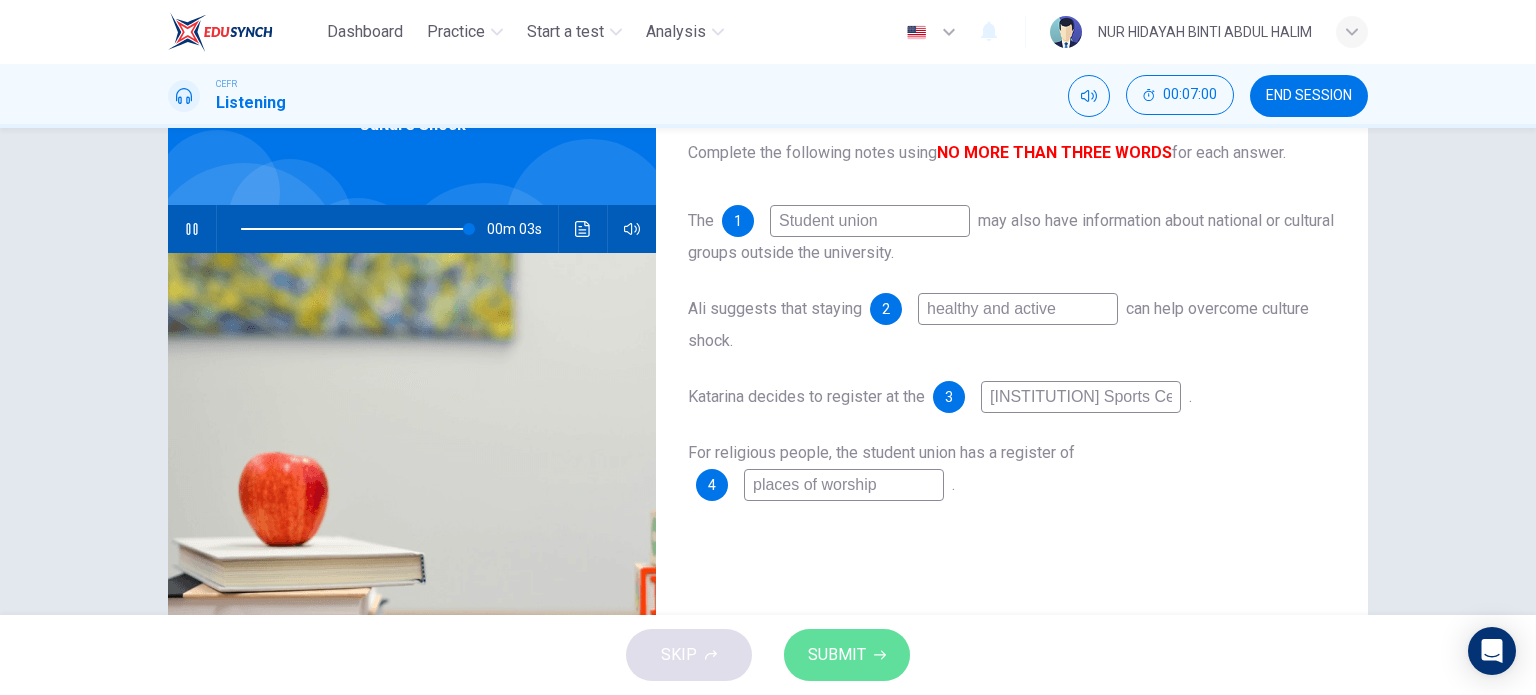 click on "SUBMIT" at bounding box center (847, 655) 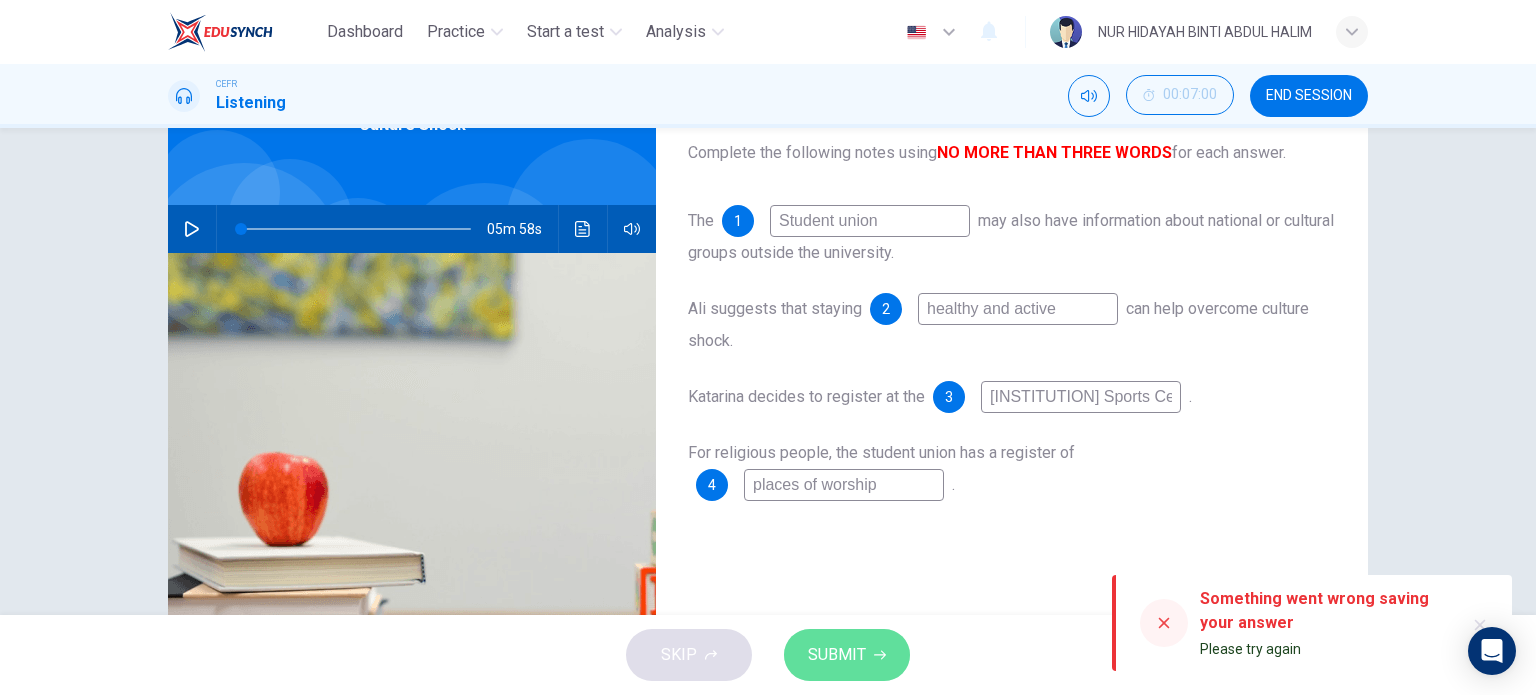 click at bounding box center (880, 655) 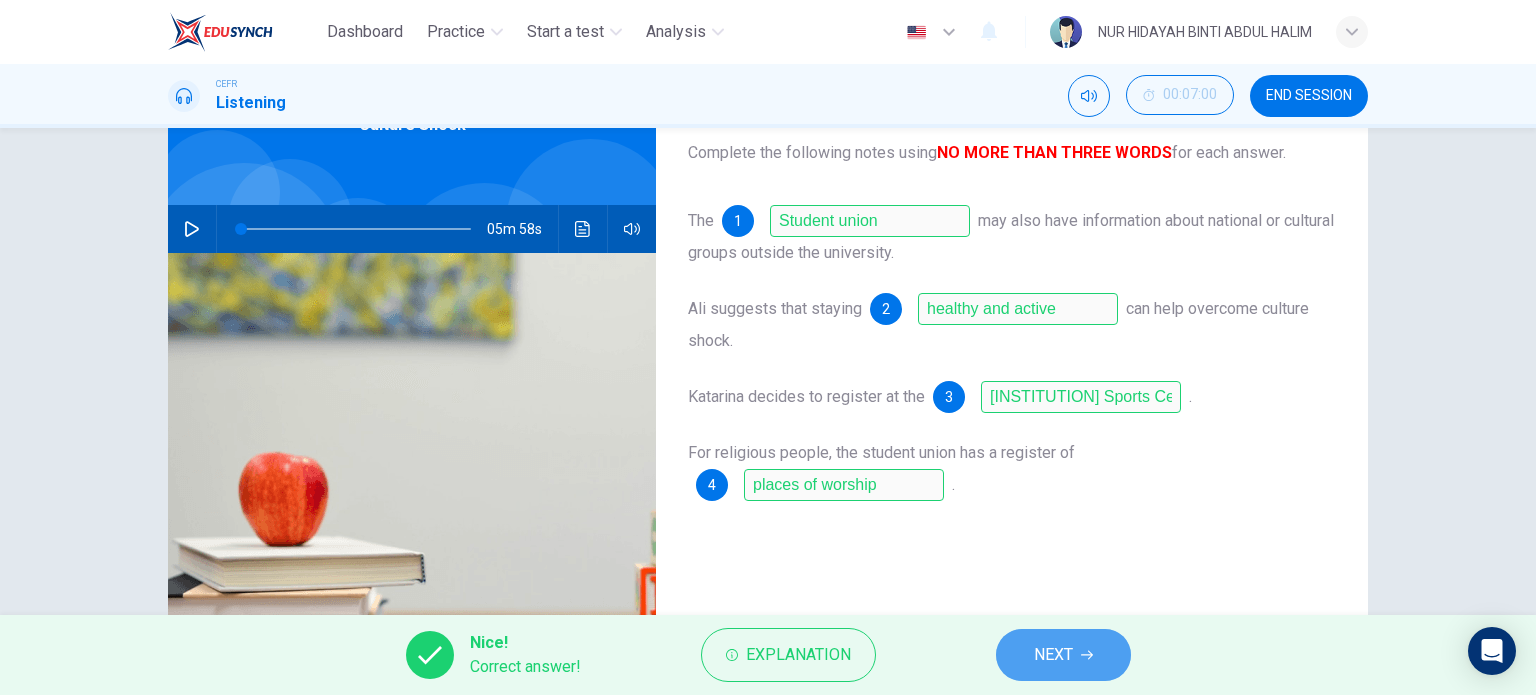 click on "NEXT" at bounding box center (1053, 655) 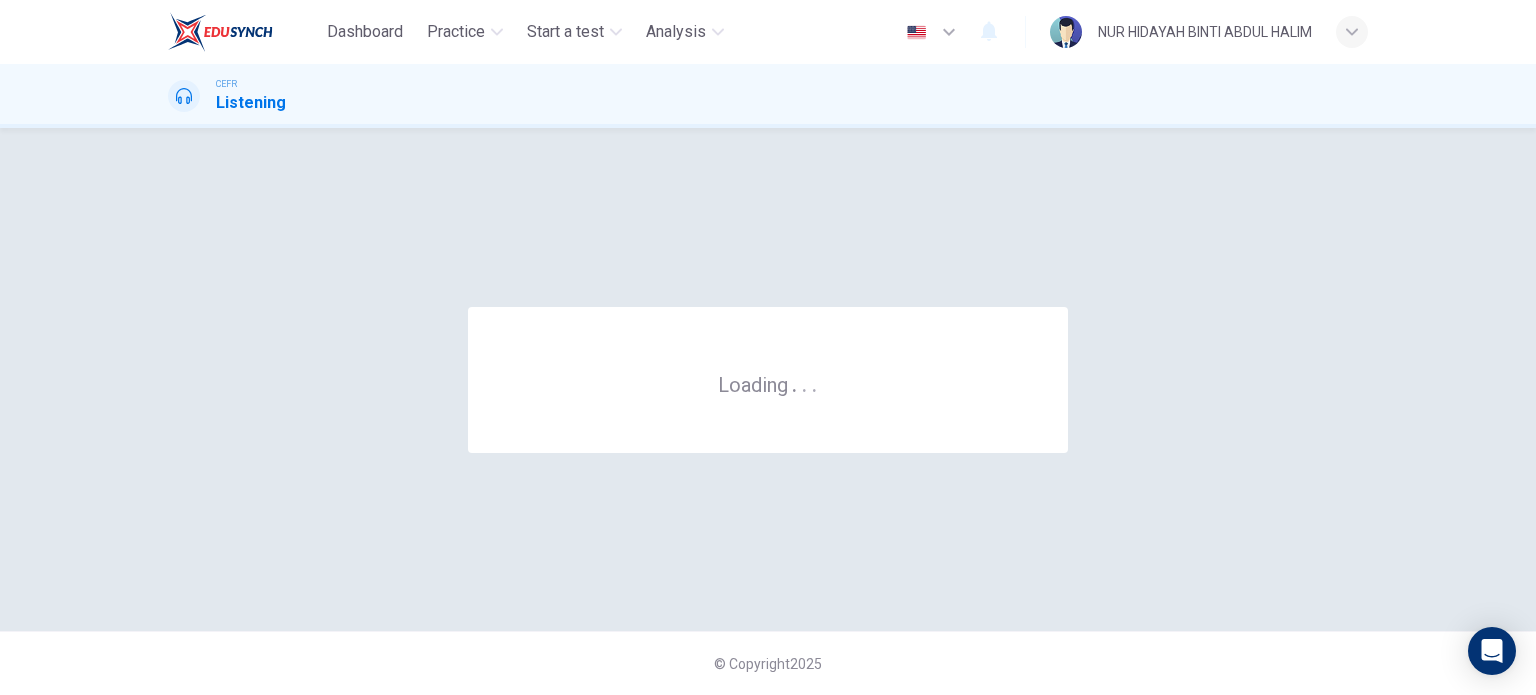 scroll, scrollTop: 0, scrollLeft: 0, axis: both 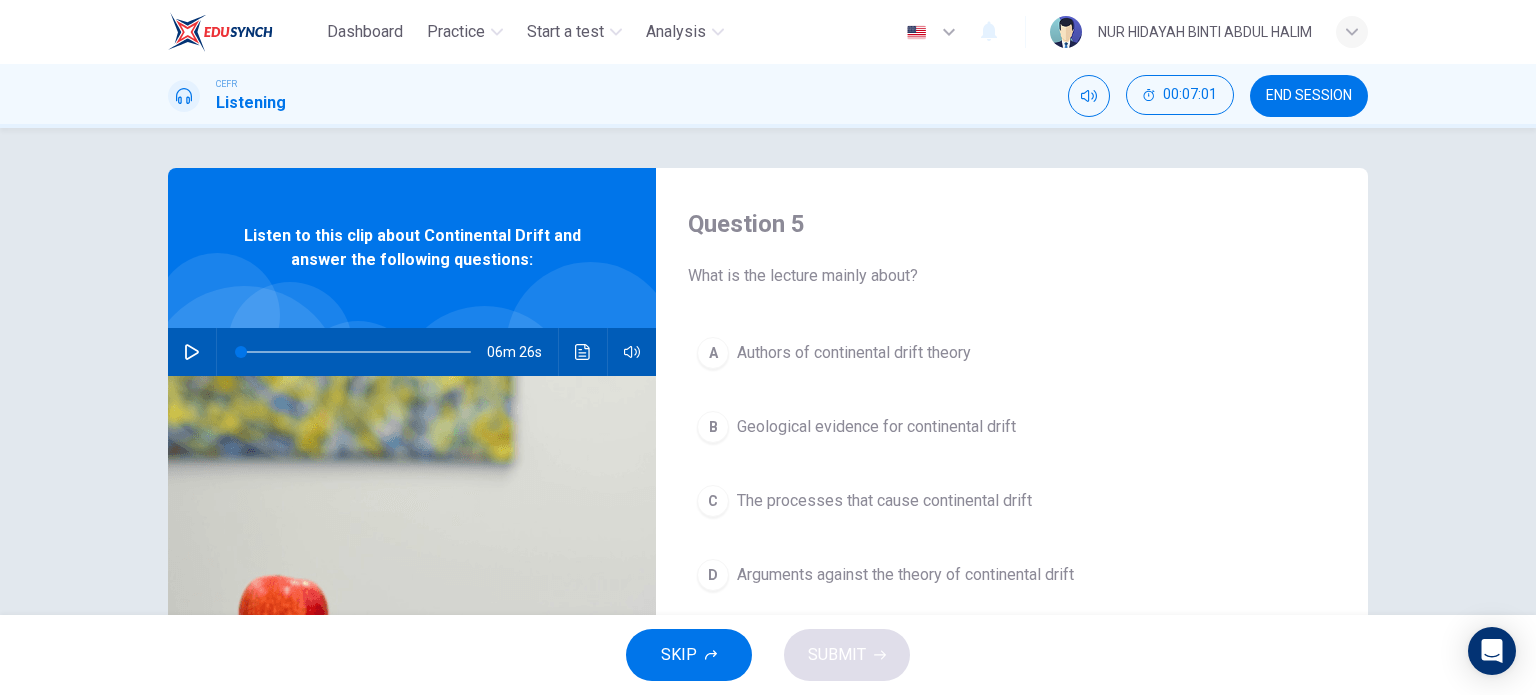 click at bounding box center (192, 352) 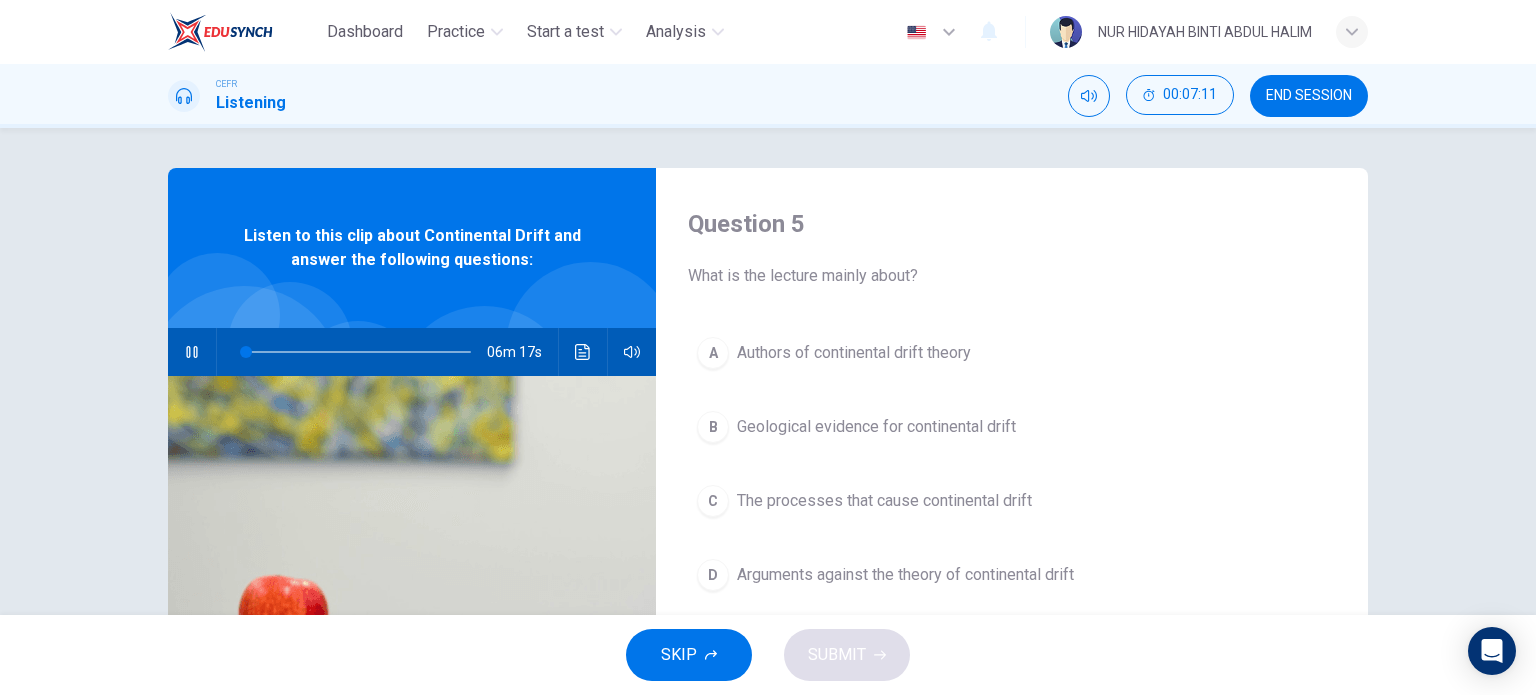 type 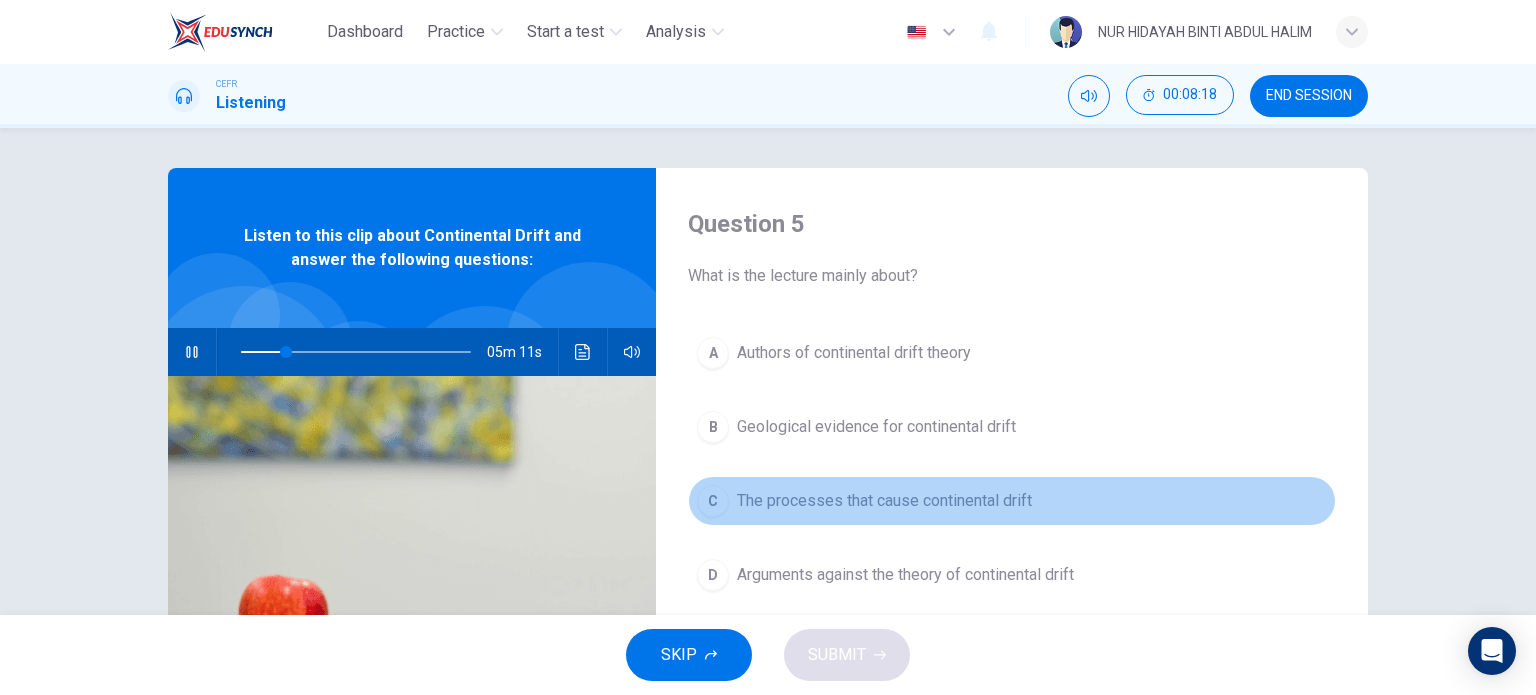 click on "The processes that cause continental drift" at bounding box center [854, 353] 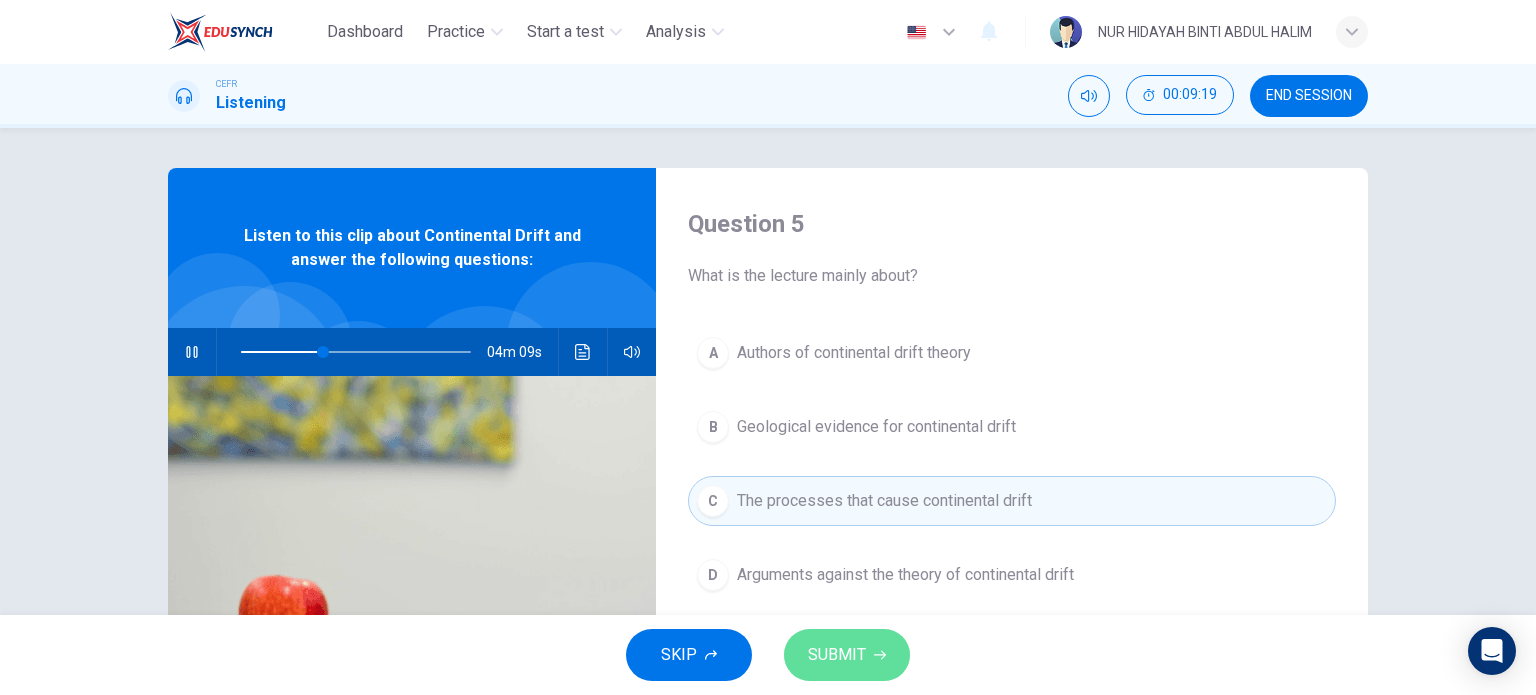 click on "SUBMIT" at bounding box center [847, 655] 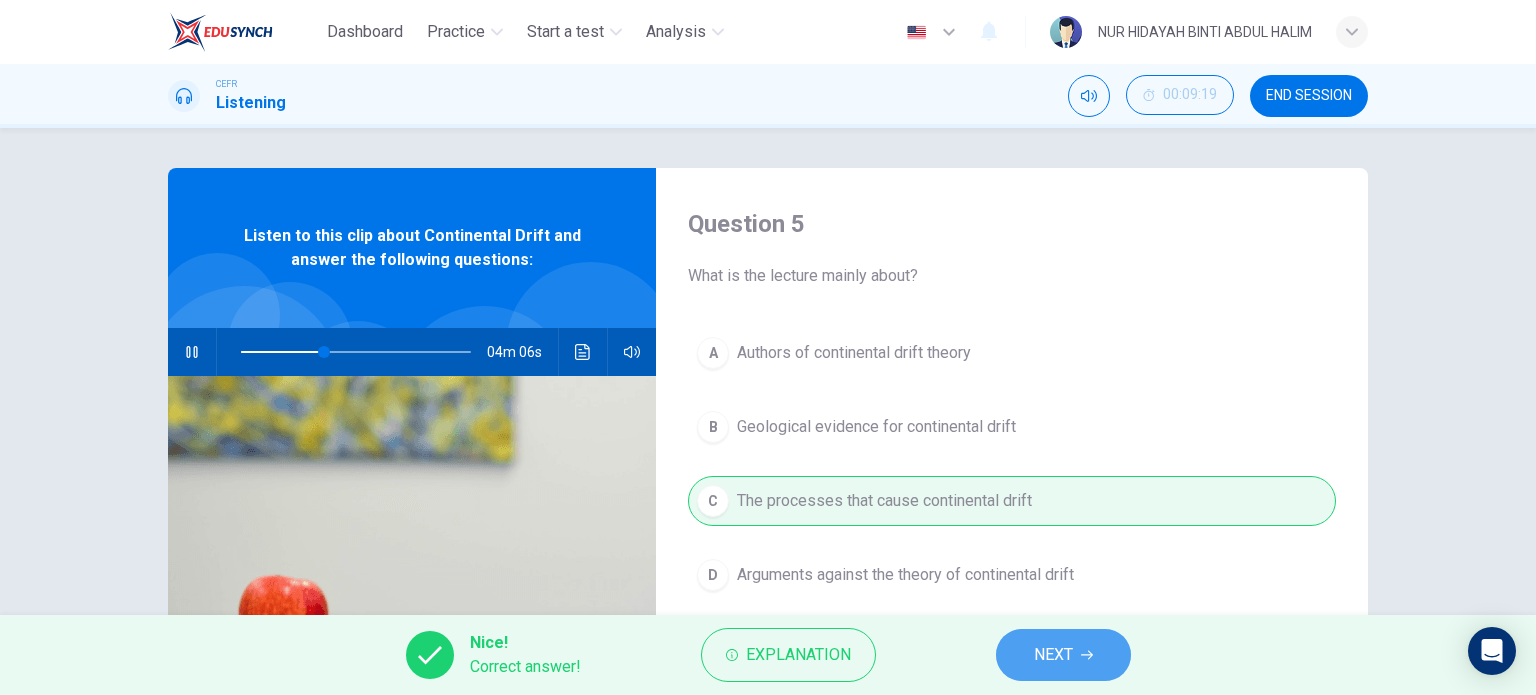 click on "NEXT" at bounding box center [1063, 655] 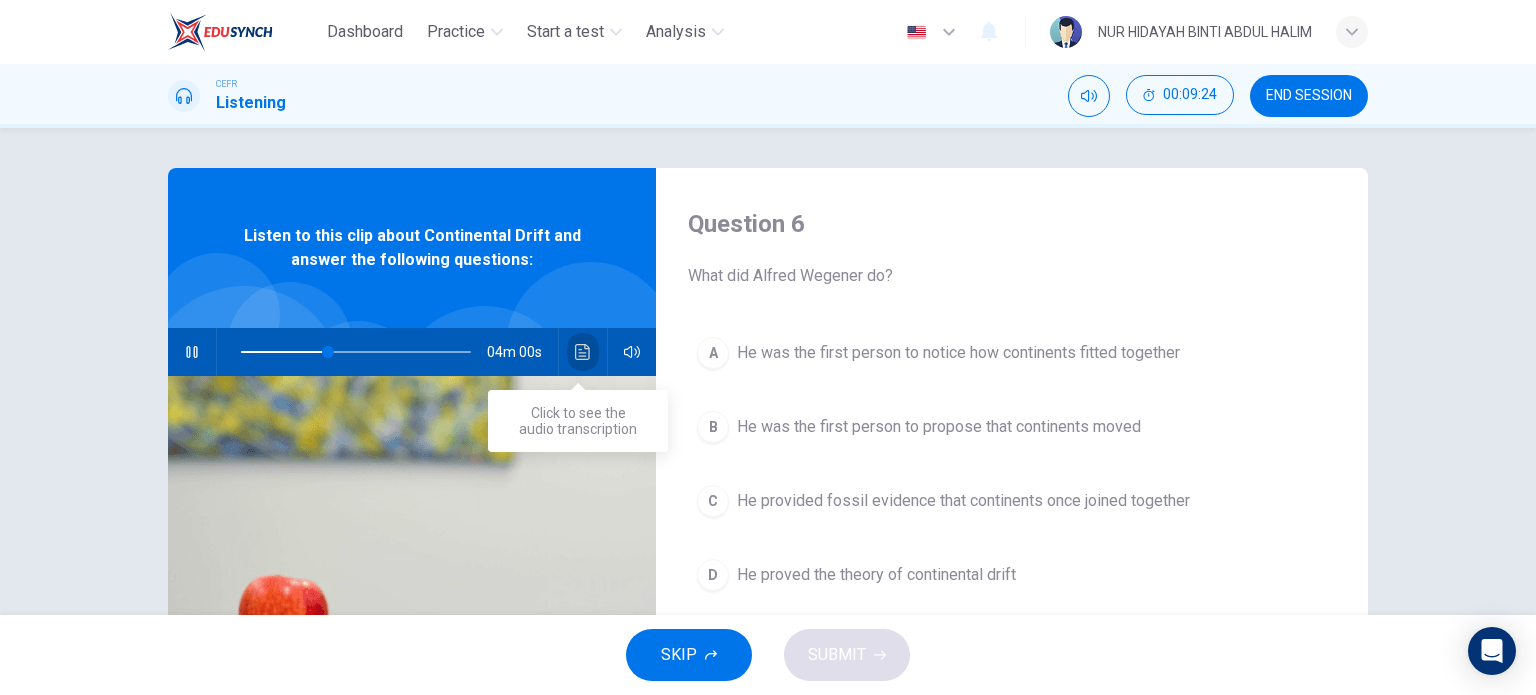 click at bounding box center (583, 352) 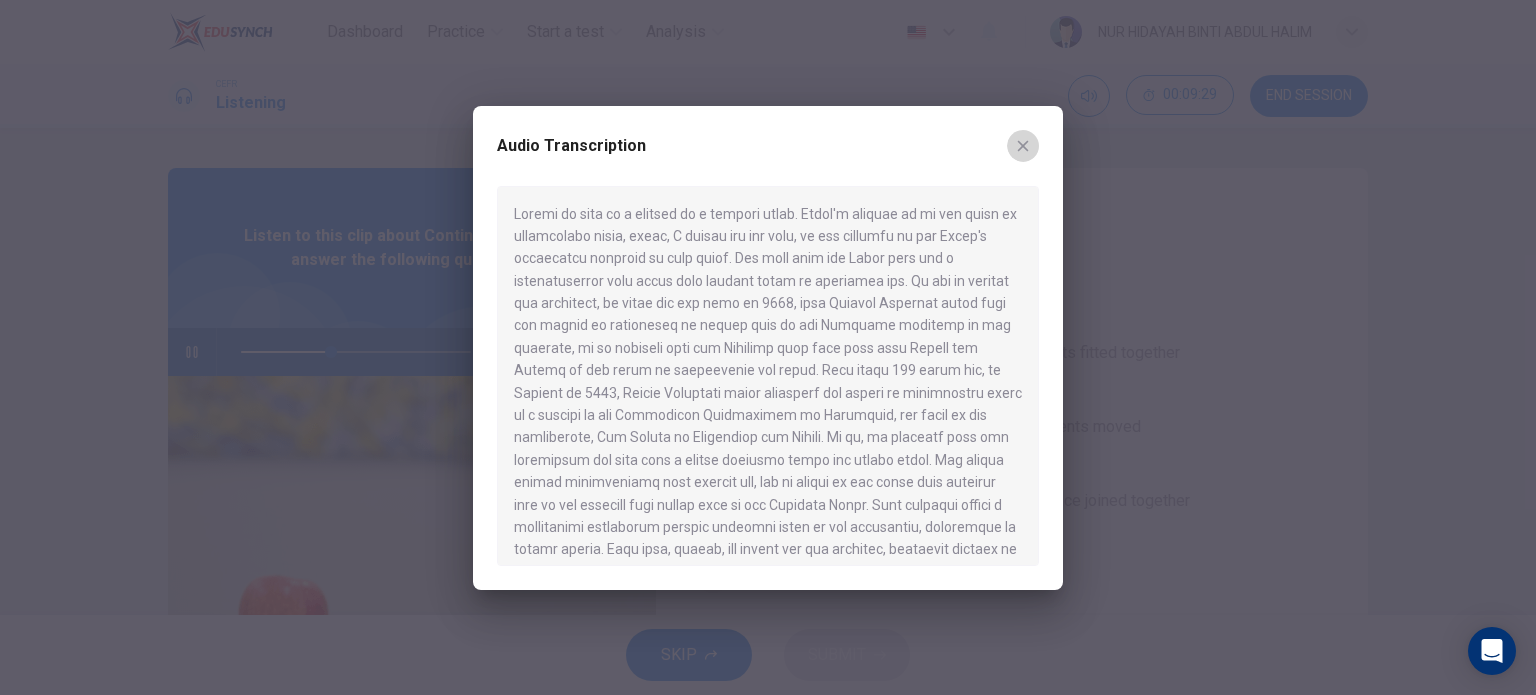 click at bounding box center [1023, 145] 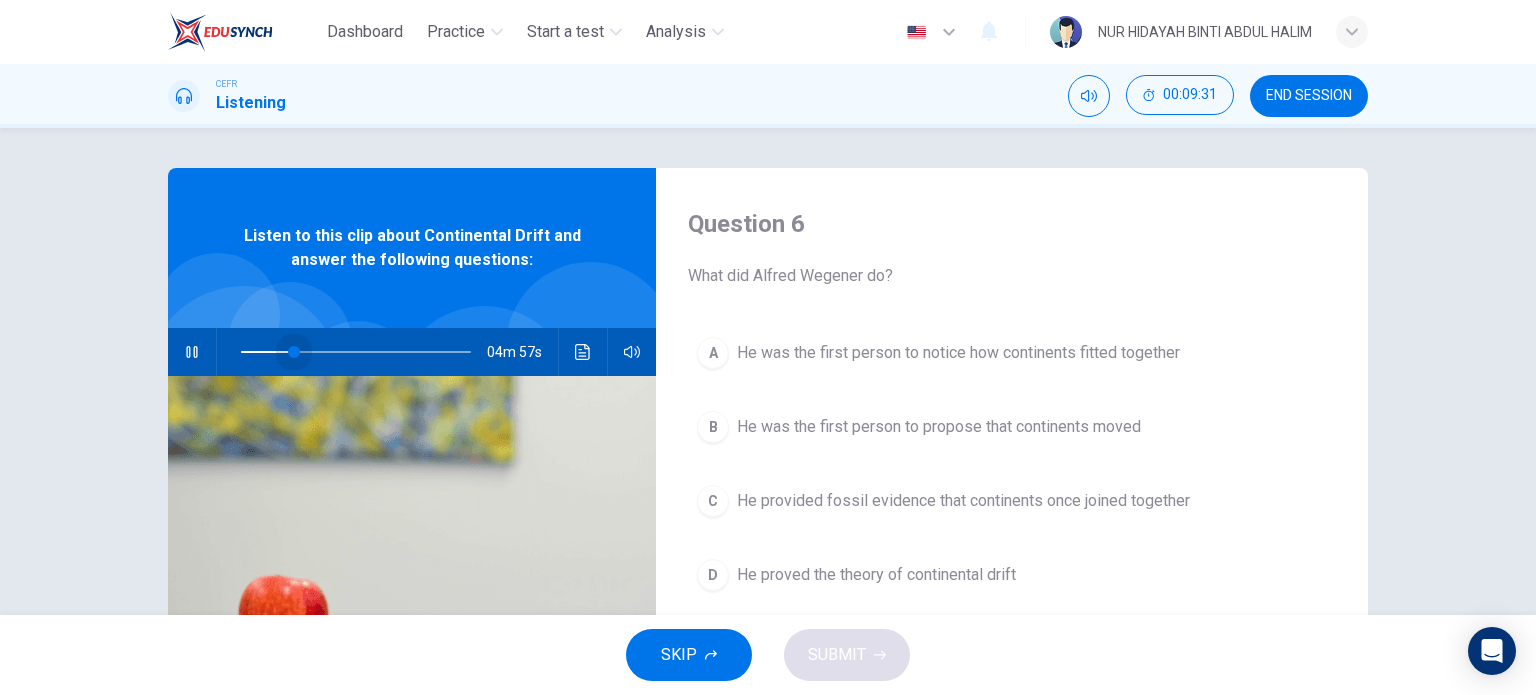 click at bounding box center [356, 352] 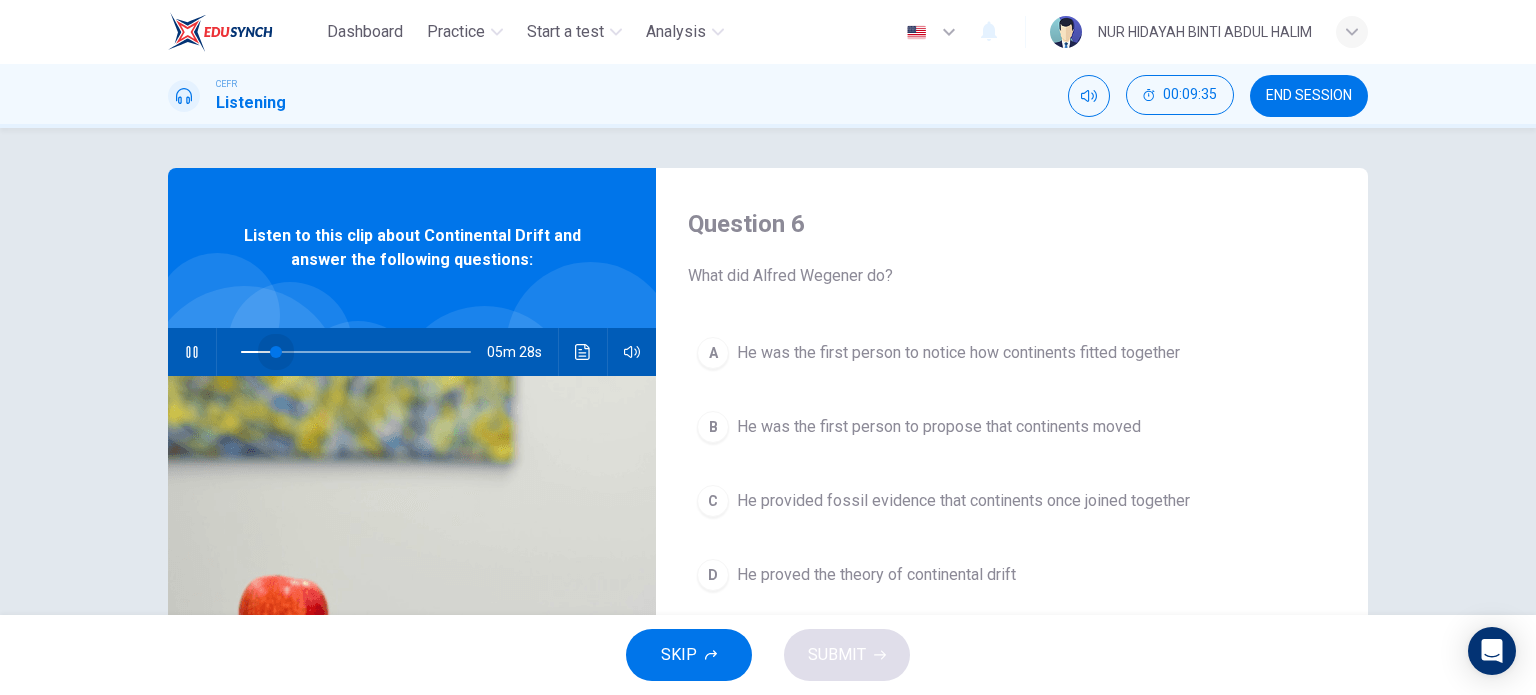drag, startPoint x: 288, startPoint y: 347, endPoint x: 269, endPoint y: 351, distance: 19.416489 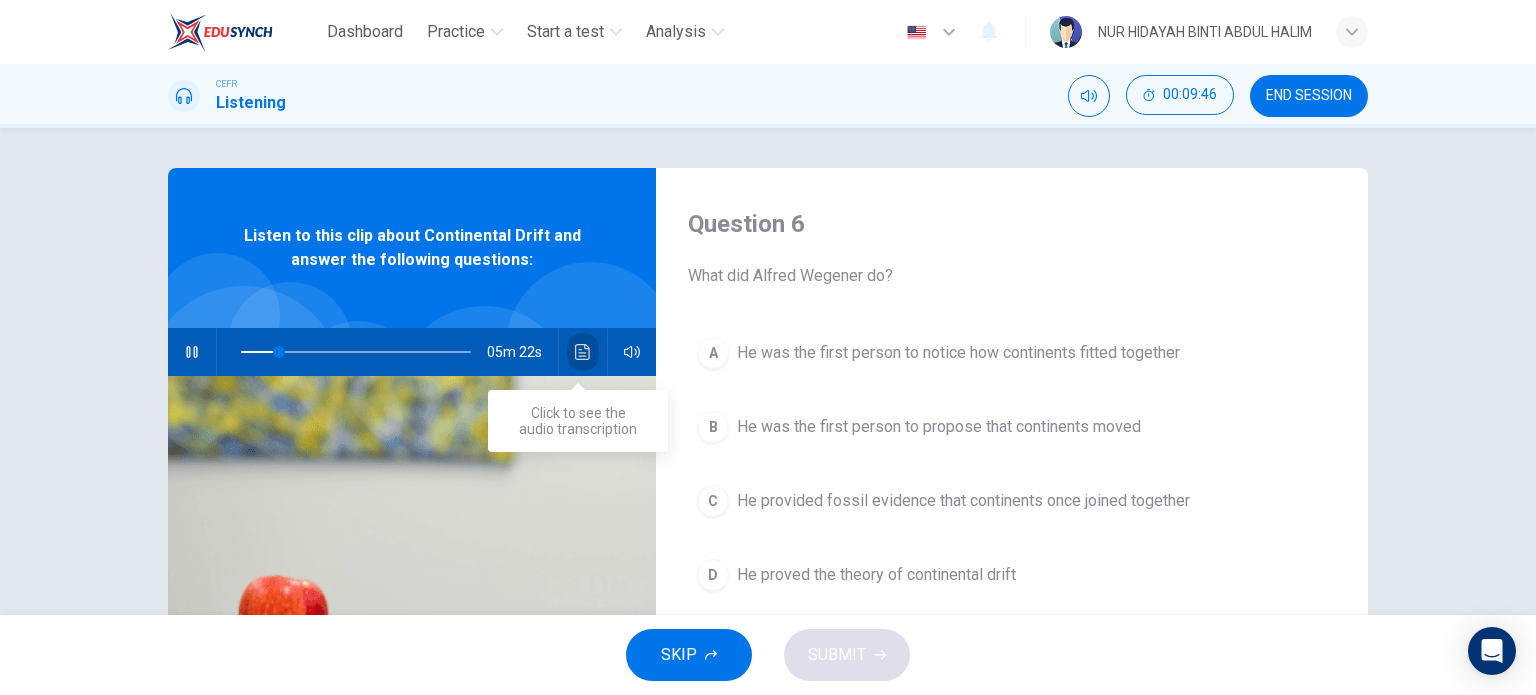 click at bounding box center (582, 352) 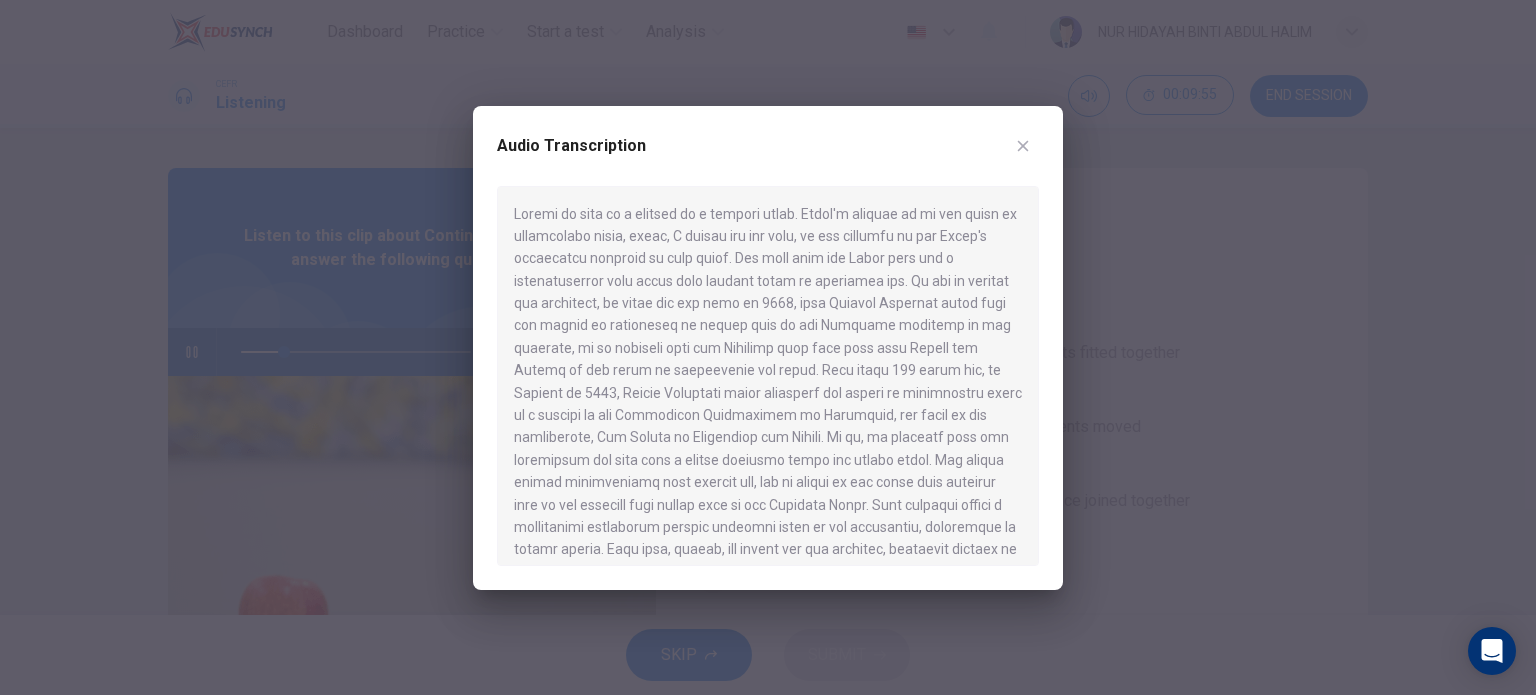 click at bounding box center (768, 347) 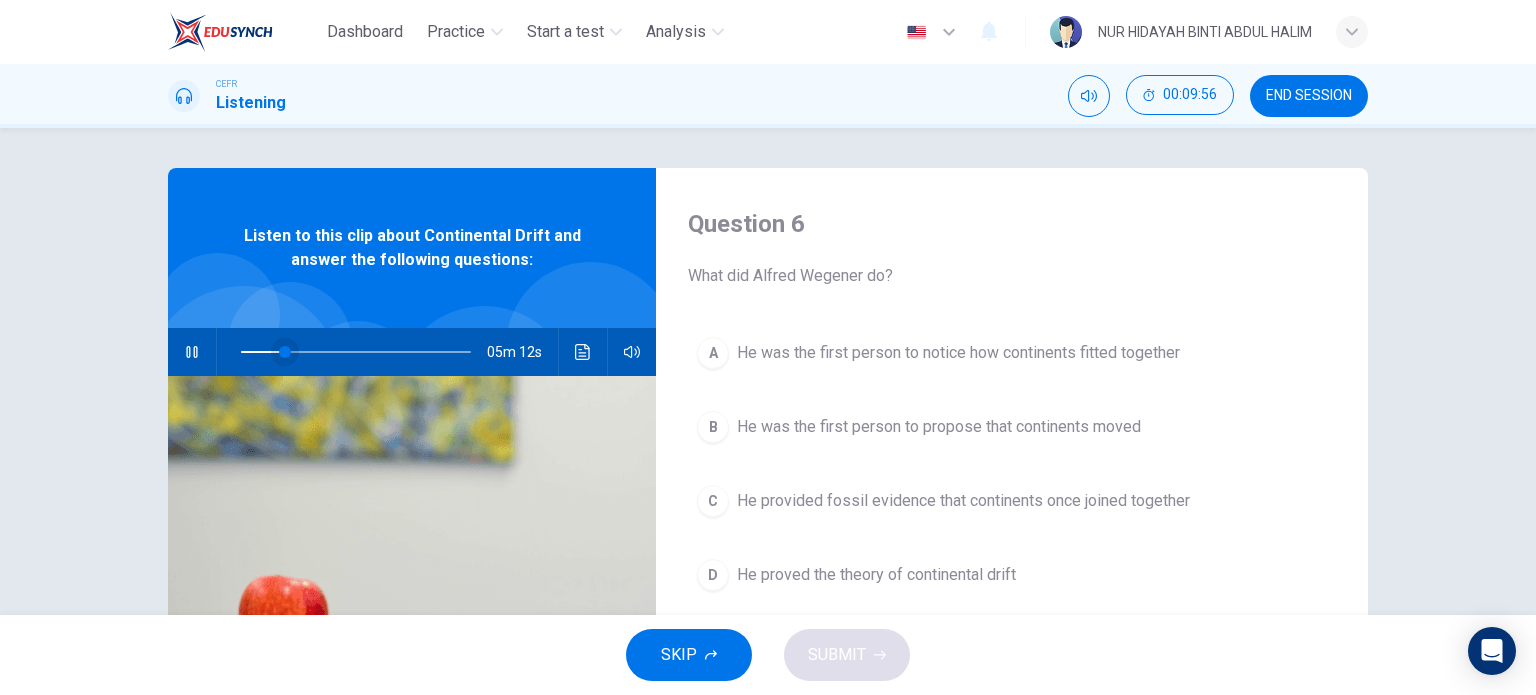 click at bounding box center [356, 352] 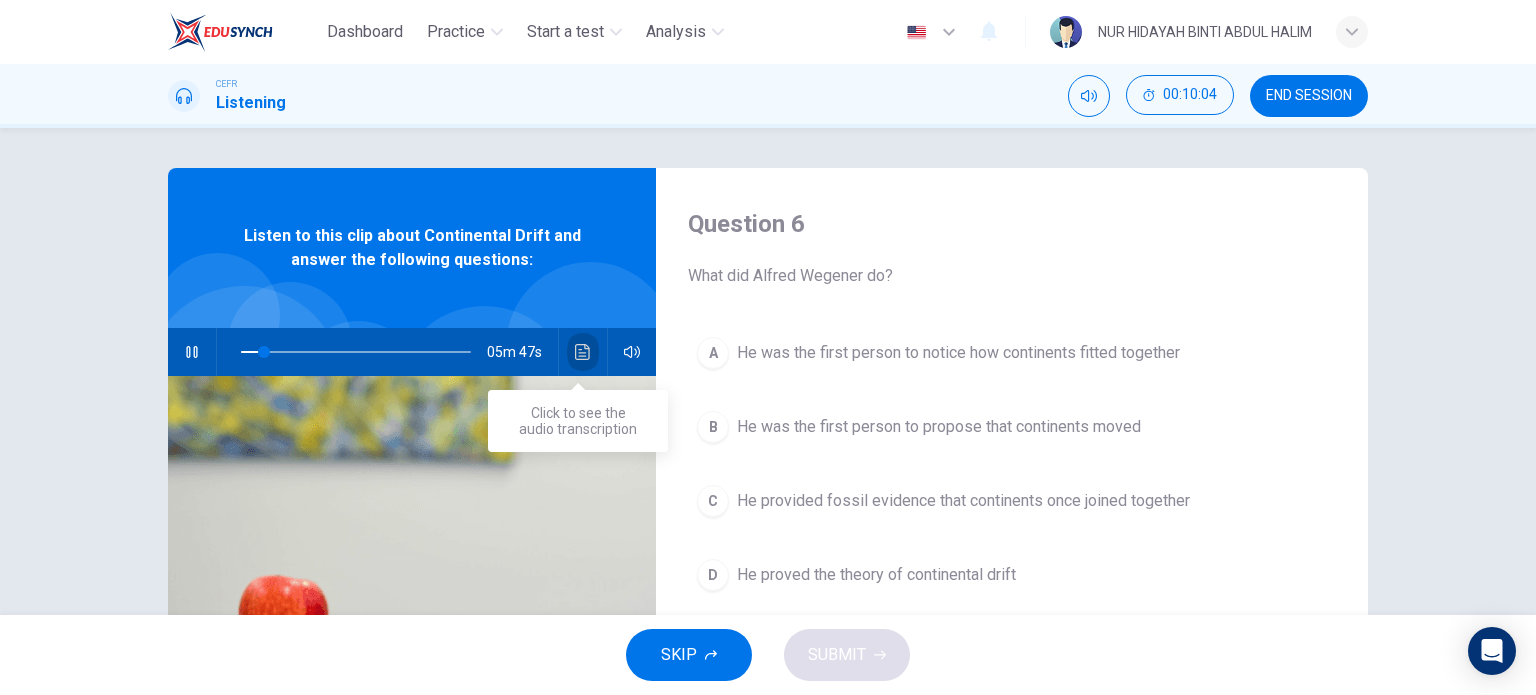 click at bounding box center (583, 352) 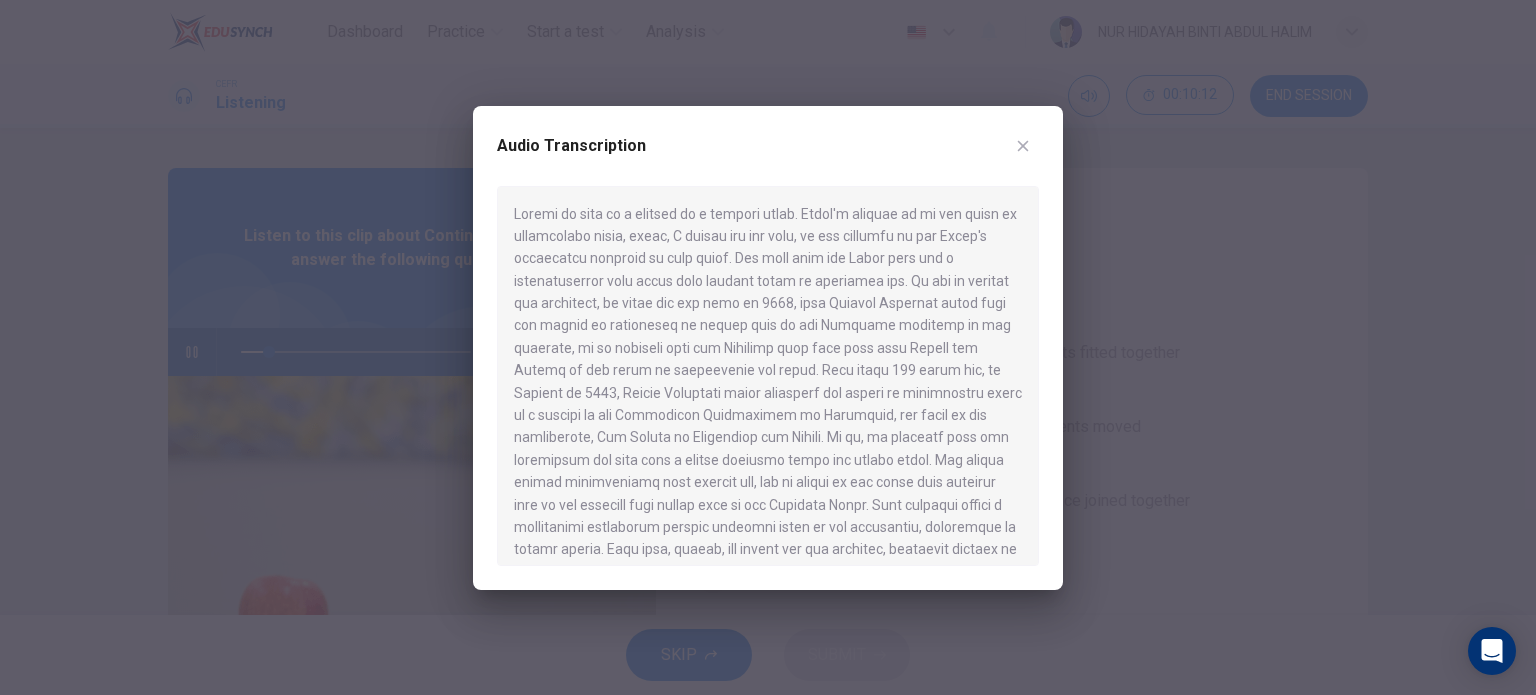 click at bounding box center [1023, 145] 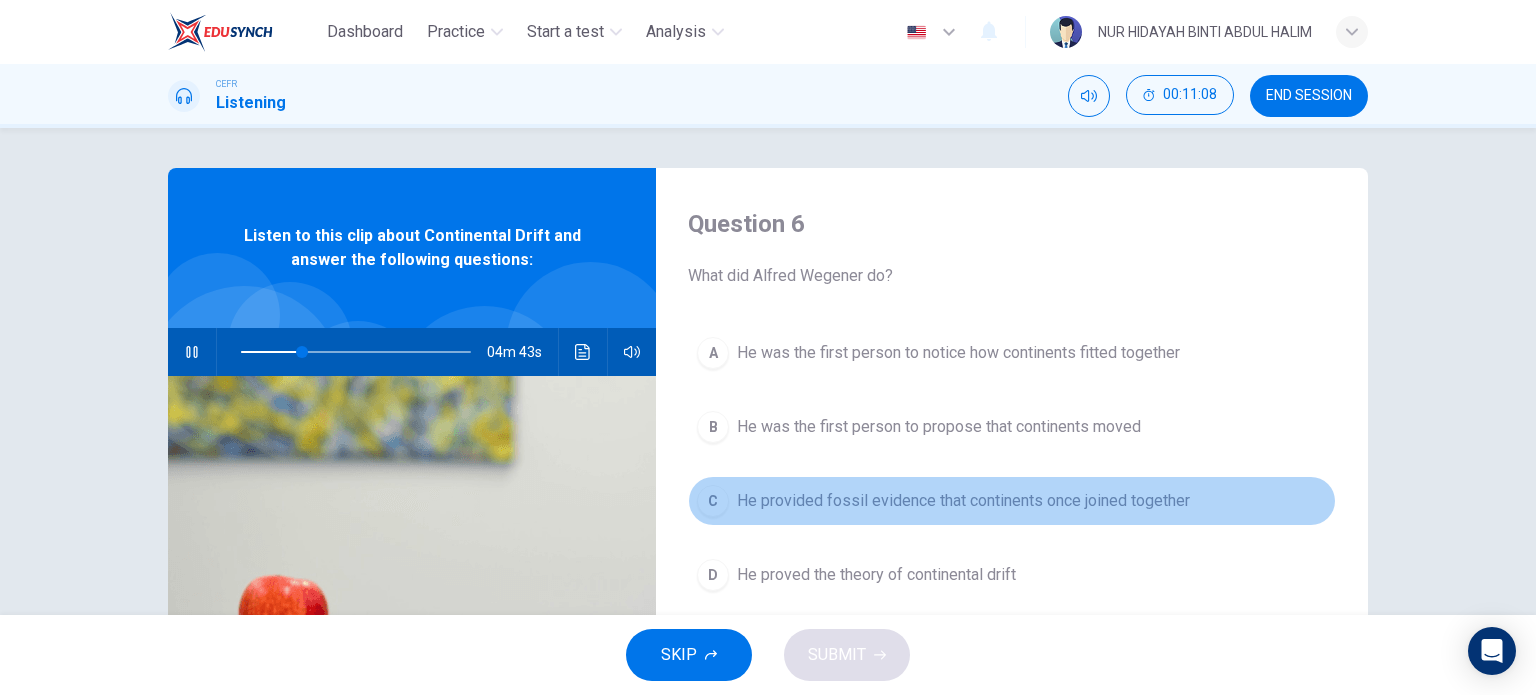 click on "C He provided fossil evidence that continents once joined together" at bounding box center (1012, 501) 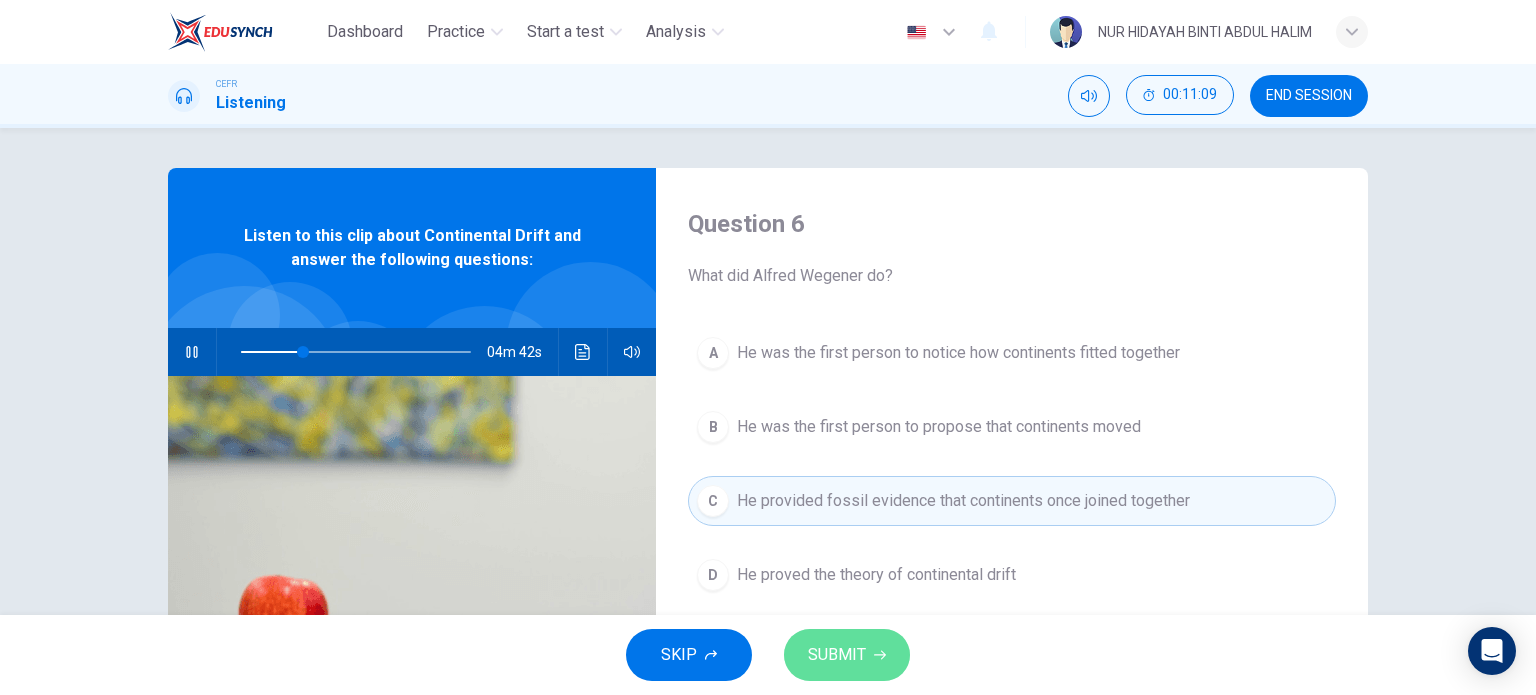 click on "SUBMIT" at bounding box center (837, 655) 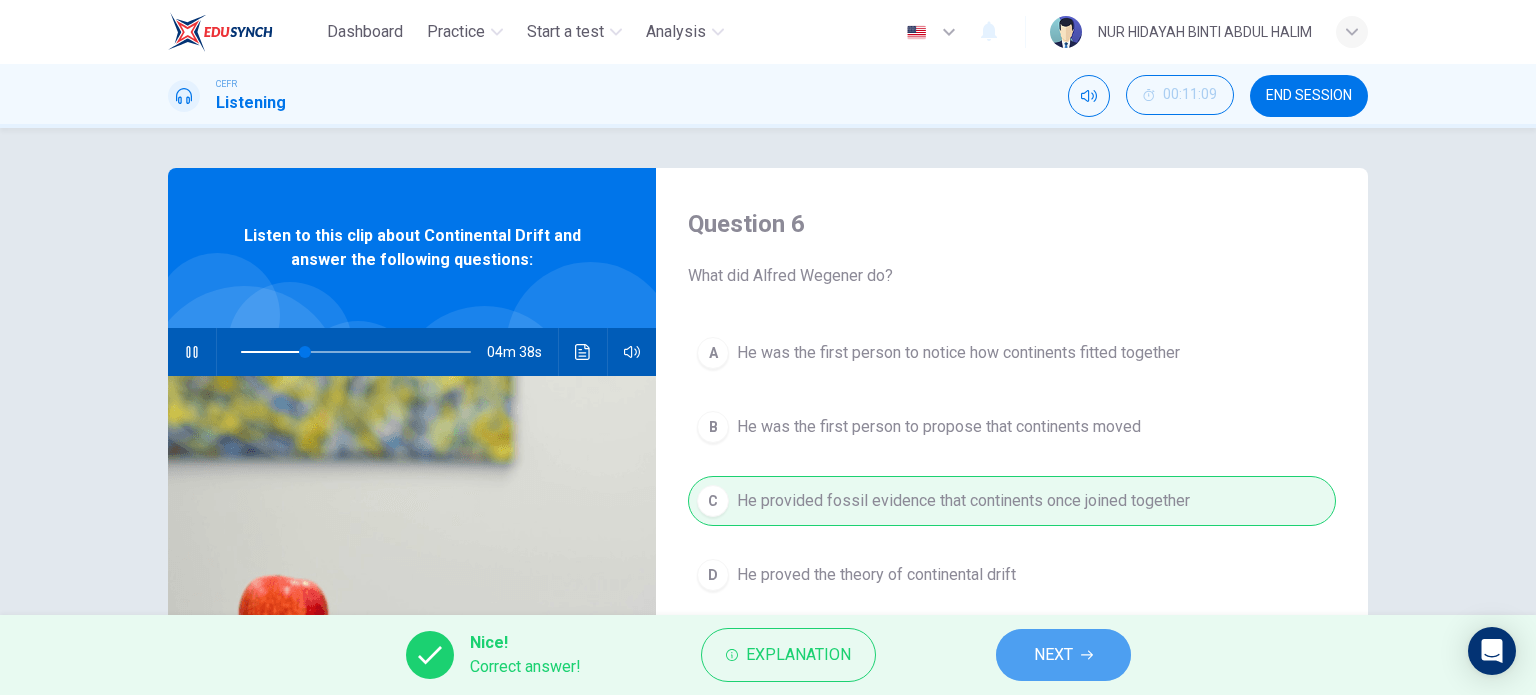 click on "NEXT" at bounding box center (1063, 655) 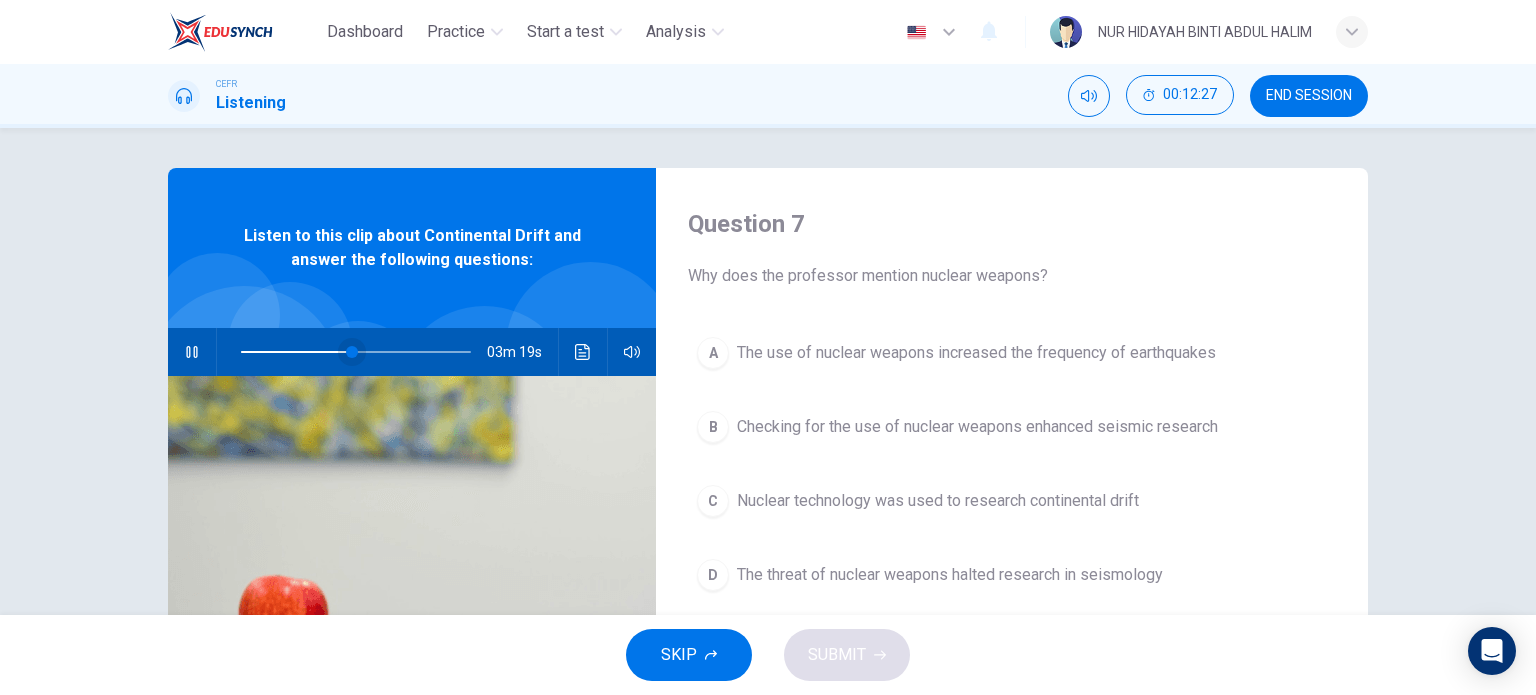 click at bounding box center (356, 352) 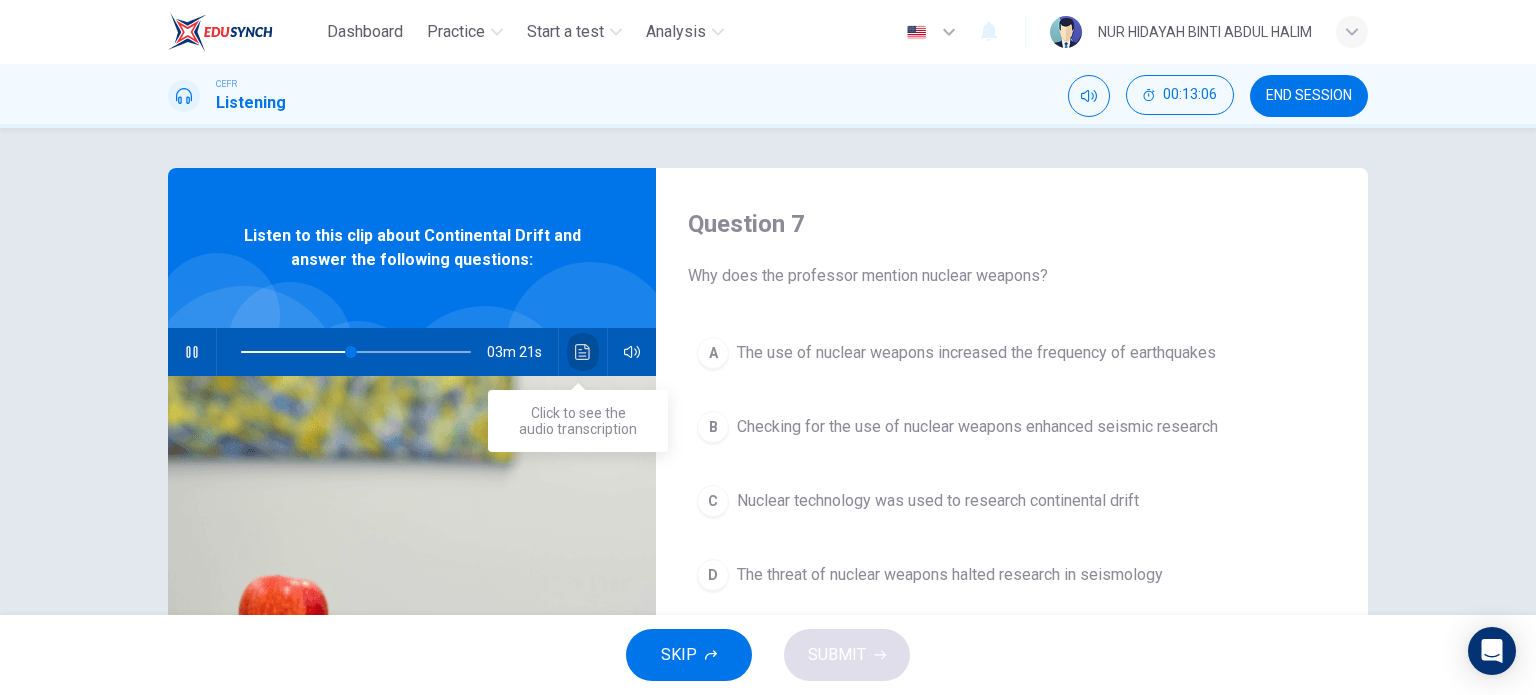 click at bounding box center [583, 352] 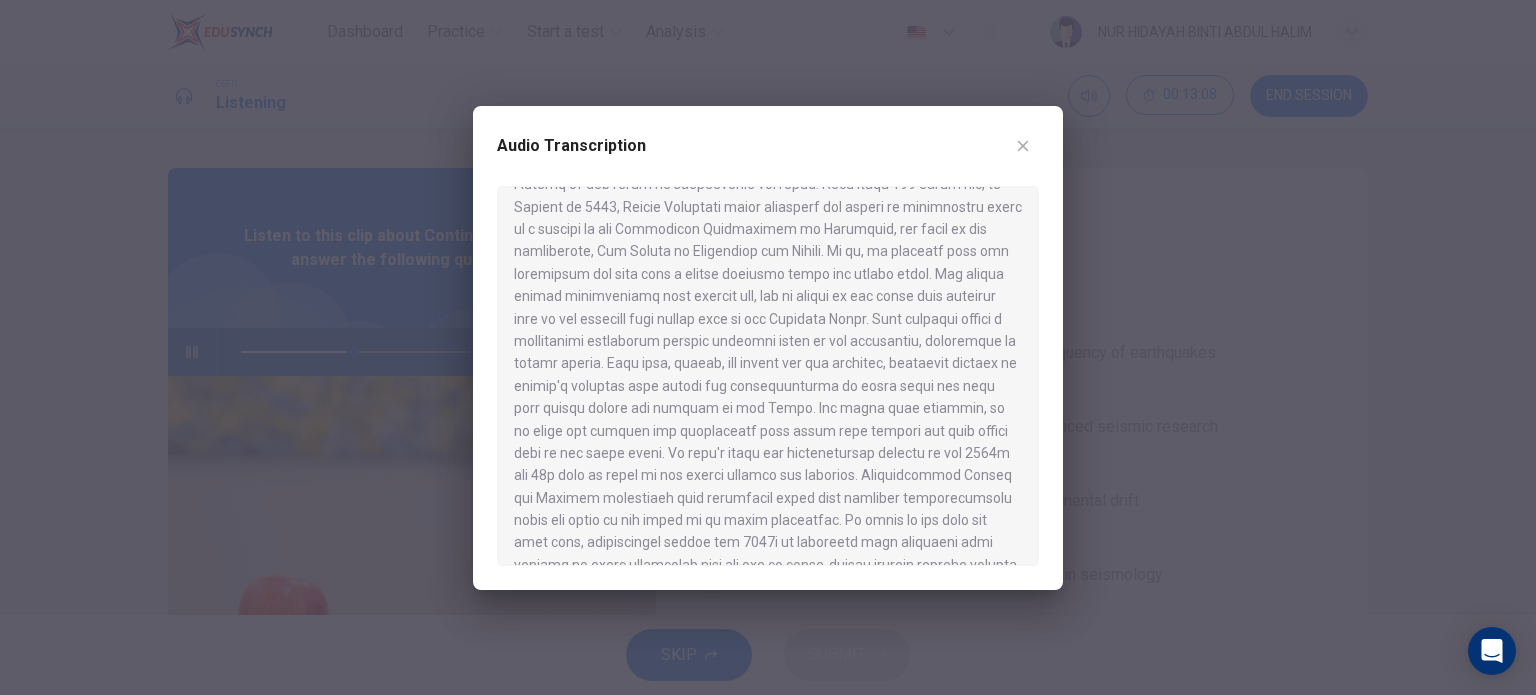 scroll, scrollTop: 208, scrollLeft: 0, axis: vertical 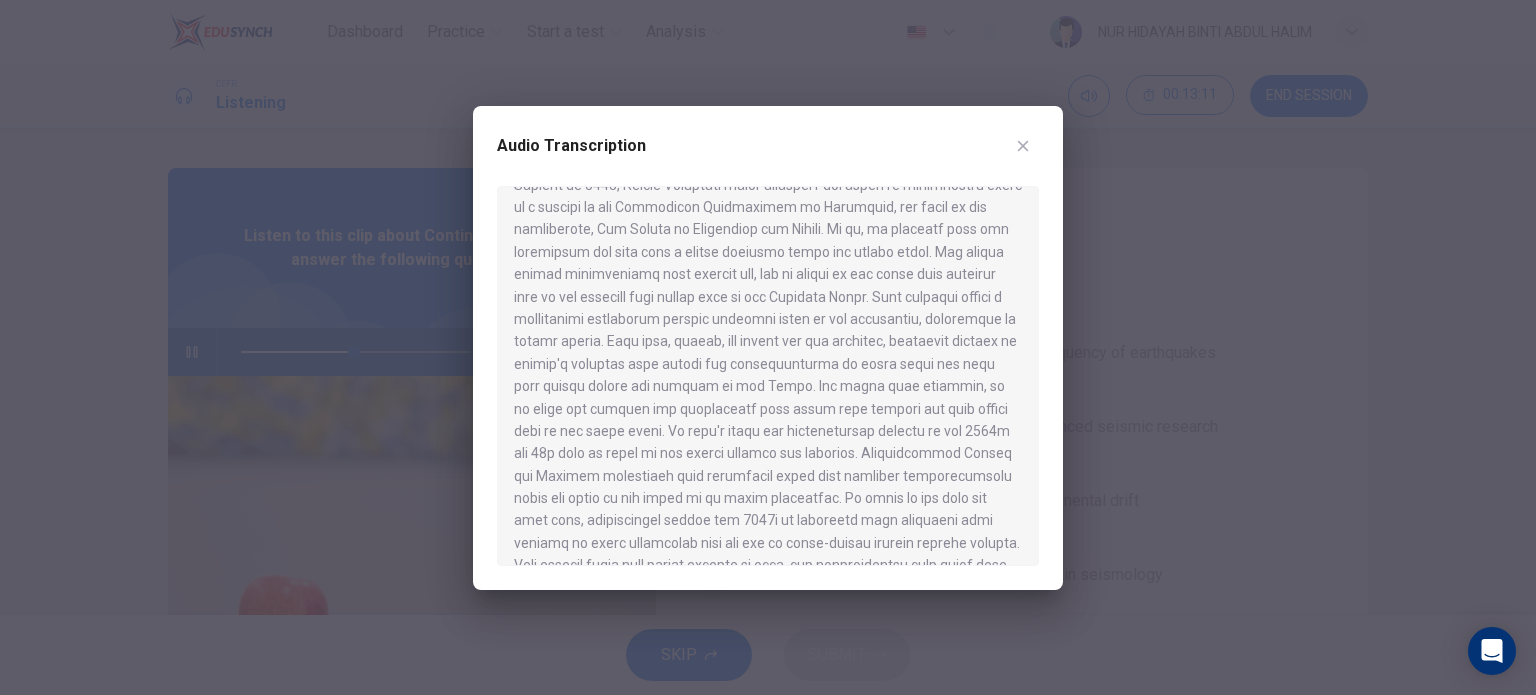 click at bounding box center [768, 347] 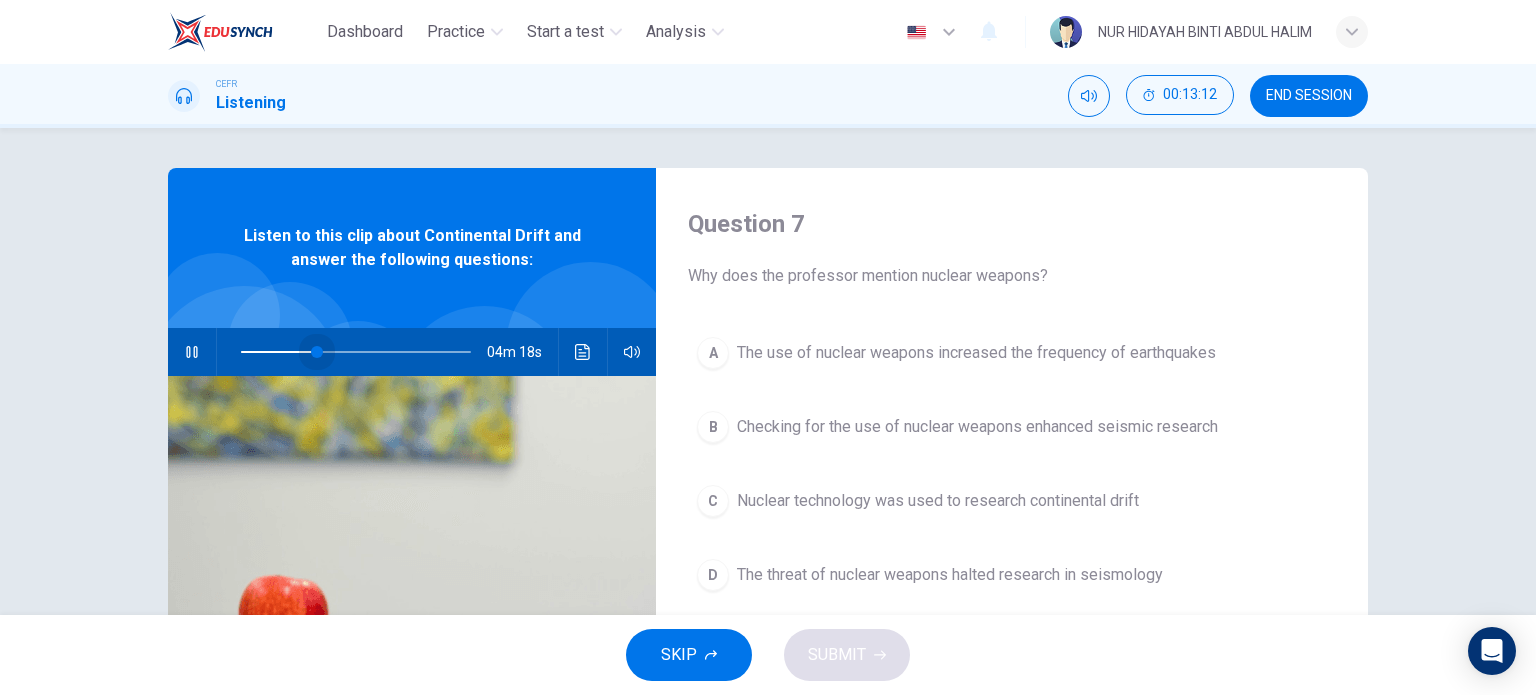 click at bounding box center (356, 352) 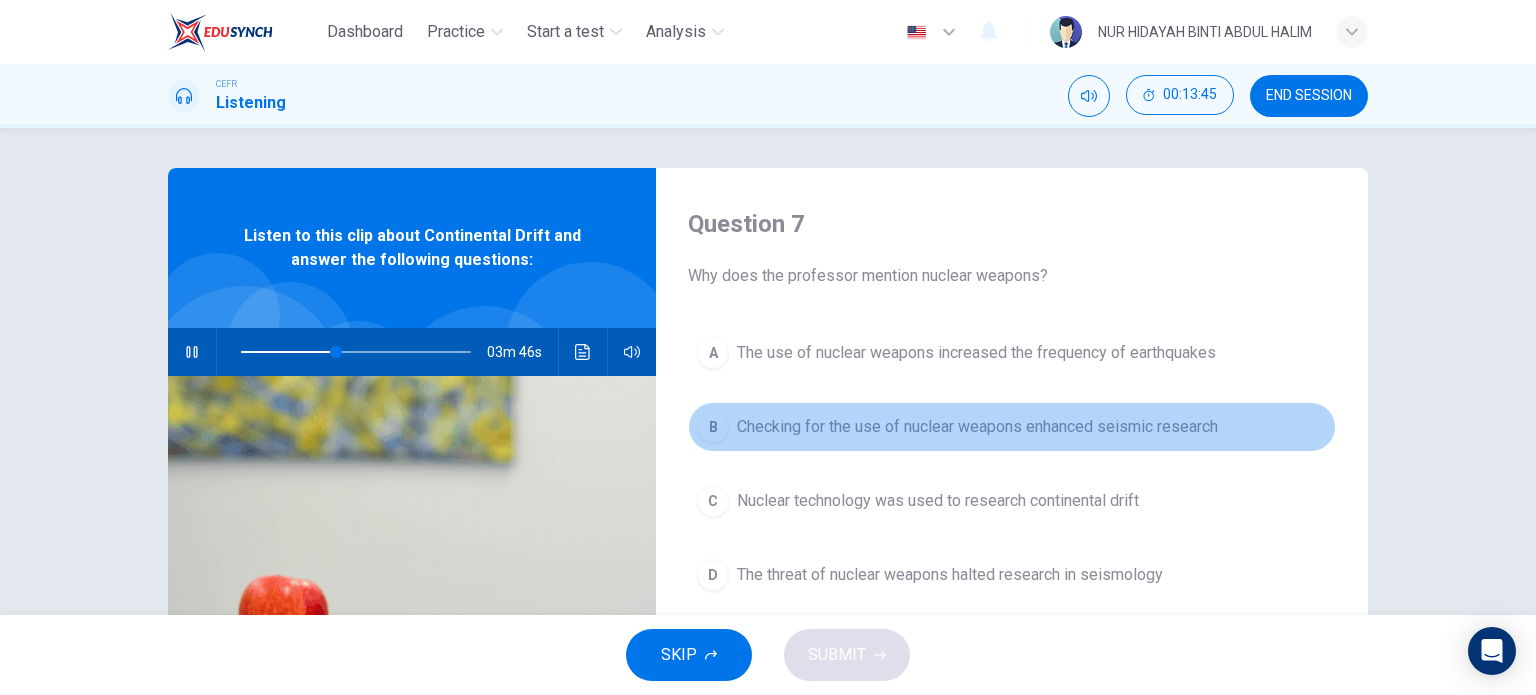 click on "Checking for the use of nuclear weapons enhanced seismic research" at bounding box center [976, 353] 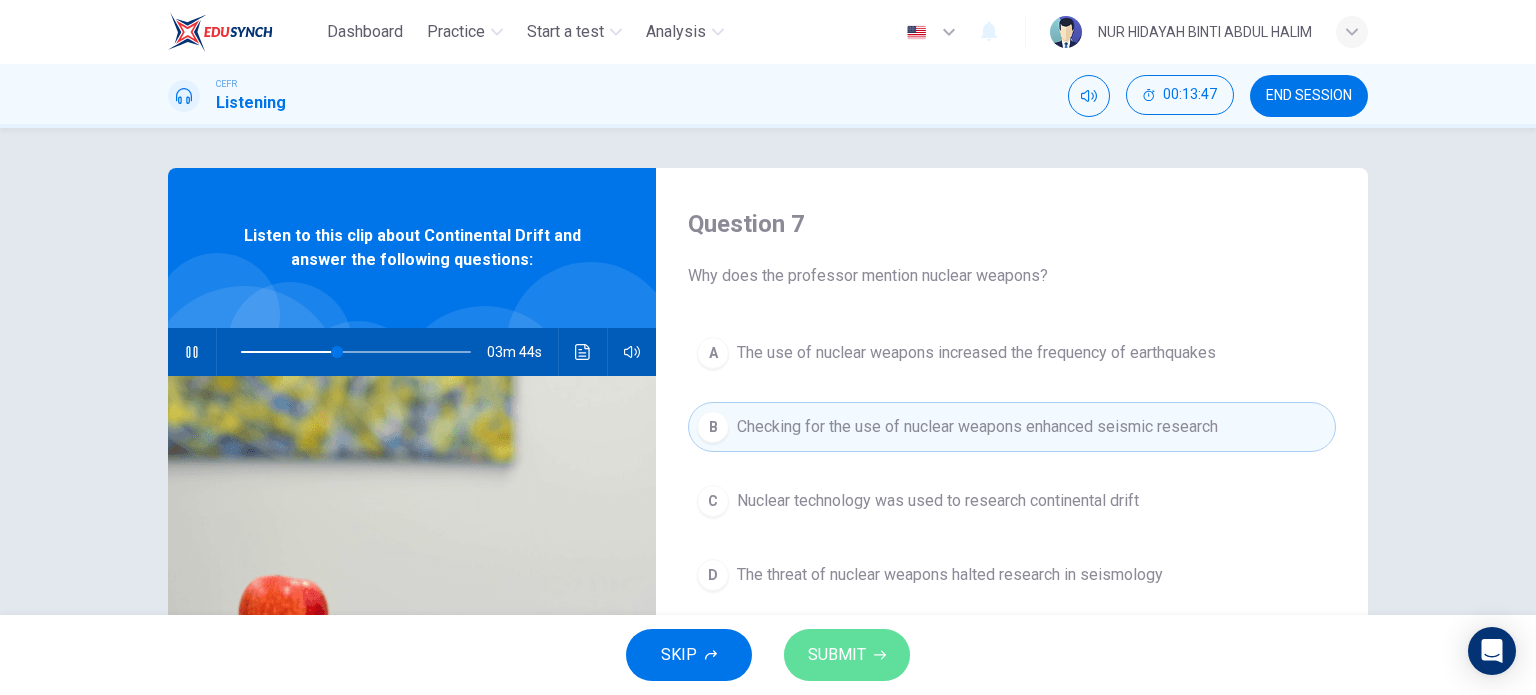 click on "SUBMIT" at bounding box center [847, 655] 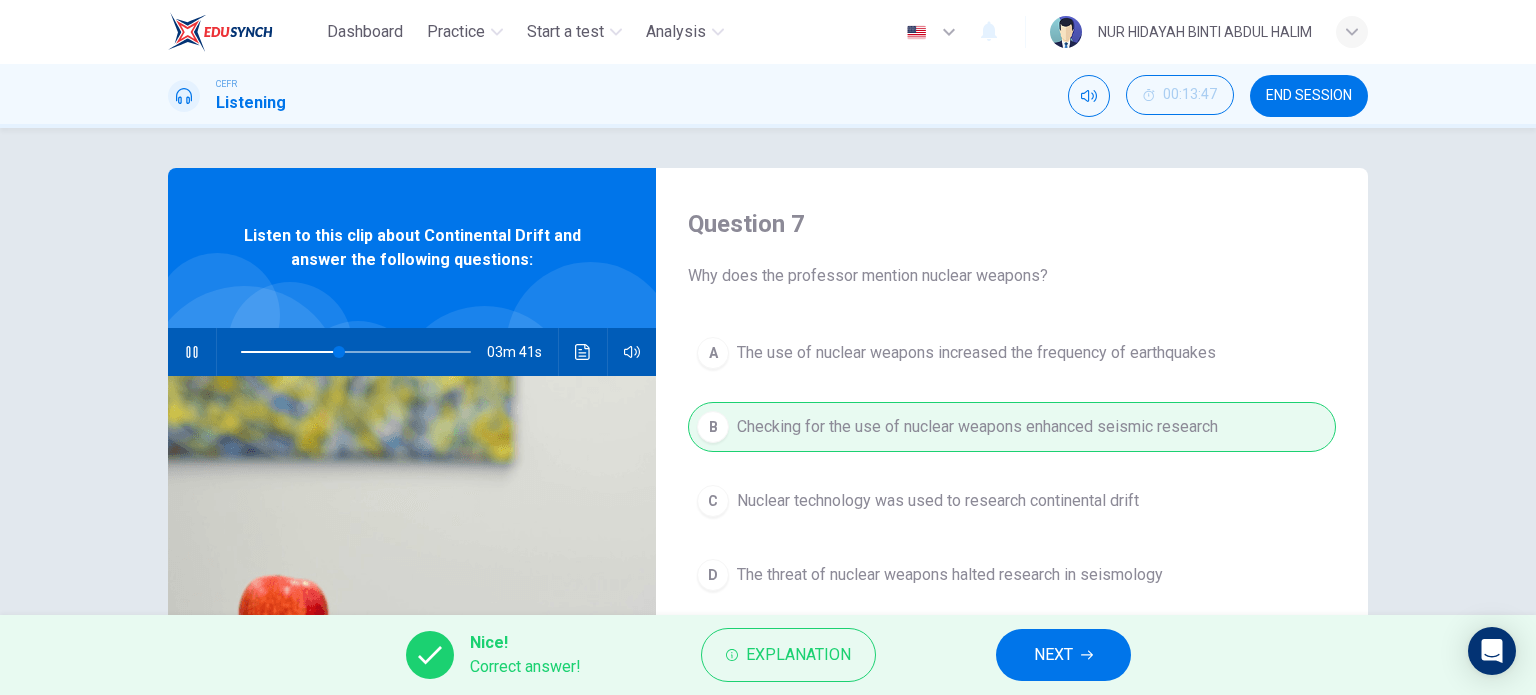 click on "Nice! Correct answer! Explanation NEXT" at bounding box center [768, 655] 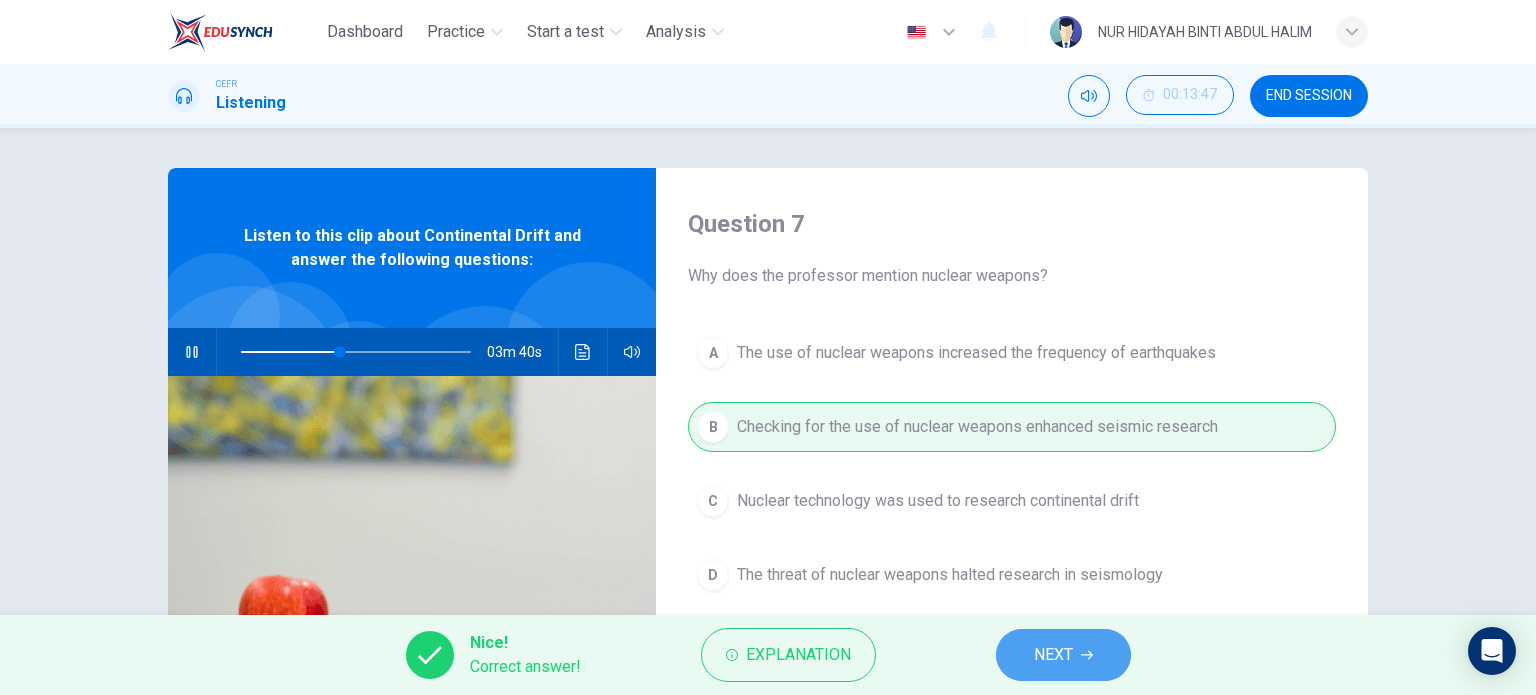 click on "NEXT" at bounding box center [1063, 655] 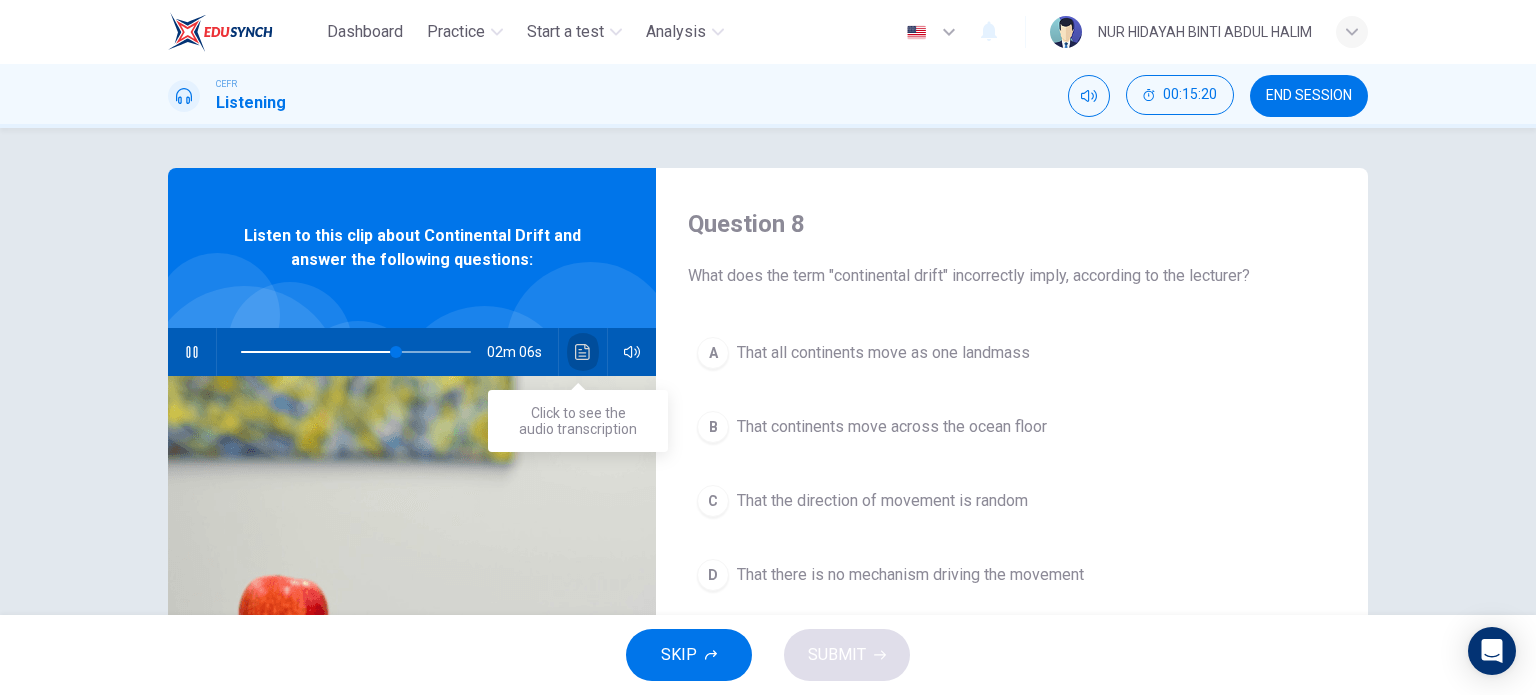 click at bounding box center (582, 352) 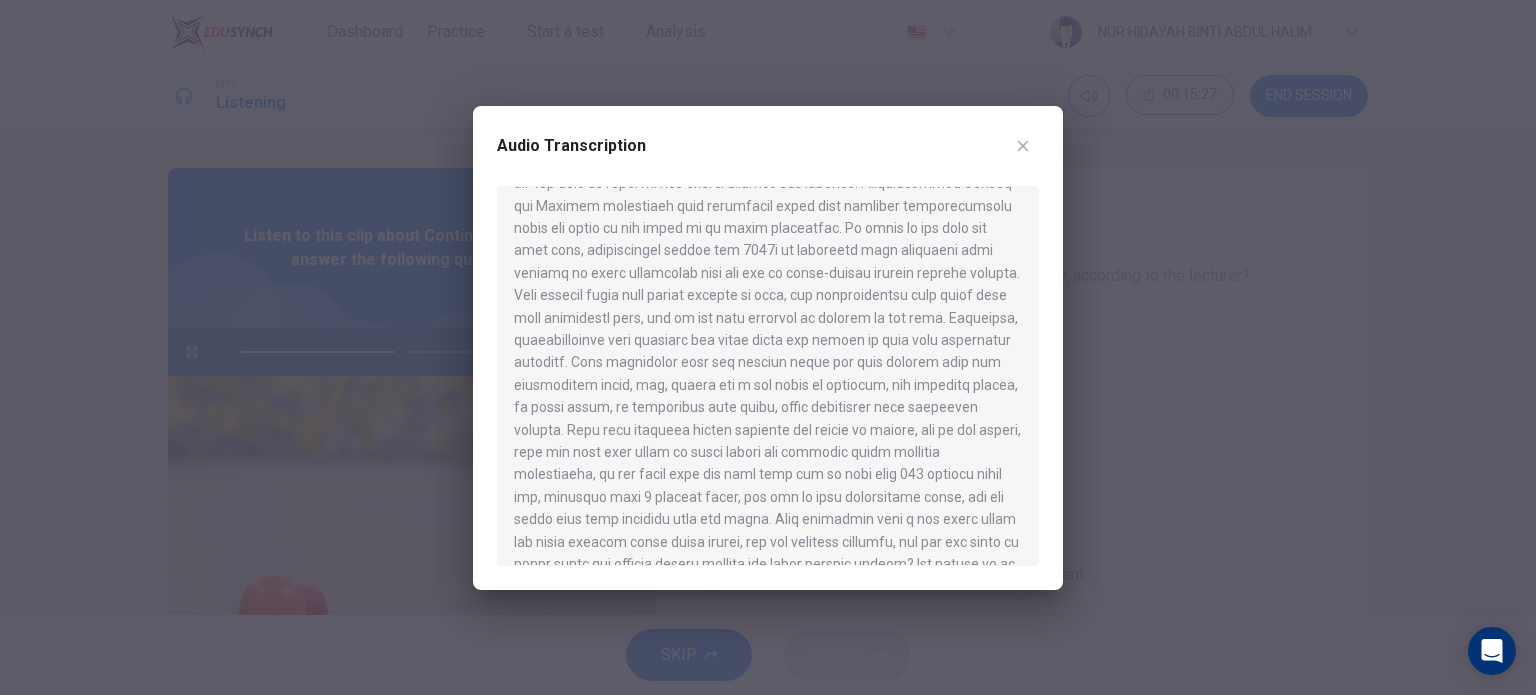 scroll, scrollTop: 479, scrollLeft: 0, axis: vertical 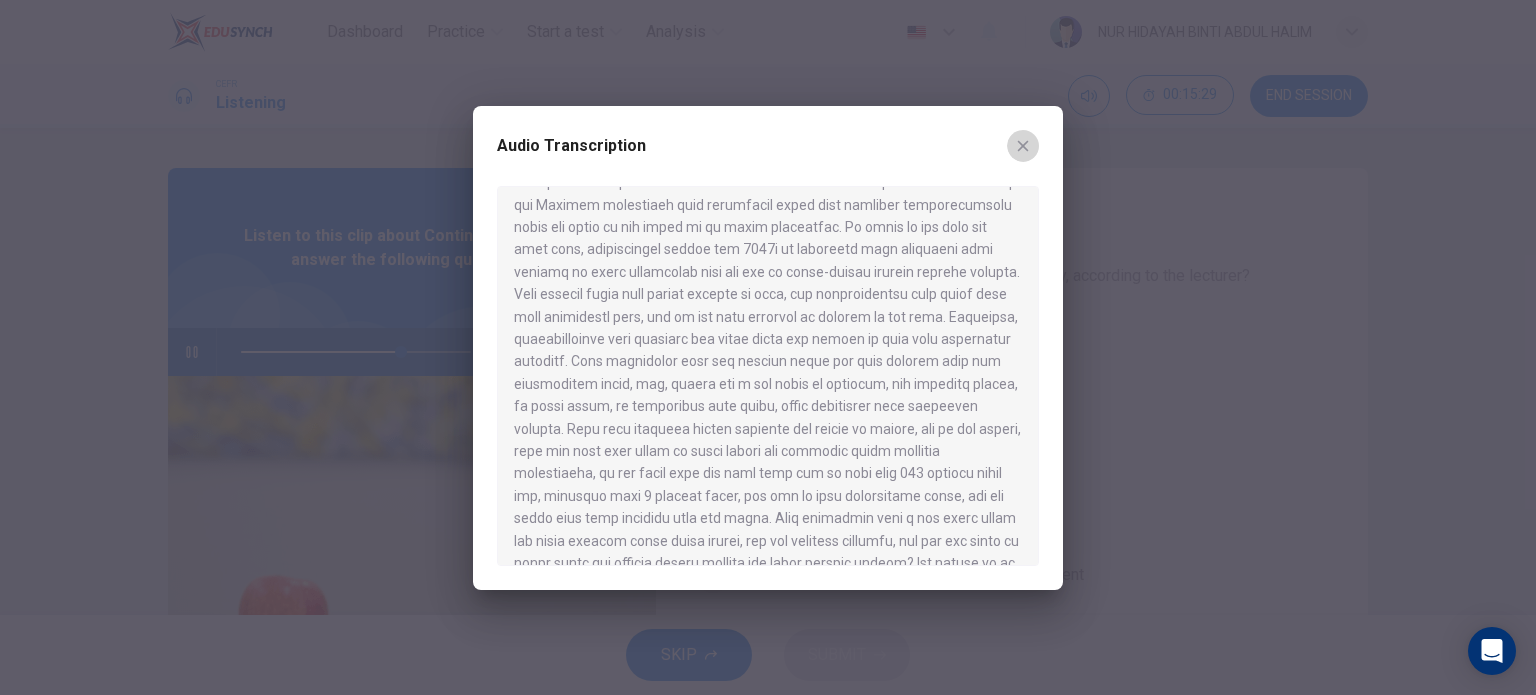 click at bounding box center [1023, 146] 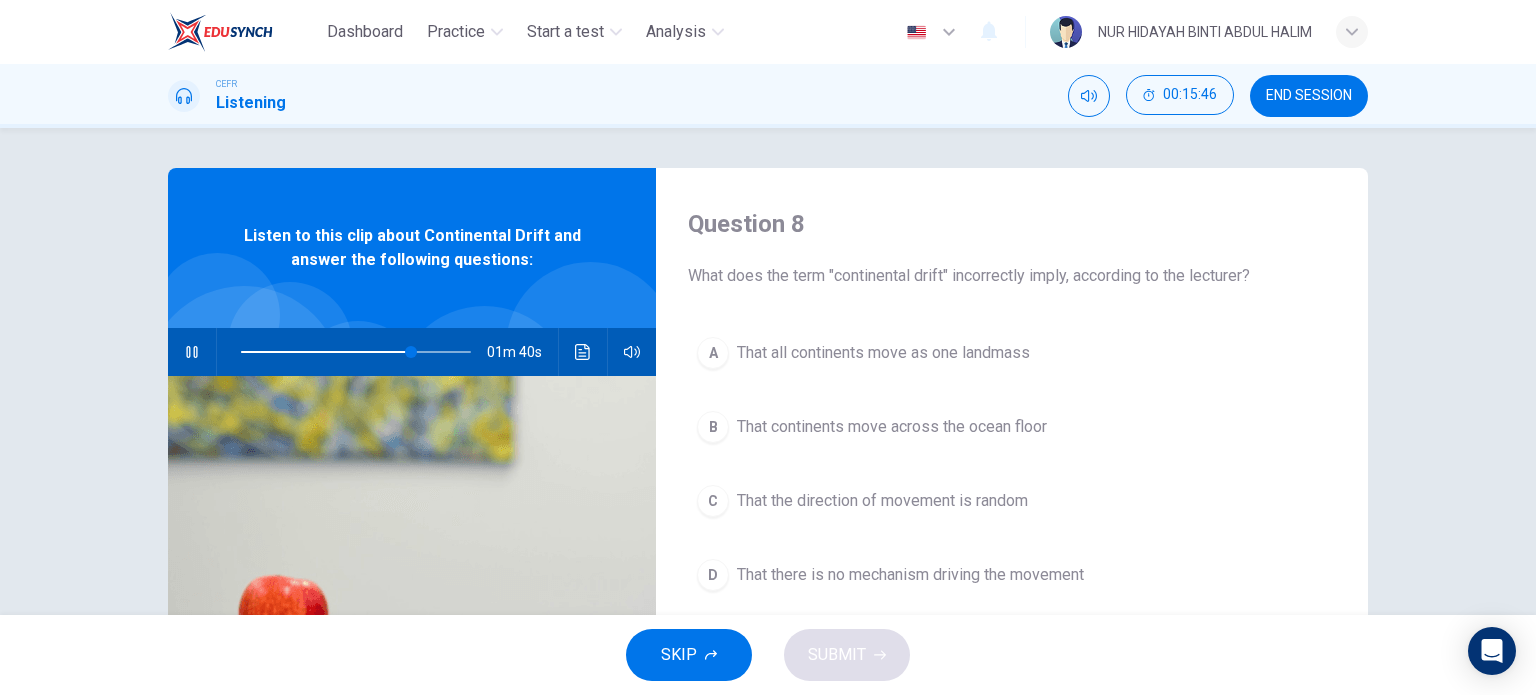 click on "Question 8 What does the term "continental drift" incorrectly imply, according to the lecturer? A That all continents move as one landmass B That continents move across the ocean floor C That the direction of movement is random D That there is no mechanism driving the movement" at bounding box center [1012, 515] 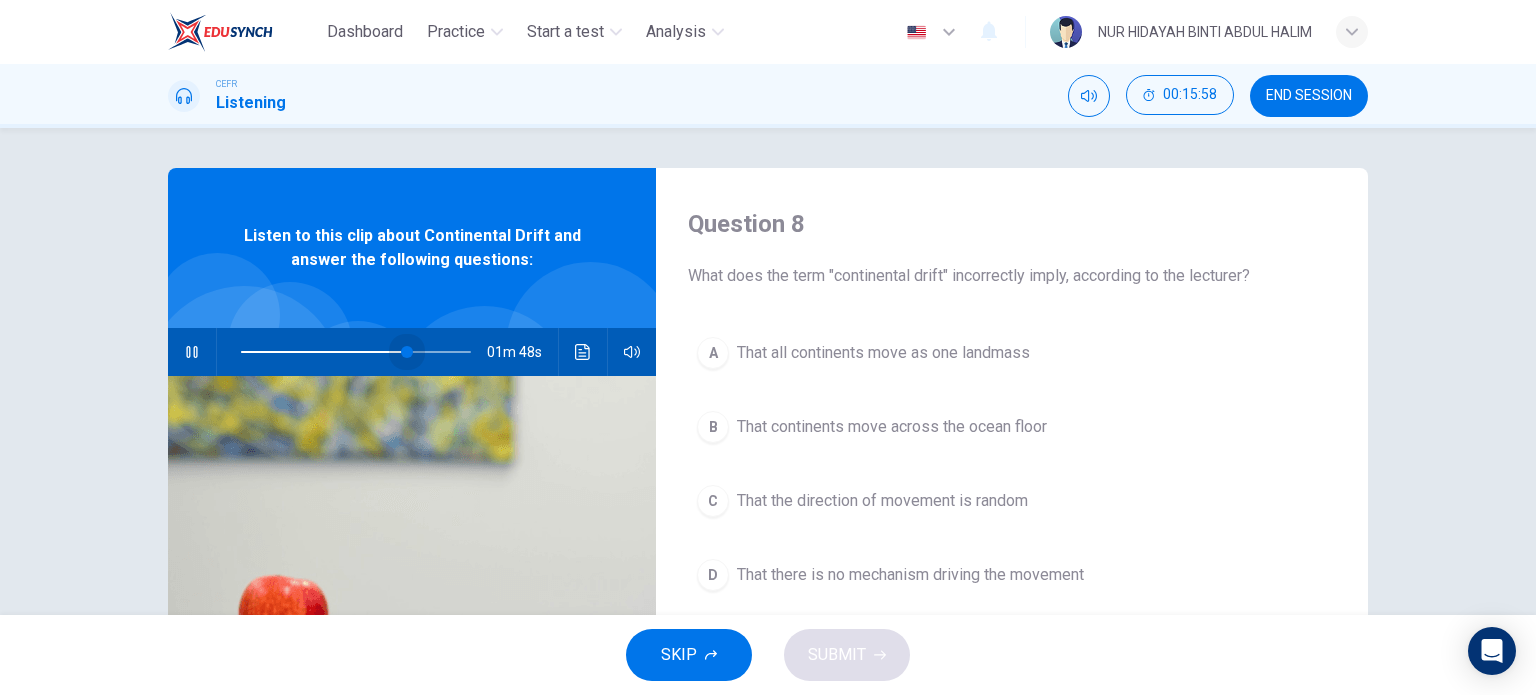click at bounding box center (407, 352) 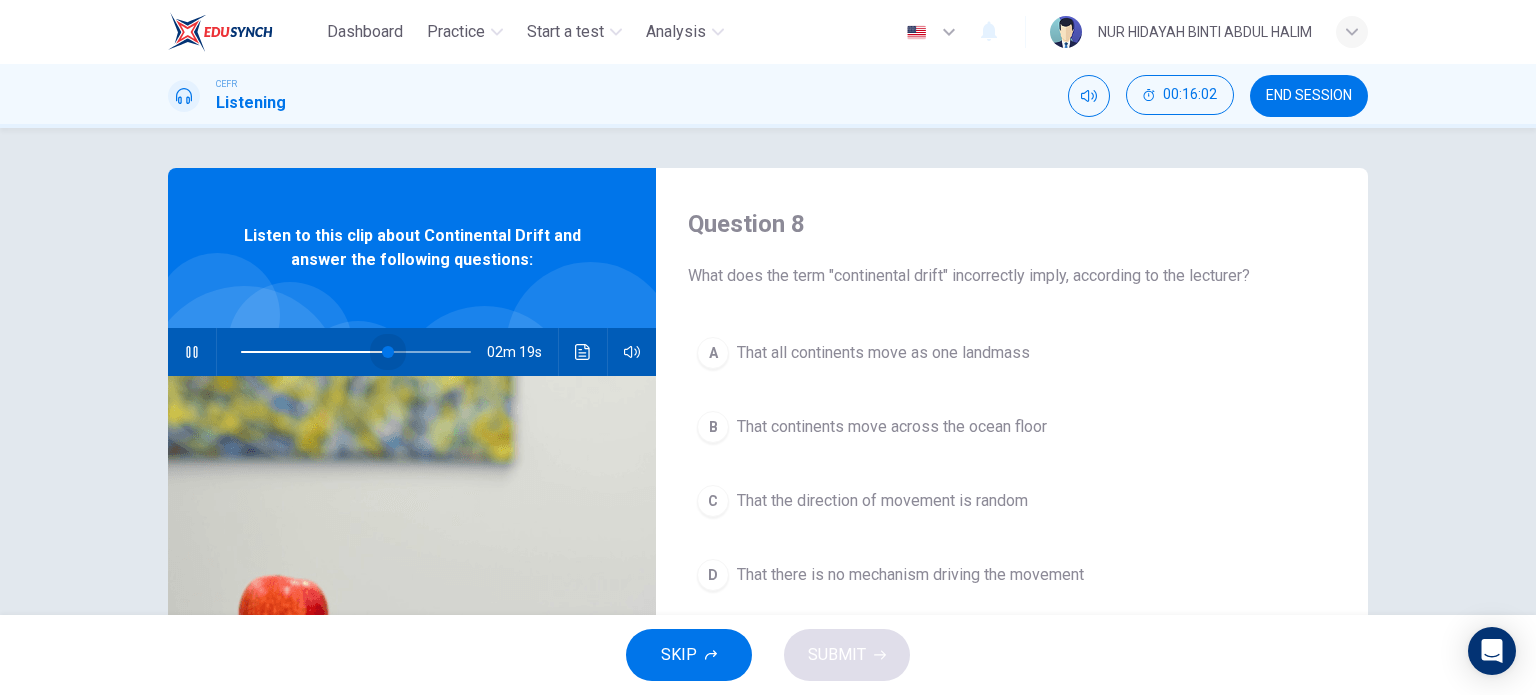 click at bounding box center [388, 352] 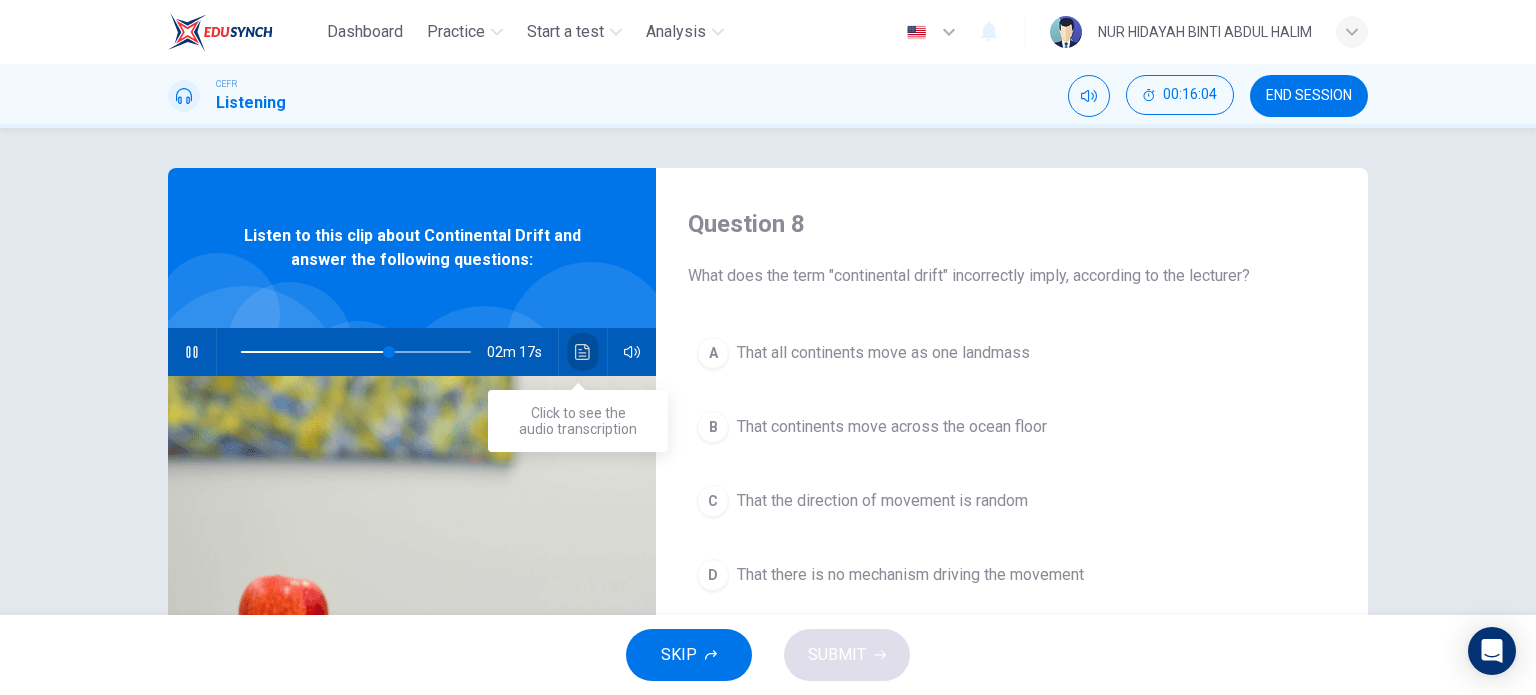 click at bounding box center (583, 352) 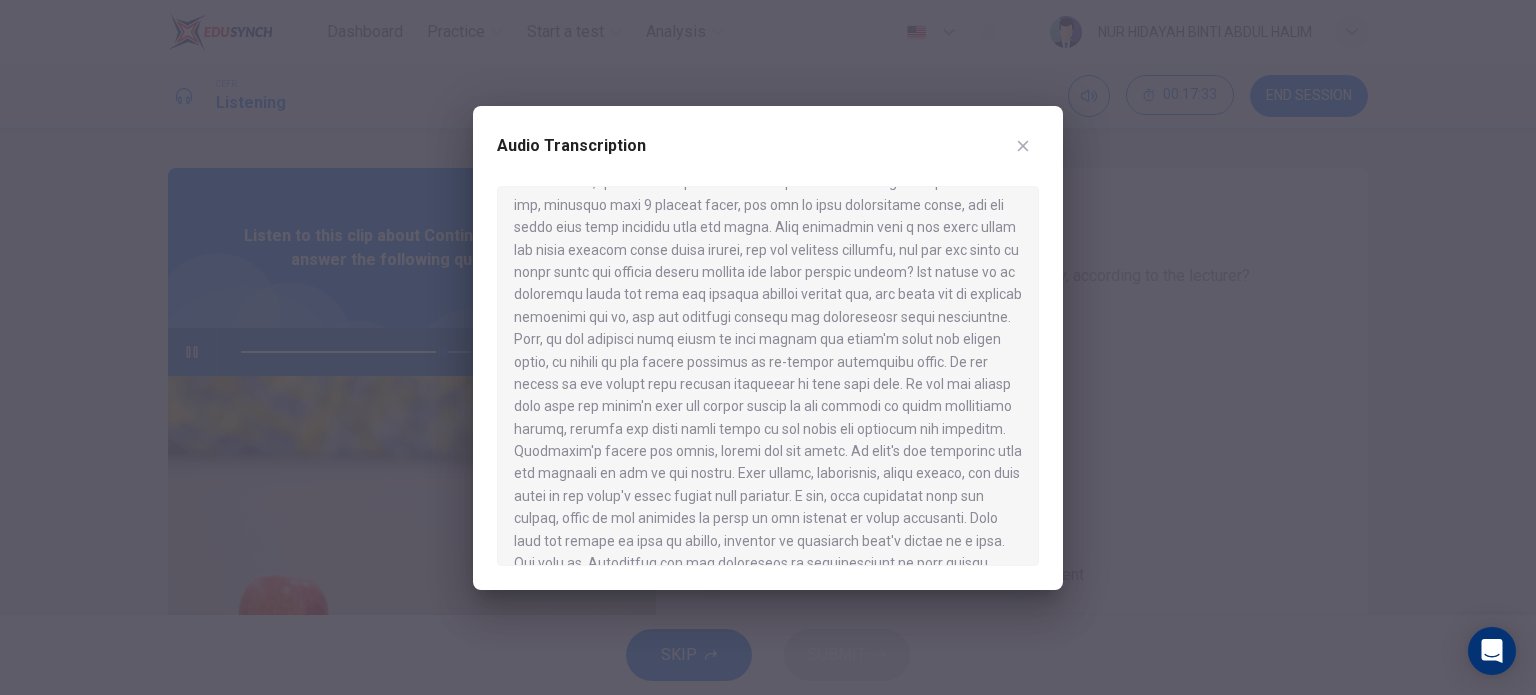 scroll, scrollTop: 774, scrollLeft: 0, axis: vertical 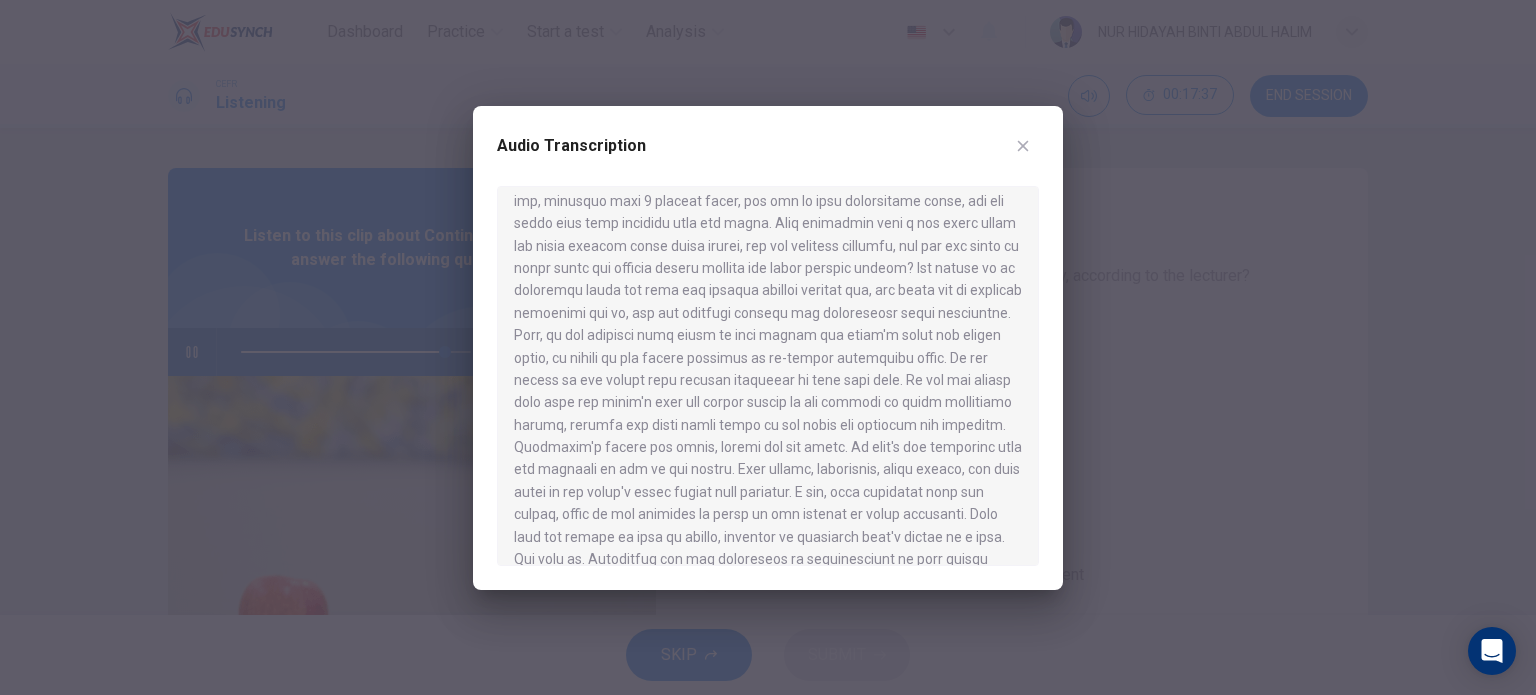 click at bounding box center [768, 347] 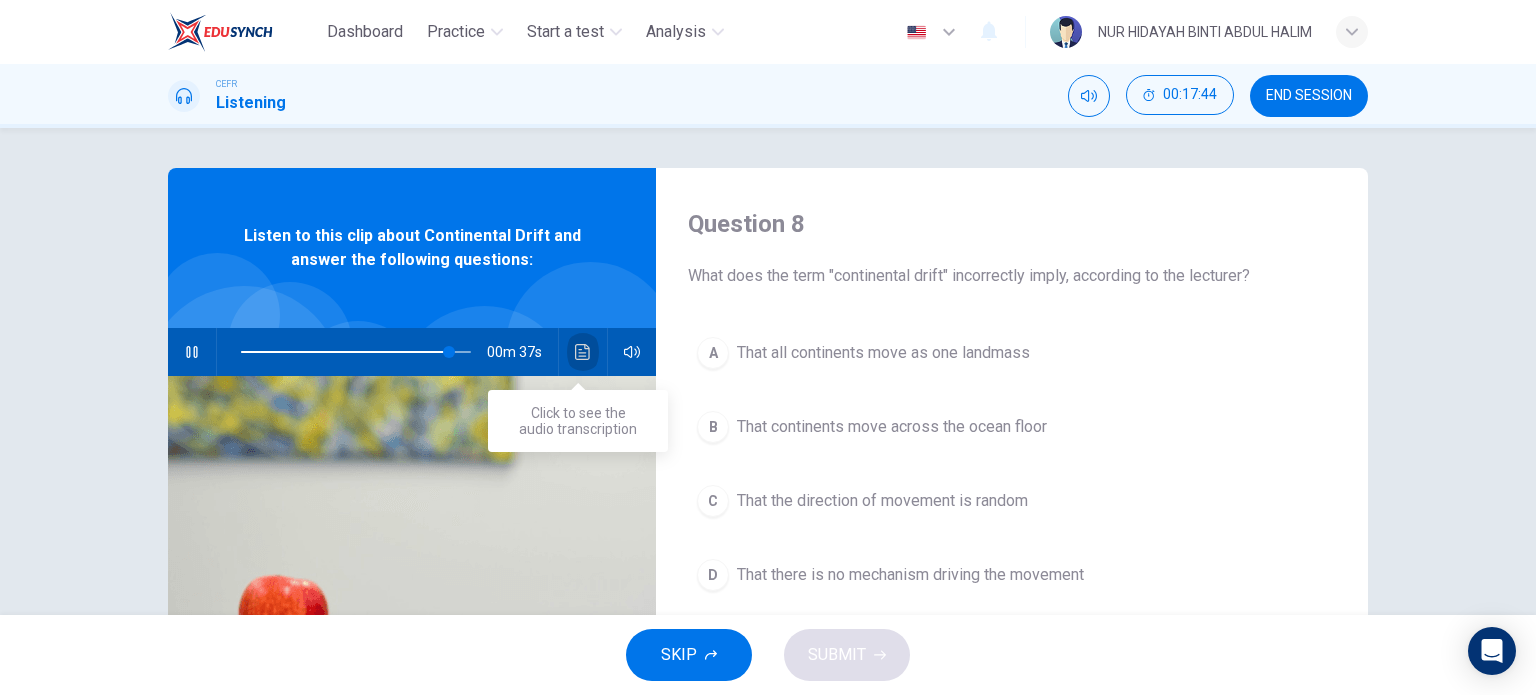click at bounding box center (583, 352) 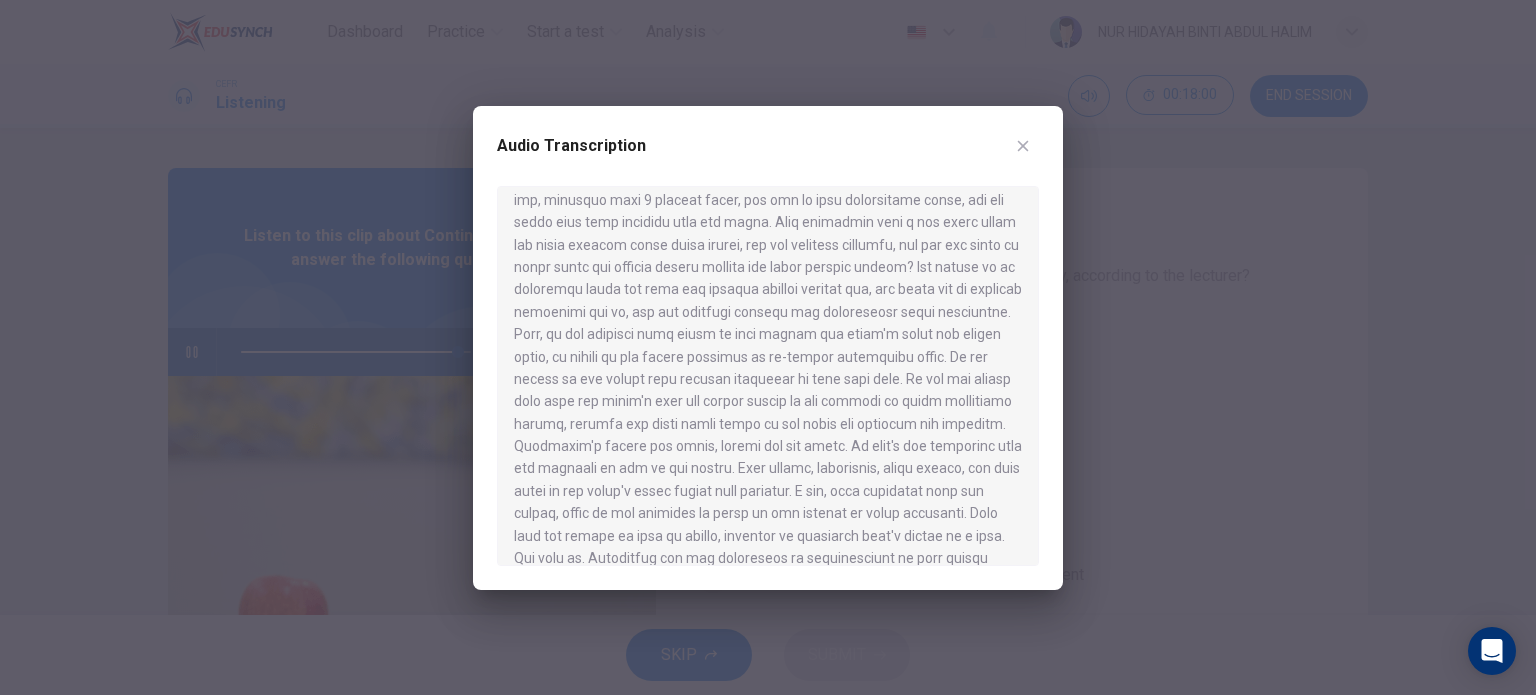 scroll, scrollTop: 776, scrollLeft: 0, axis: vertical 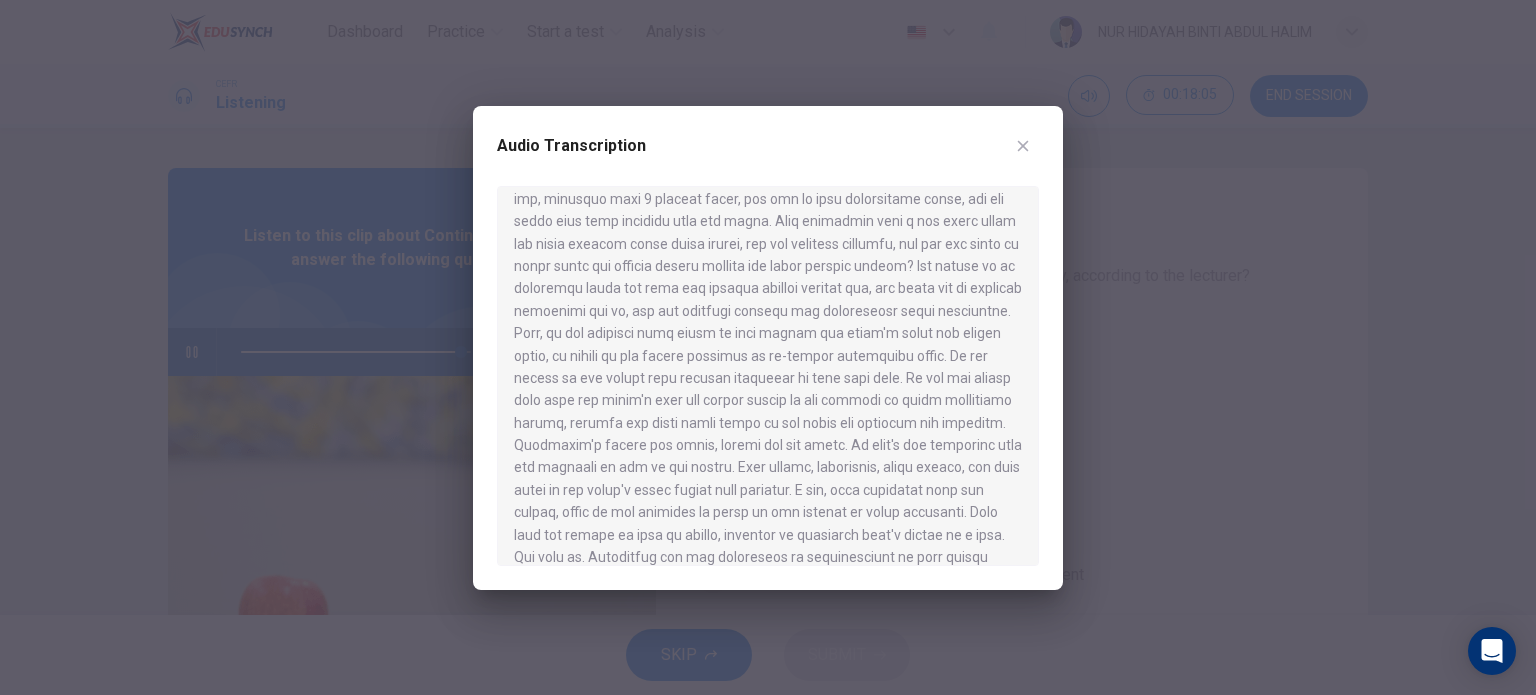 click at bounding box center (768, 347) 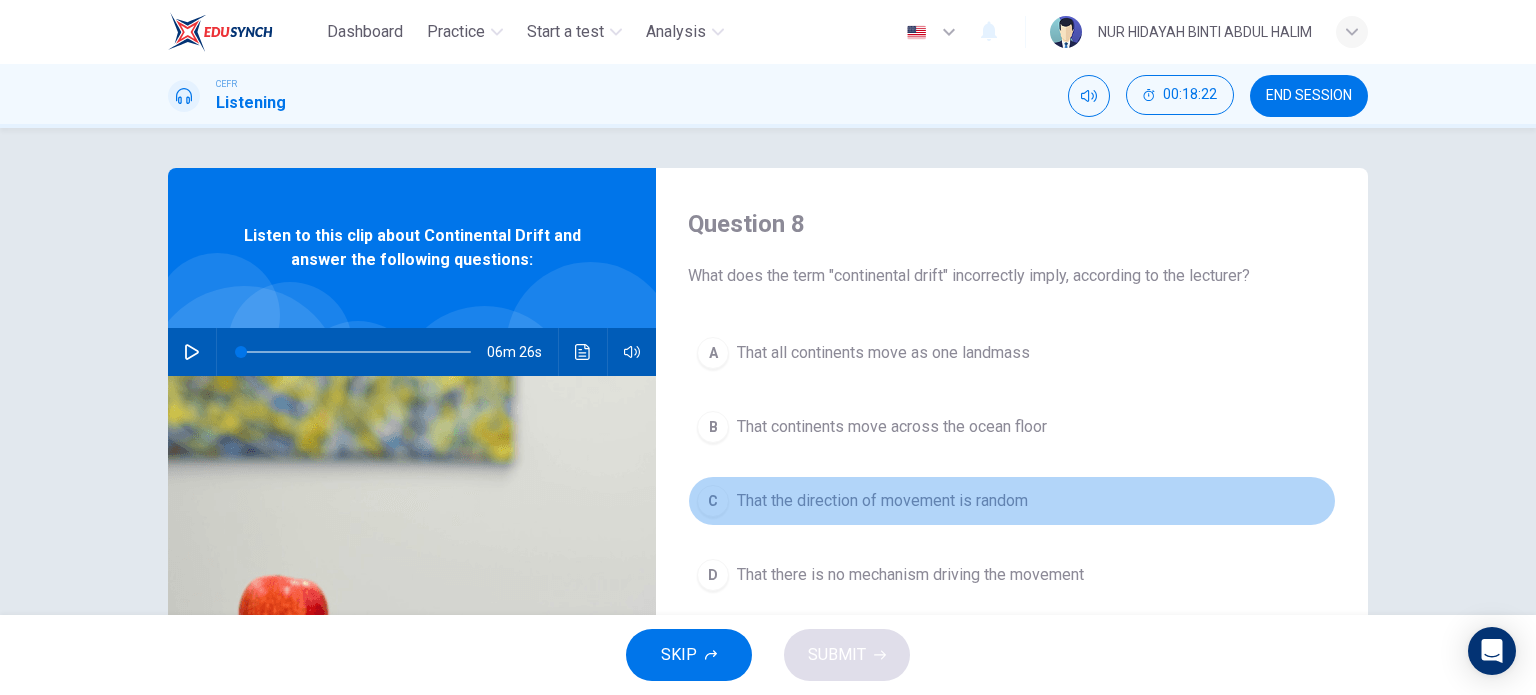 click on "That the direction of movement is random" at bounding box center (883, 353) 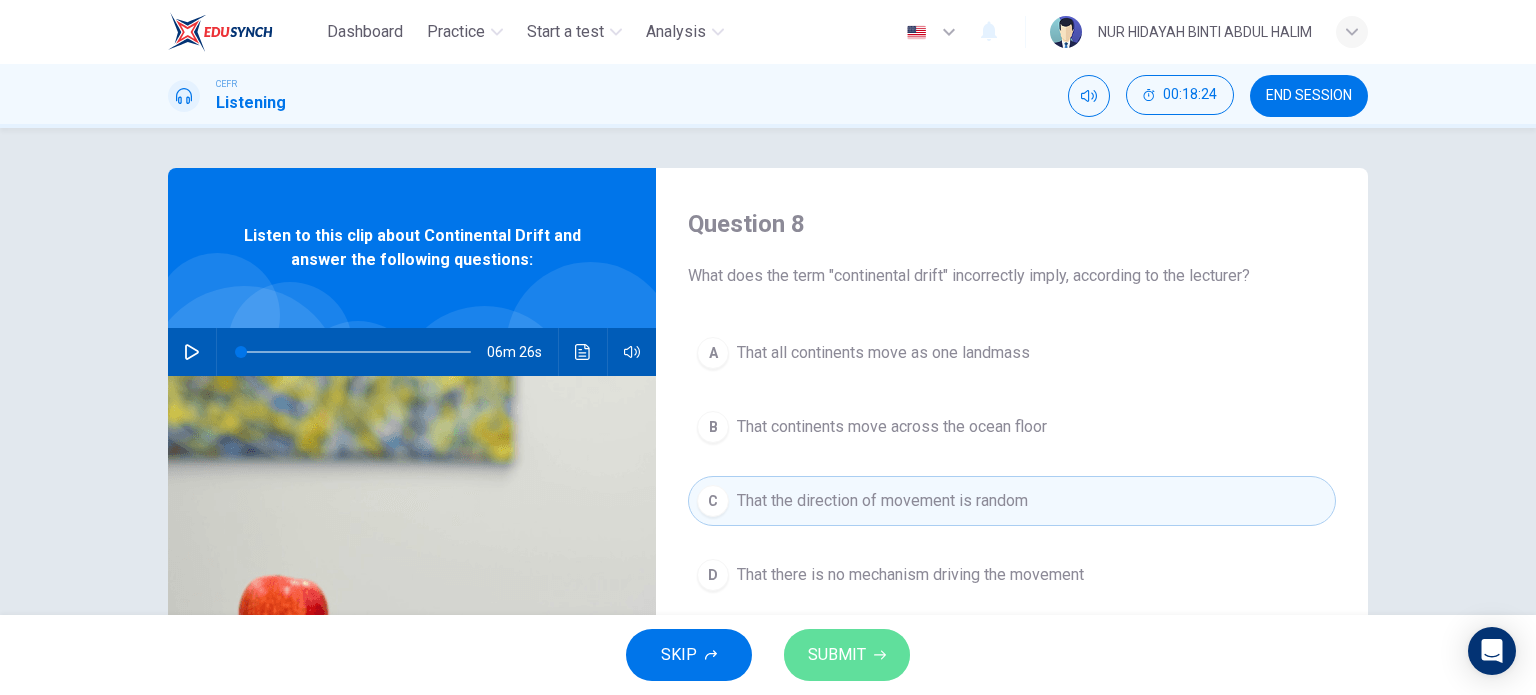 click on "SUBMIT" at bounding box center [847, 655] 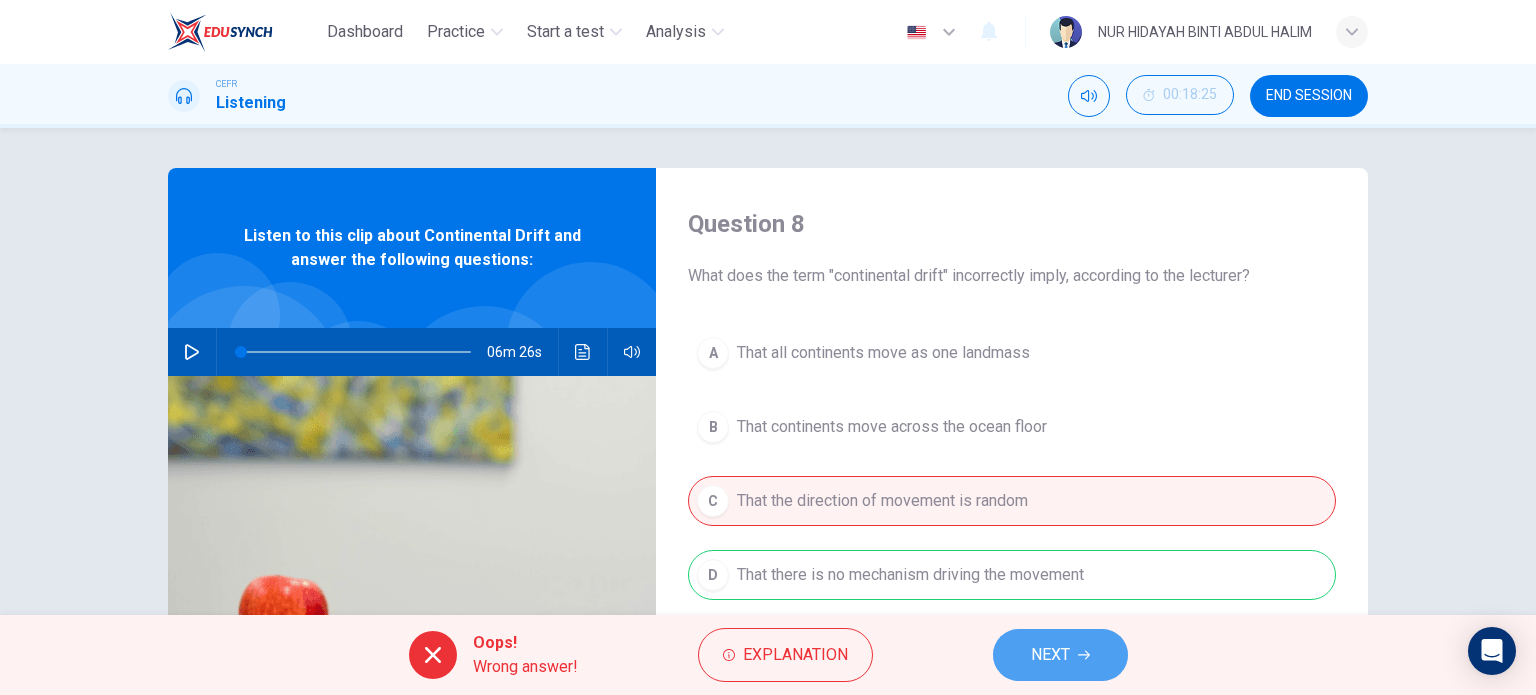 click on "NEXT" at bounding box center [1050, 655] 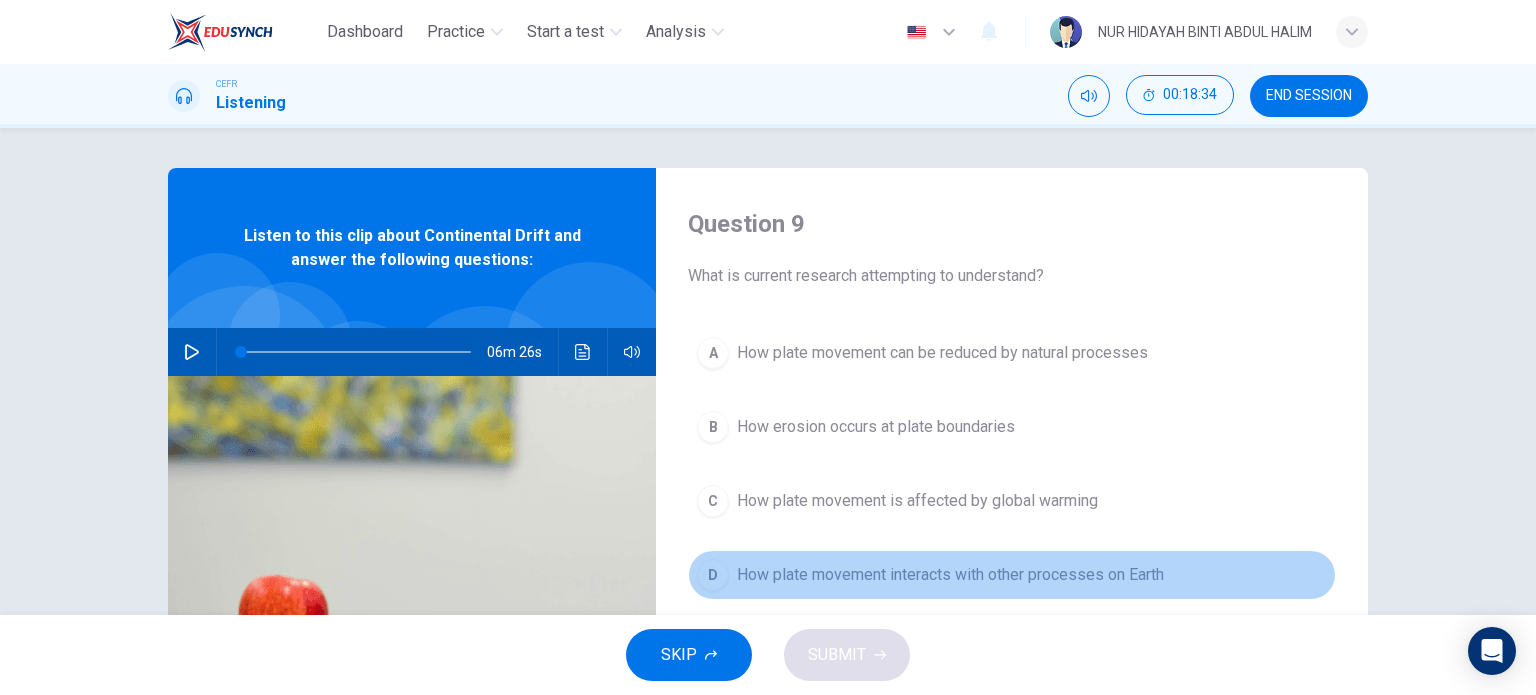 click on "D How plate movement interacts with other processes on Earth" at bounding box center [1012, 575] 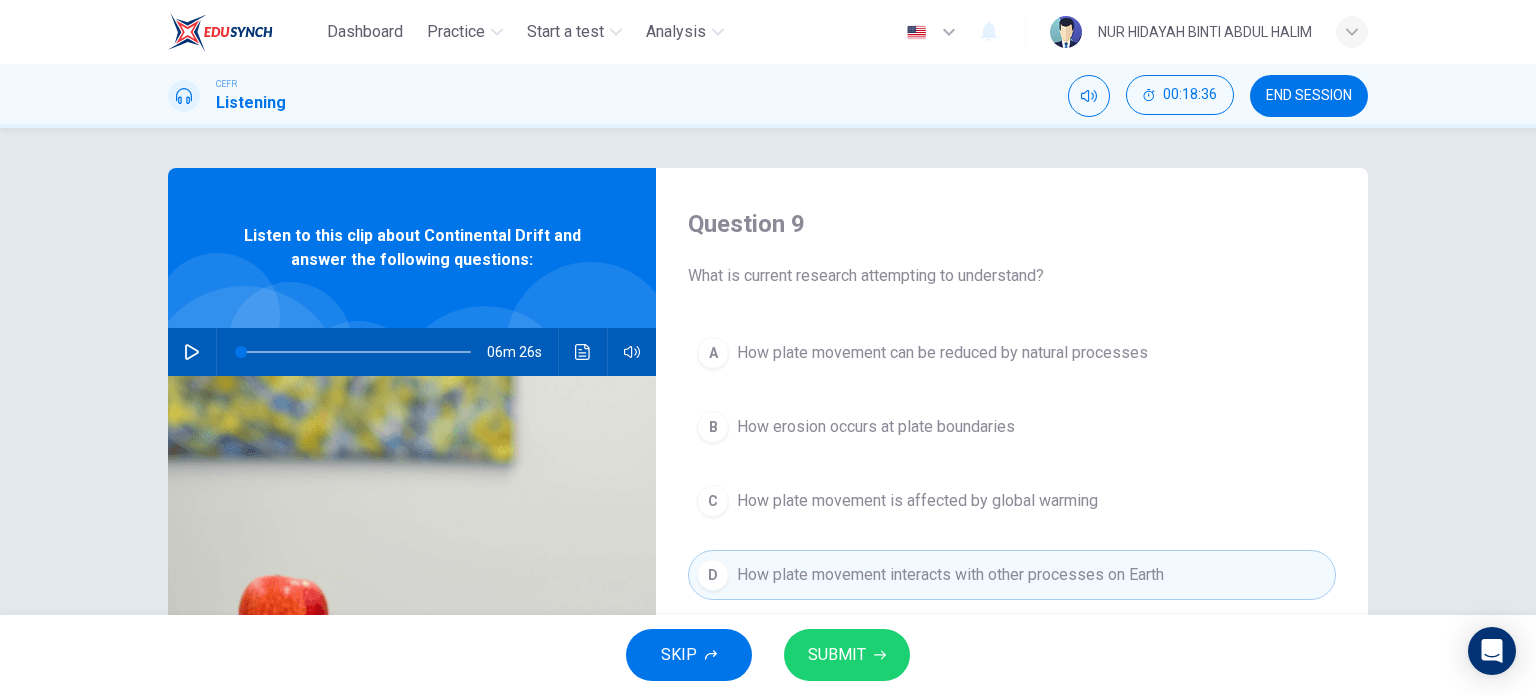 click on "SUBMIT" at bounding box center [837, 655] 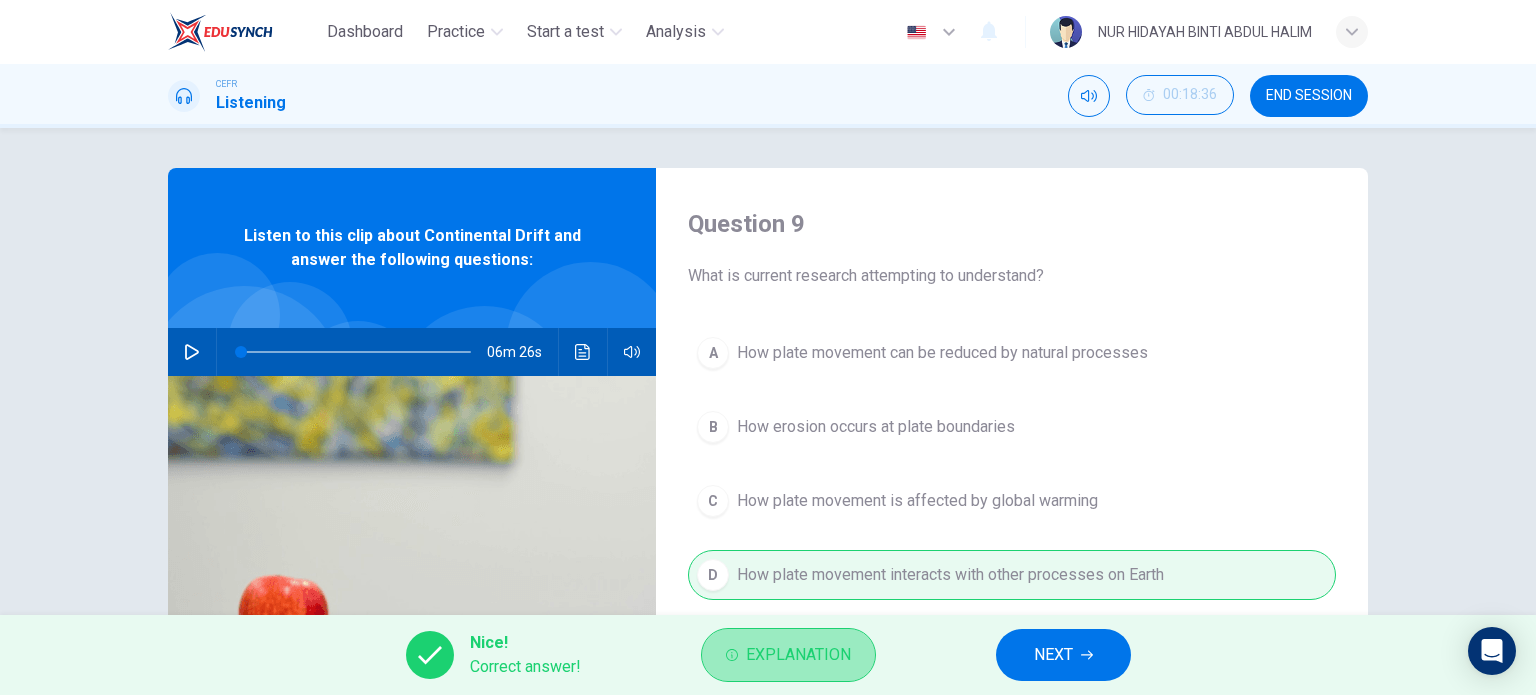 click on "Explanation" at bounding box center (788, 655) 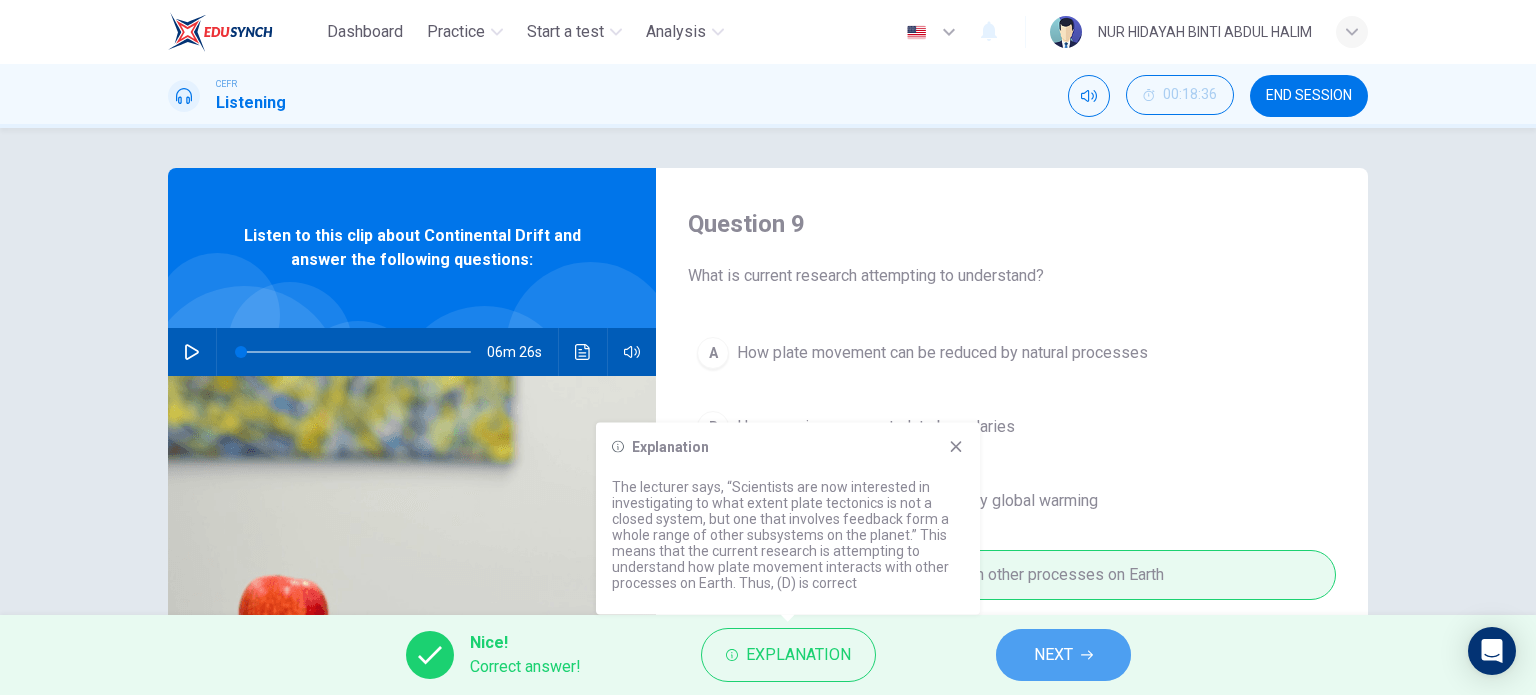 click on "NEXT" at bounding box center (1063, 655) 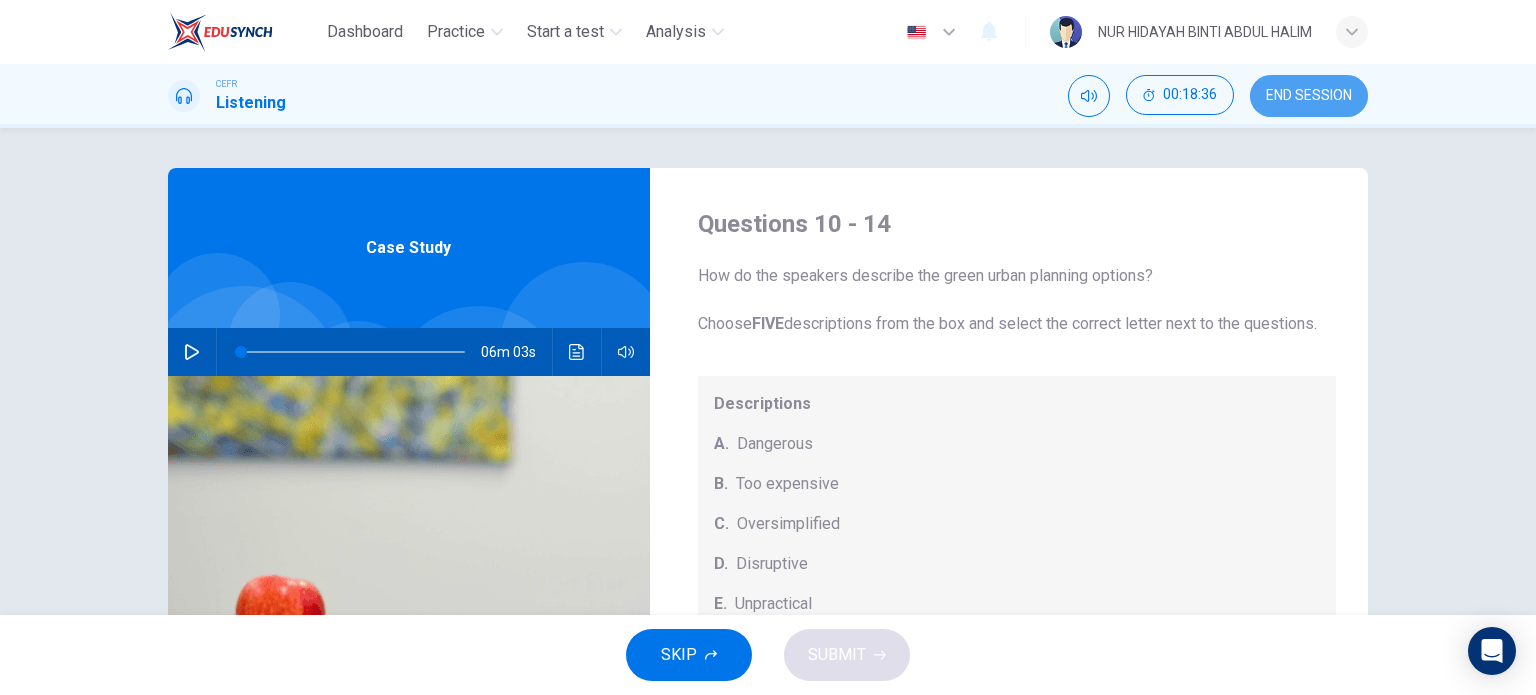 drag, startPoint x: 1327, startPoint y: 89, endPoint x: 848, endPoint y: 87, distance: 479.00418 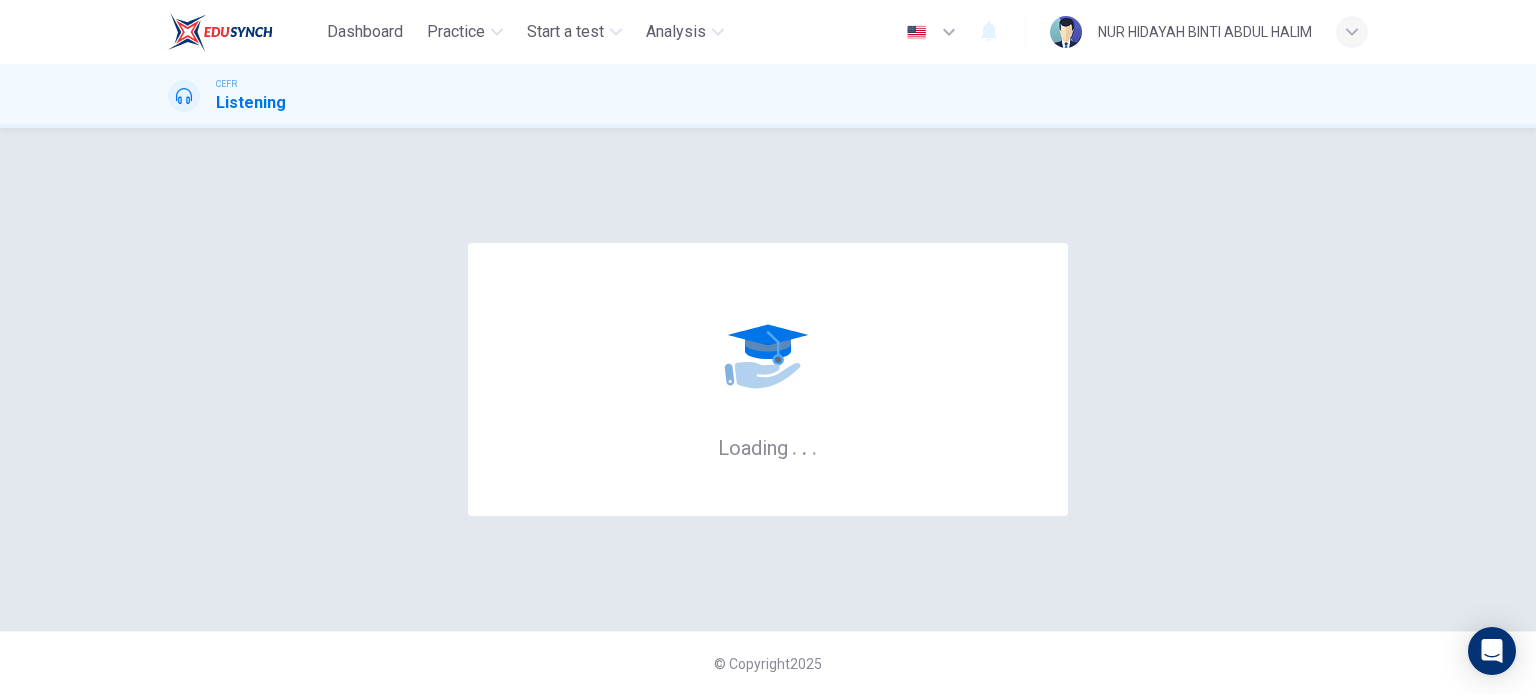 scroll, scrollTop: 0, scrollLeft: 0, axis: both 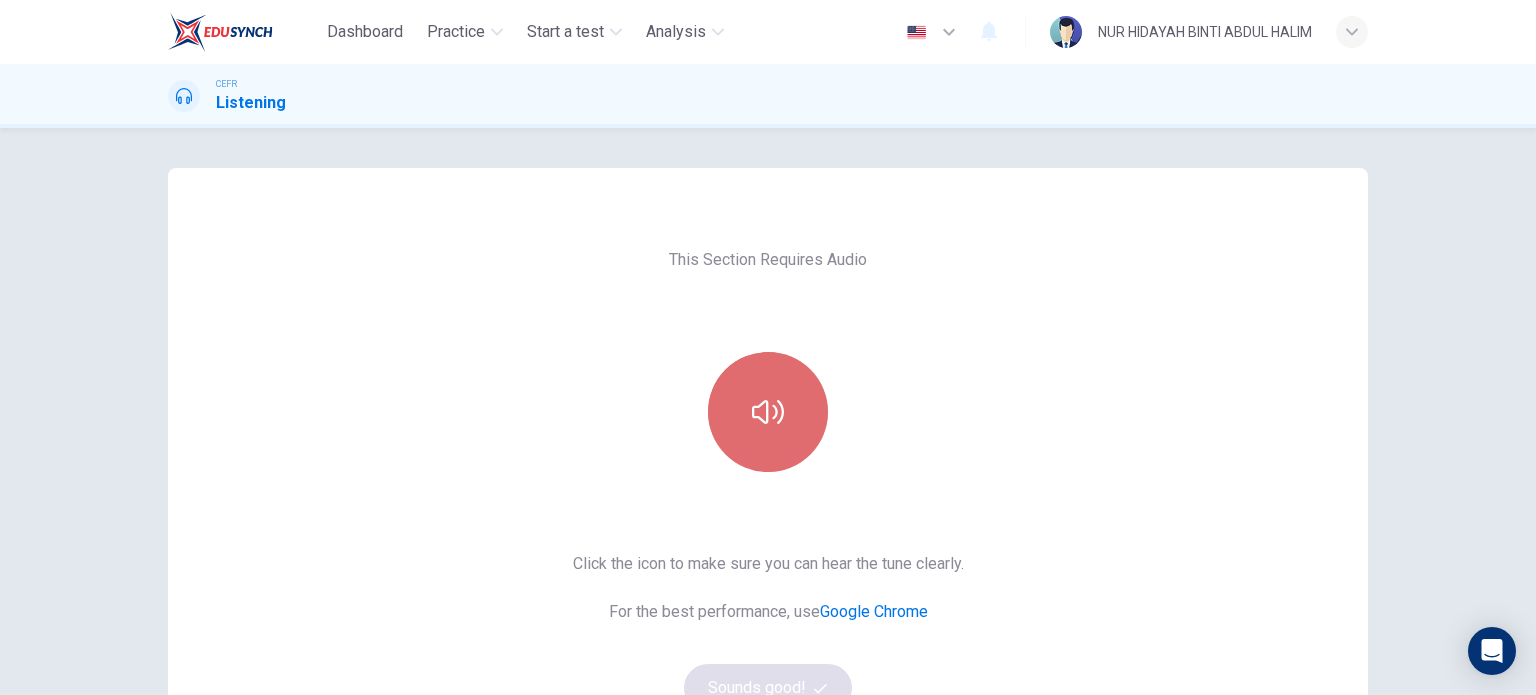 click at bounding box center (768, 412) 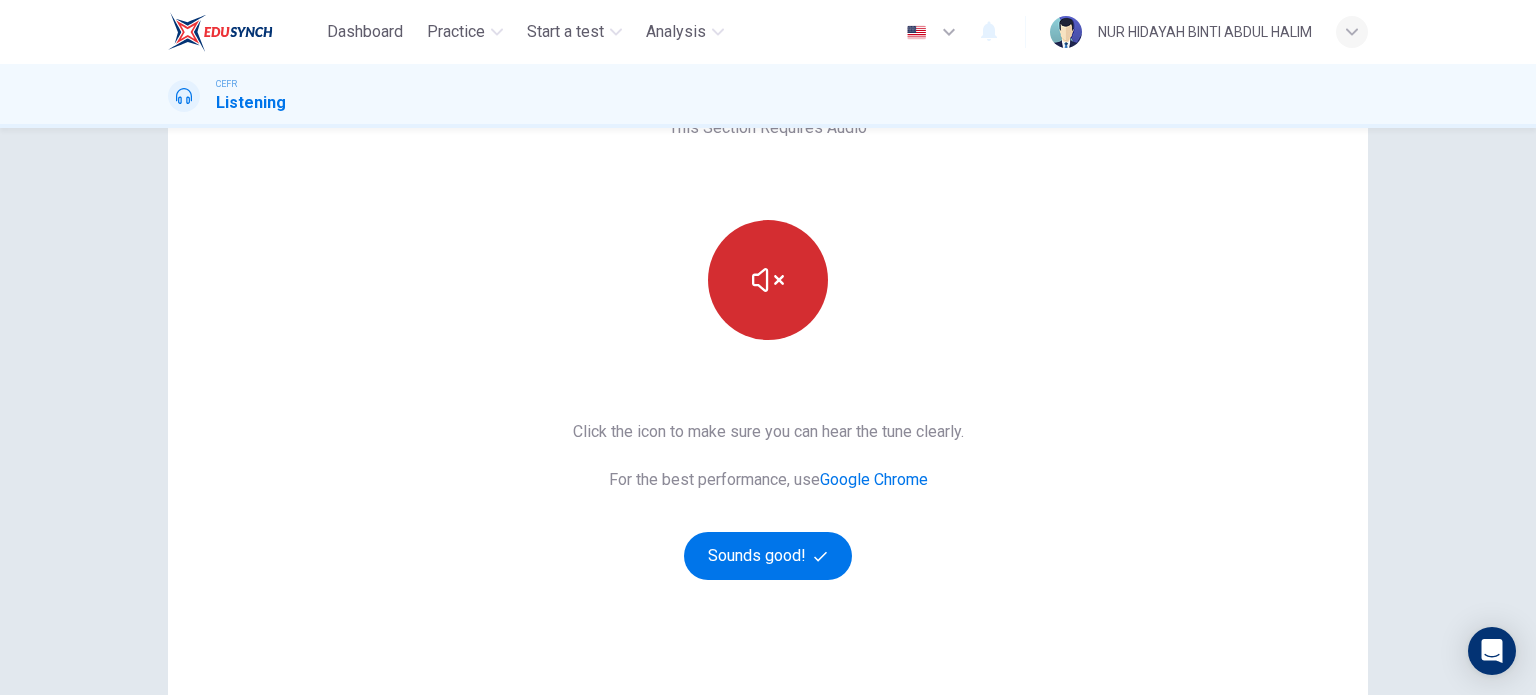scroll, scrollTop: 163, scrollLeft: 0, axis: vertical 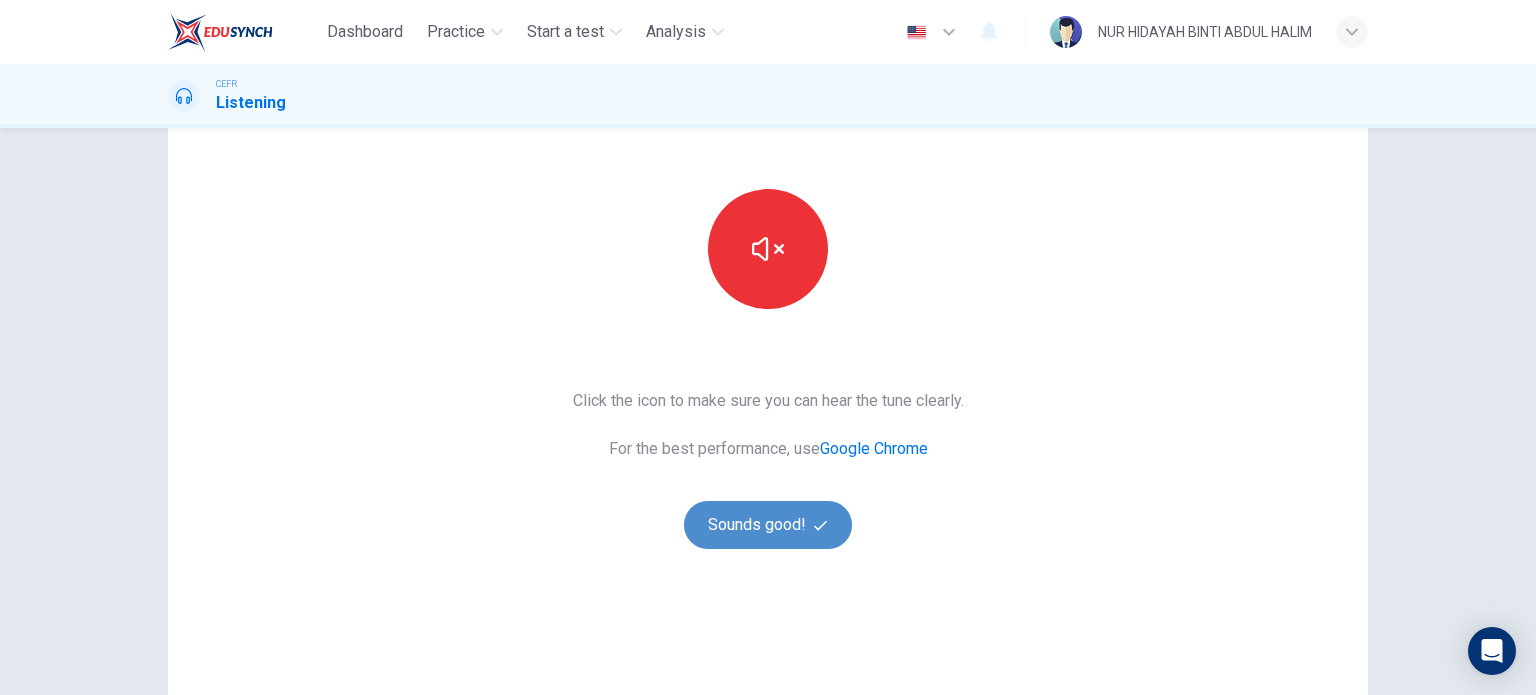 click on "Sounds good!" at bounding box center [768, 525] 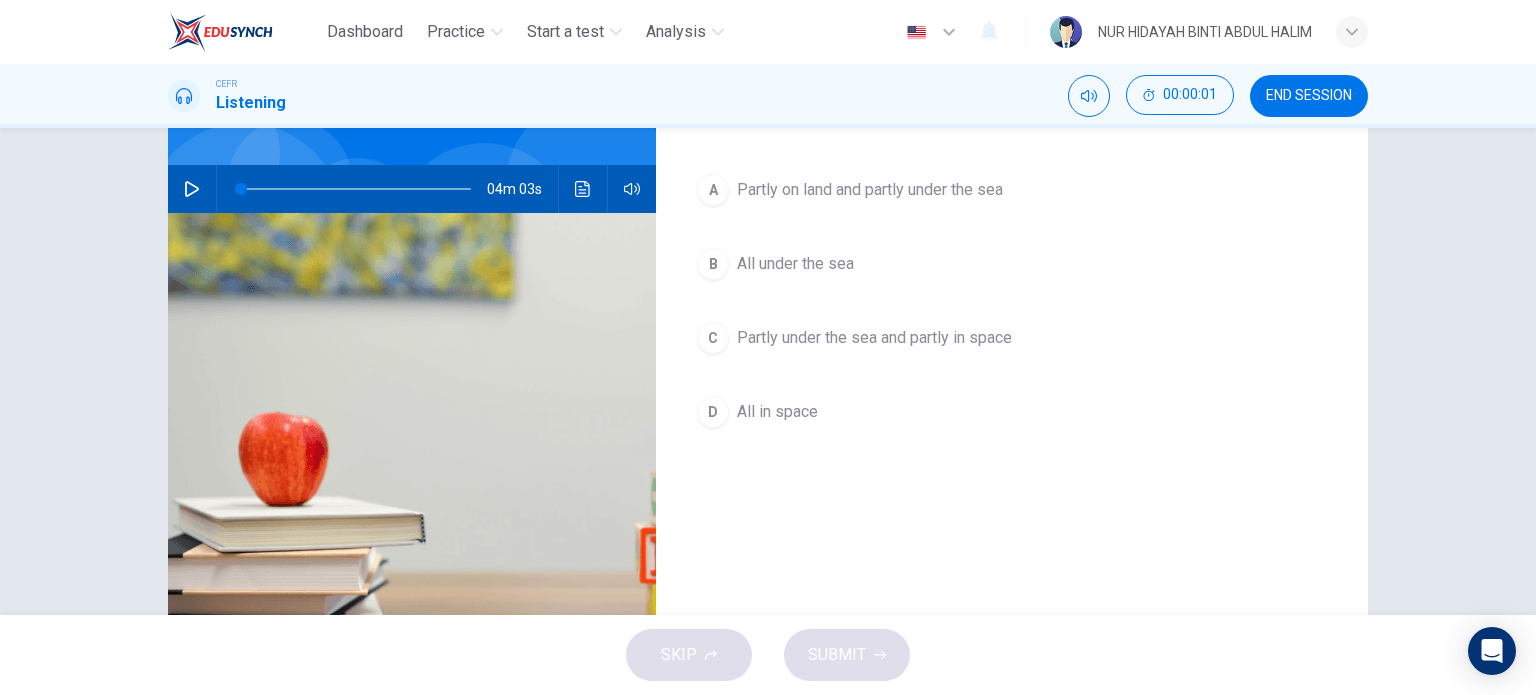 scroll, scrollTop: 0, scrollLeft: 0, axis: both 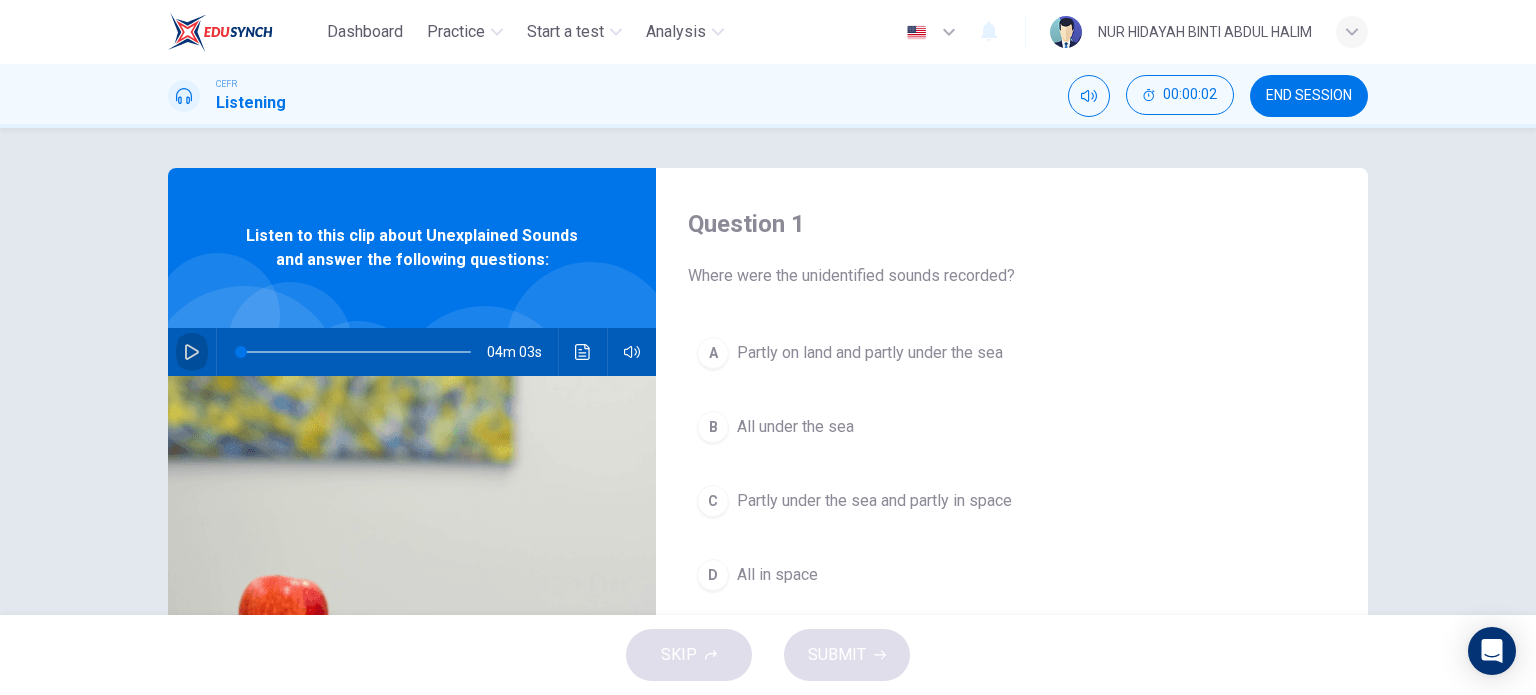 click at bounding box center (192, 352) 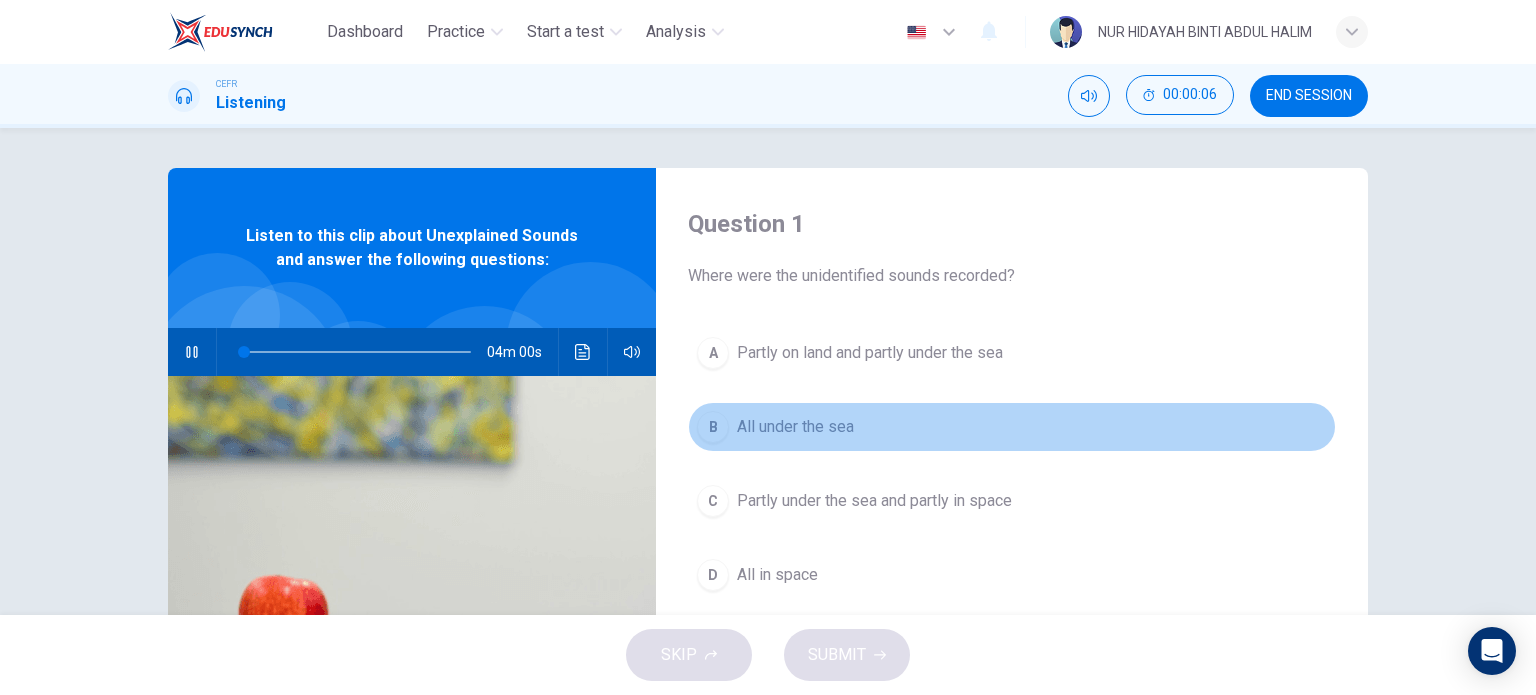 click on "All under the sea" at bounding box center (870, 353) 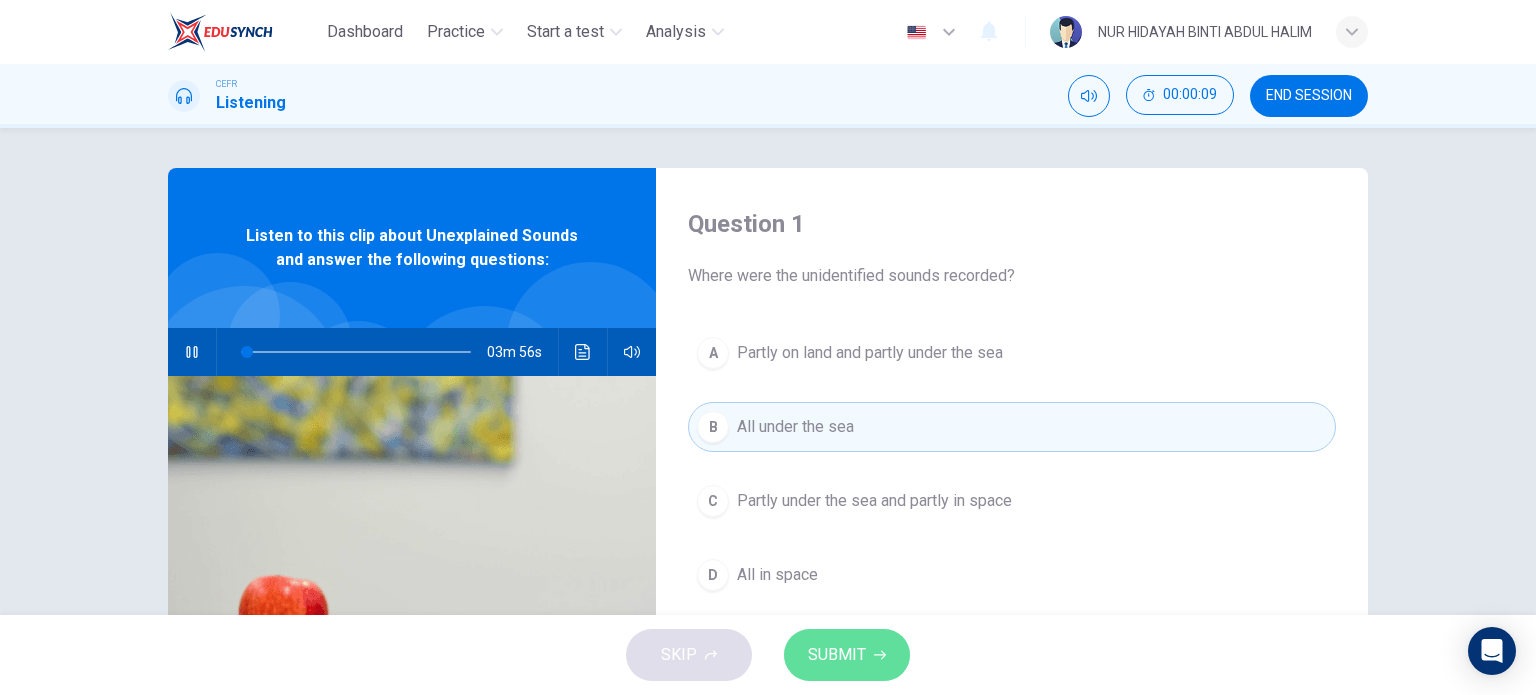 click on "SUBMIT" at bounding box center (847, 655) 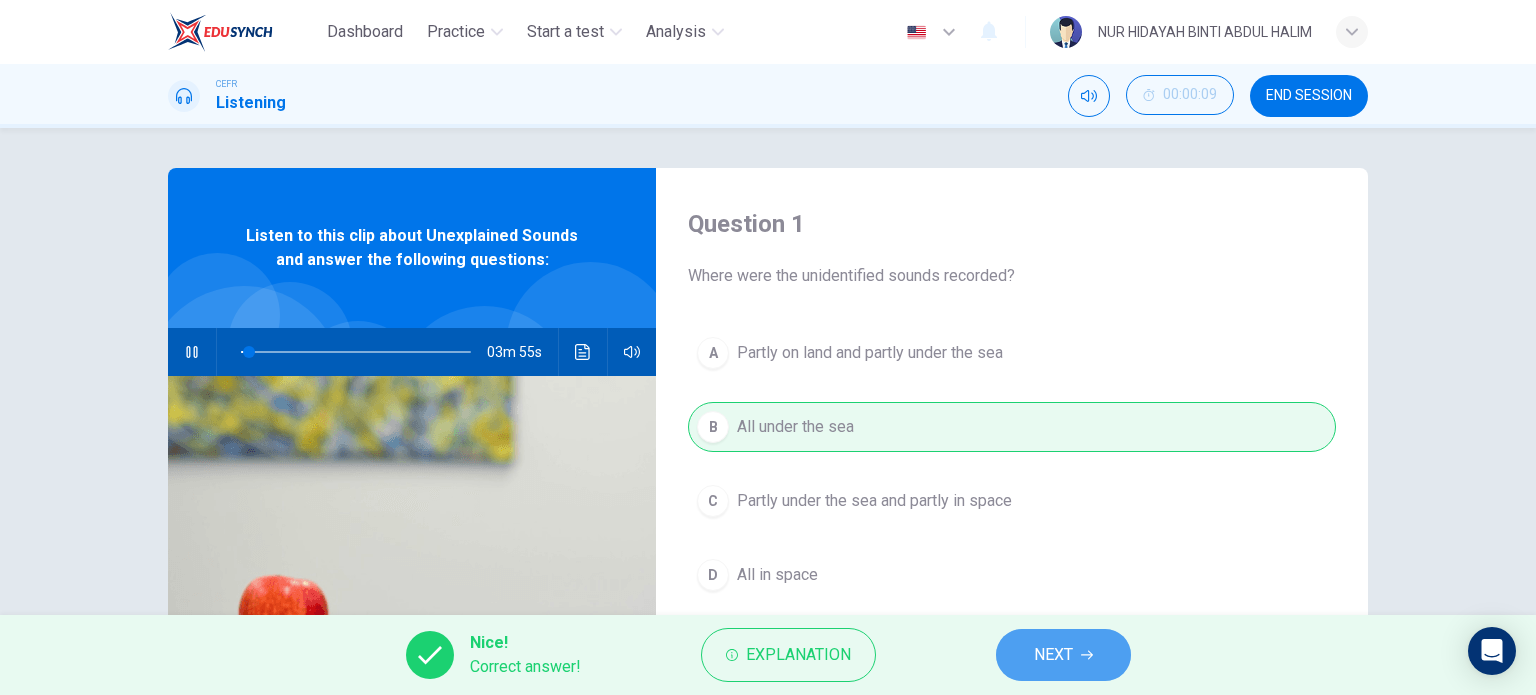 click on "NEXT" at bounding box center (1063, 655) 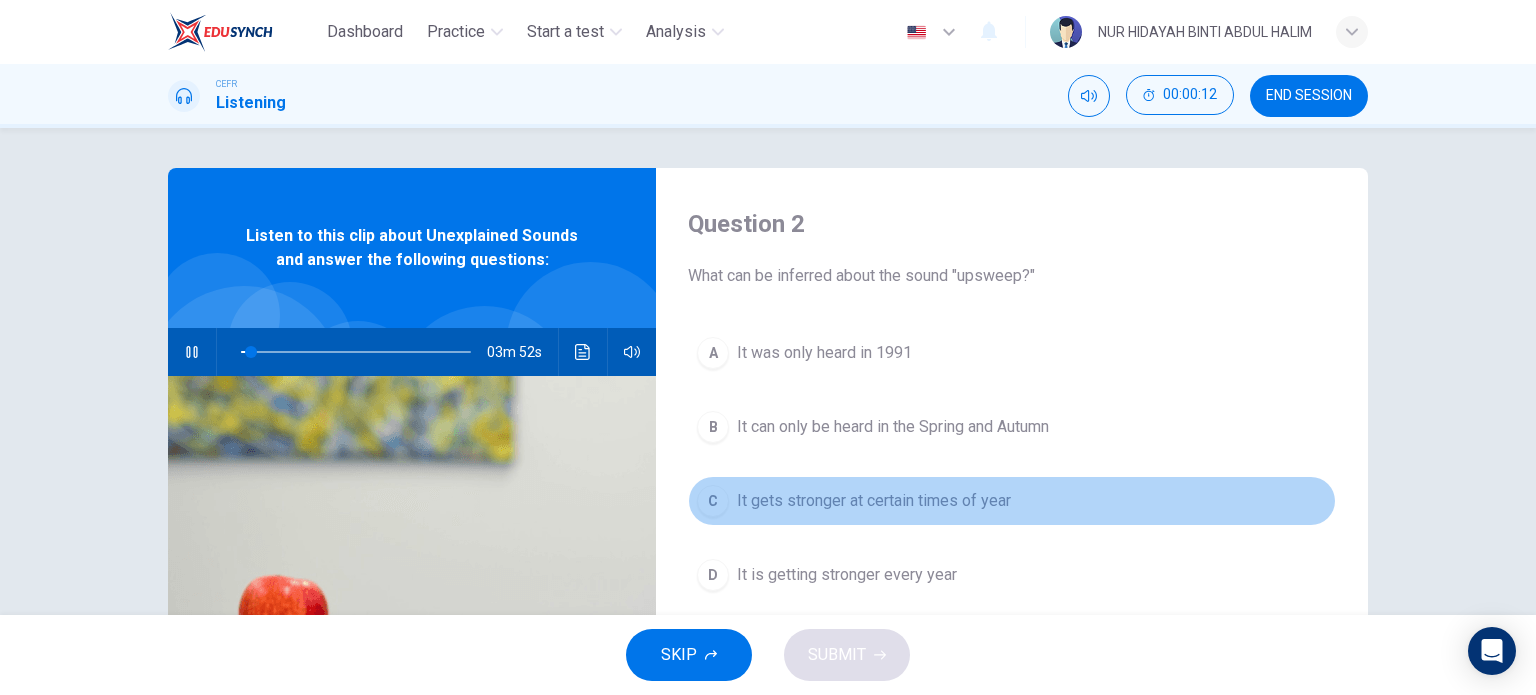 click on "It gets stronger at certain times of year" at bounding box center (824, 353) 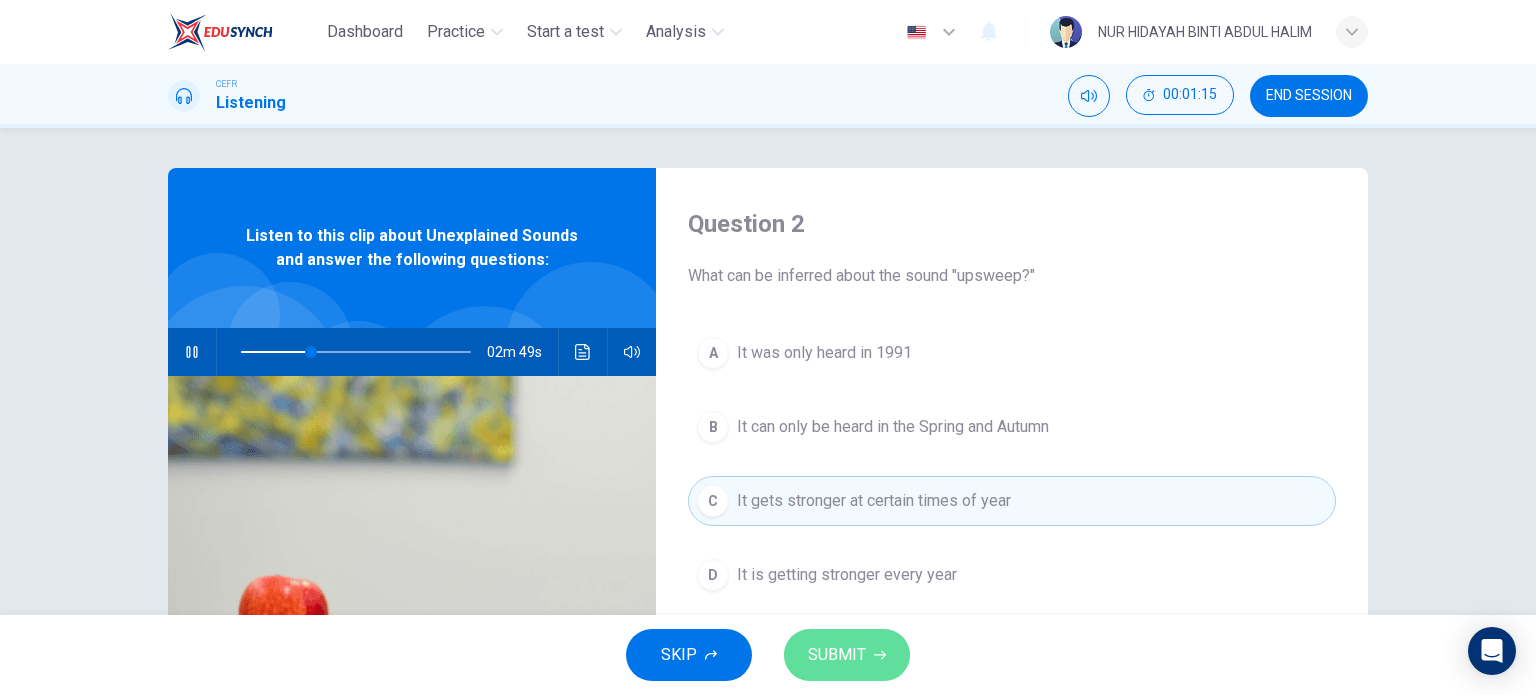 click on "SUBMIT" at bounding box center [847, 655] 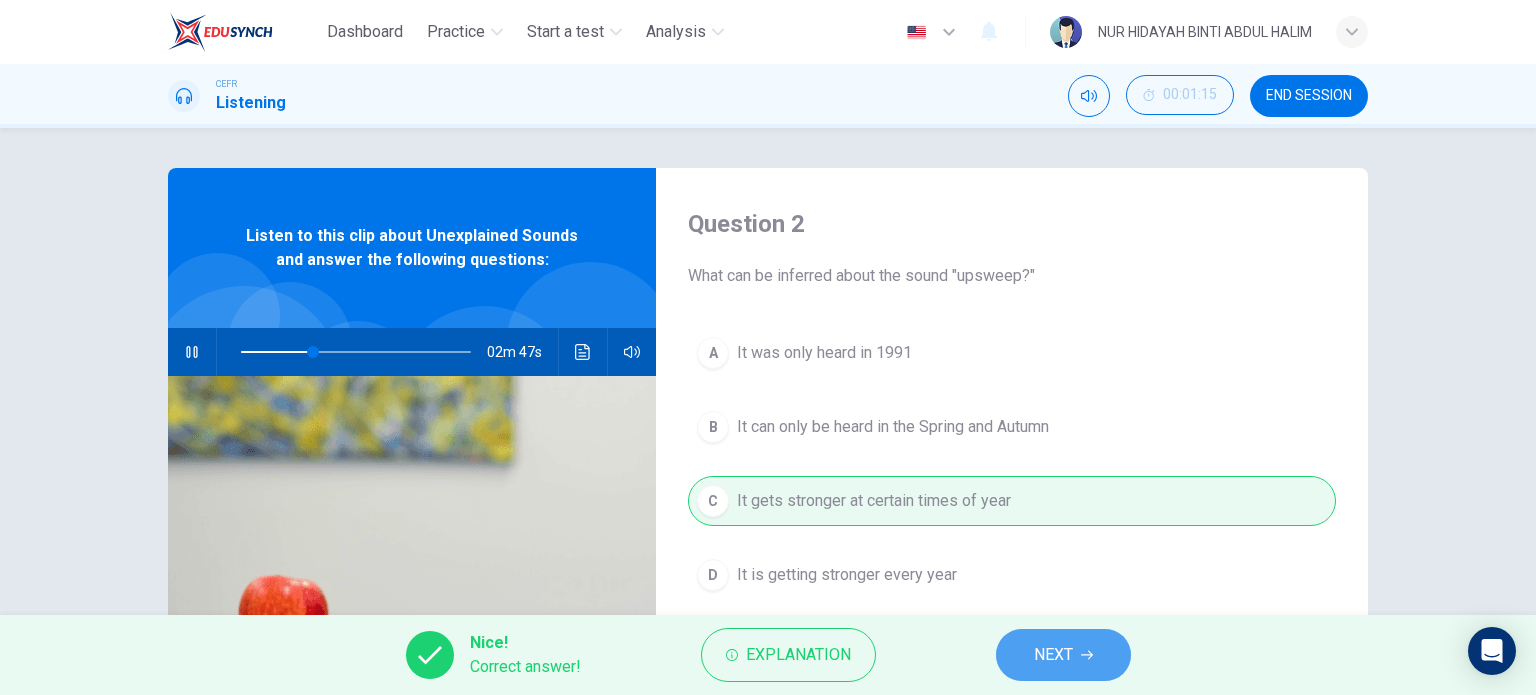 click on "NEXT" at bounding box center [1053, 655] 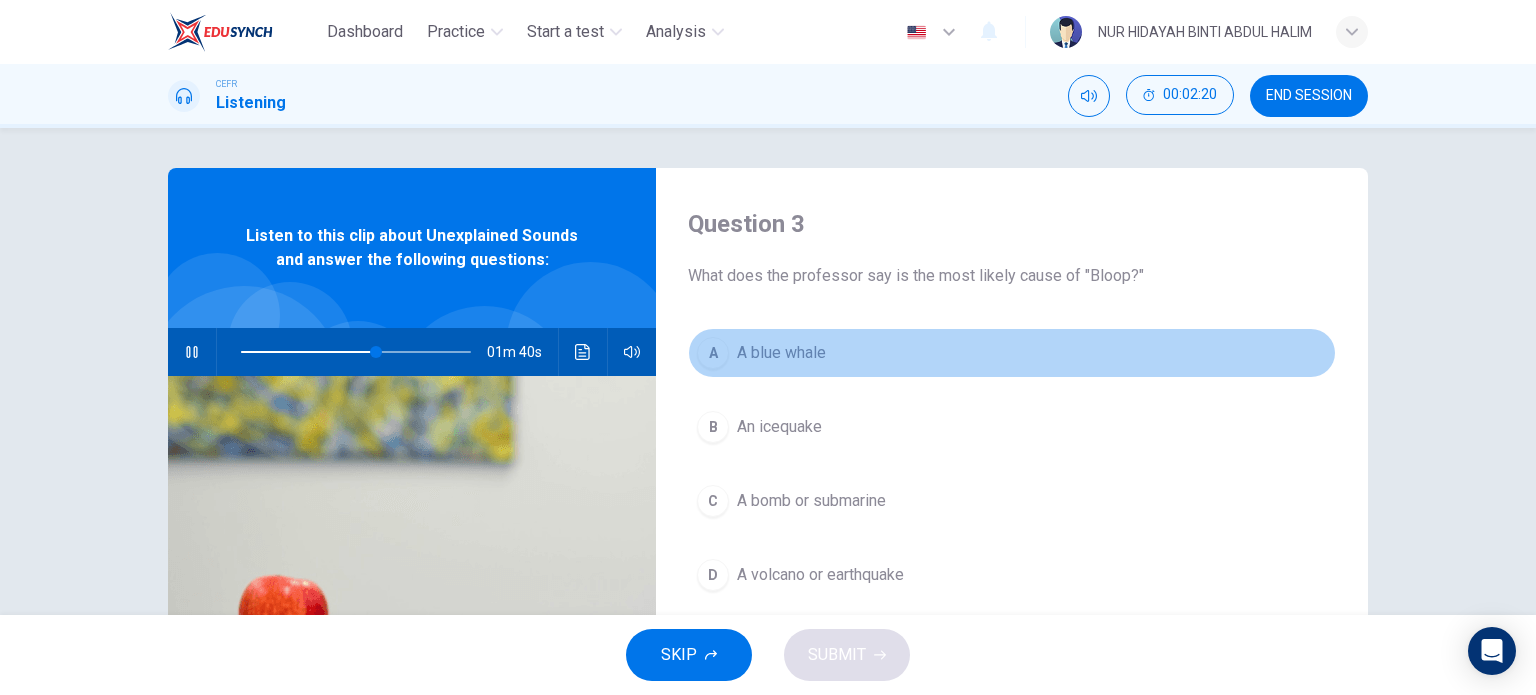 click on "A blue whale" at bounding box center (781, 353) 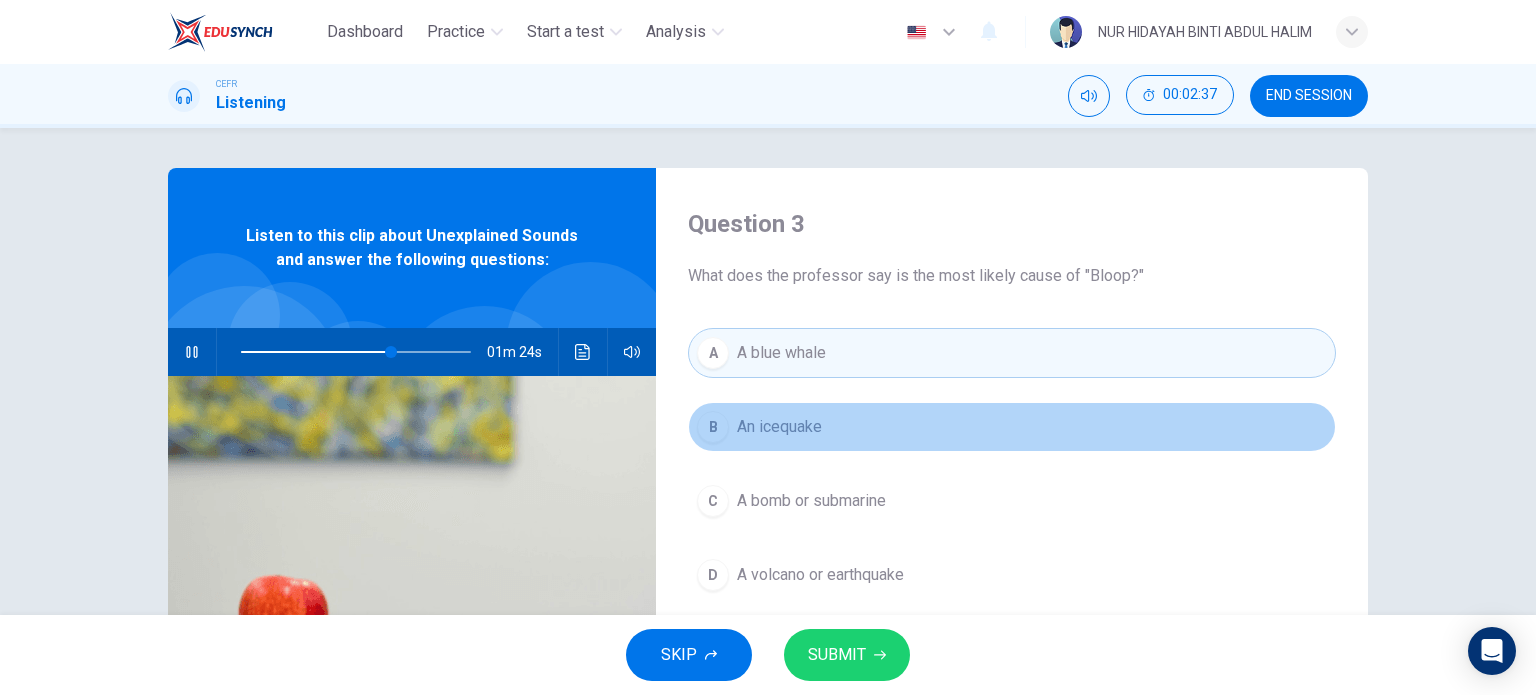click on "An icequake" at bounding box center (779, 427) 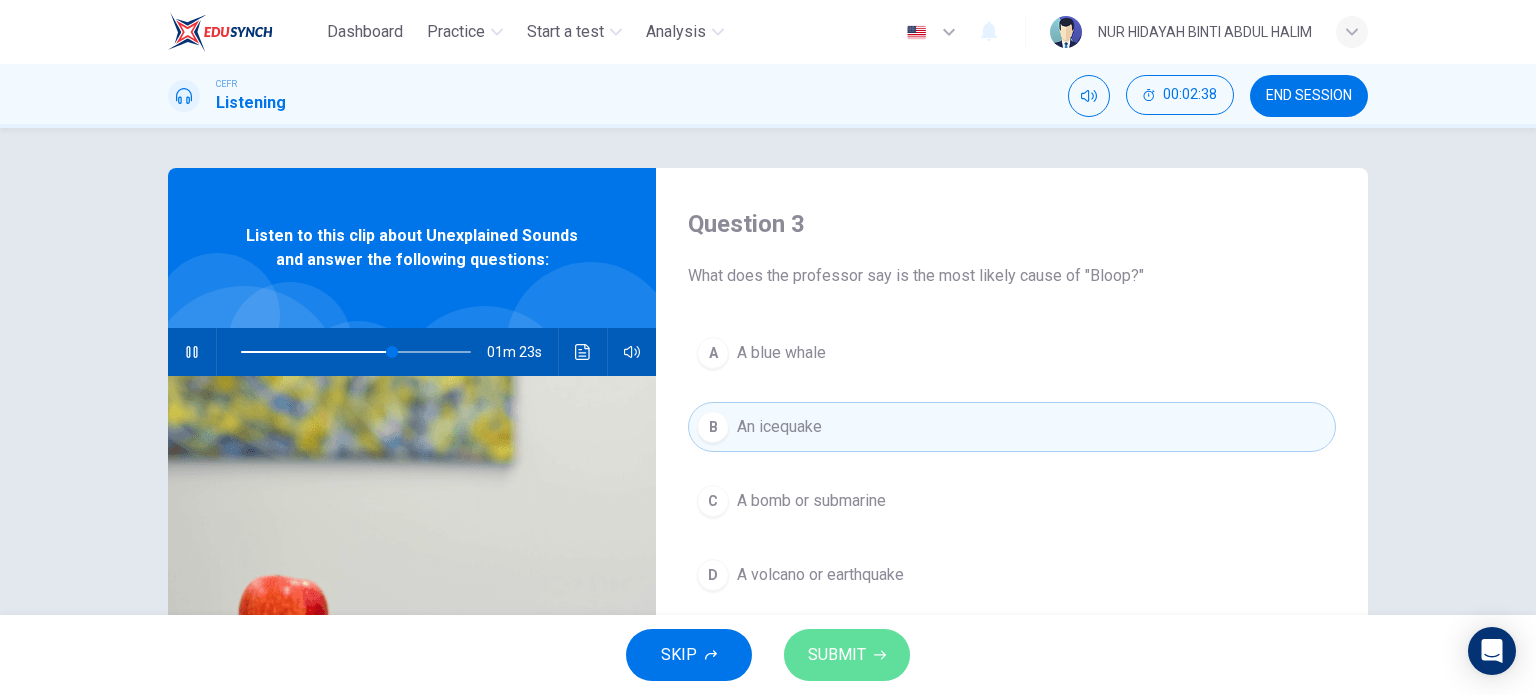click on "SUBMIT" at bounding box center (837, 655) 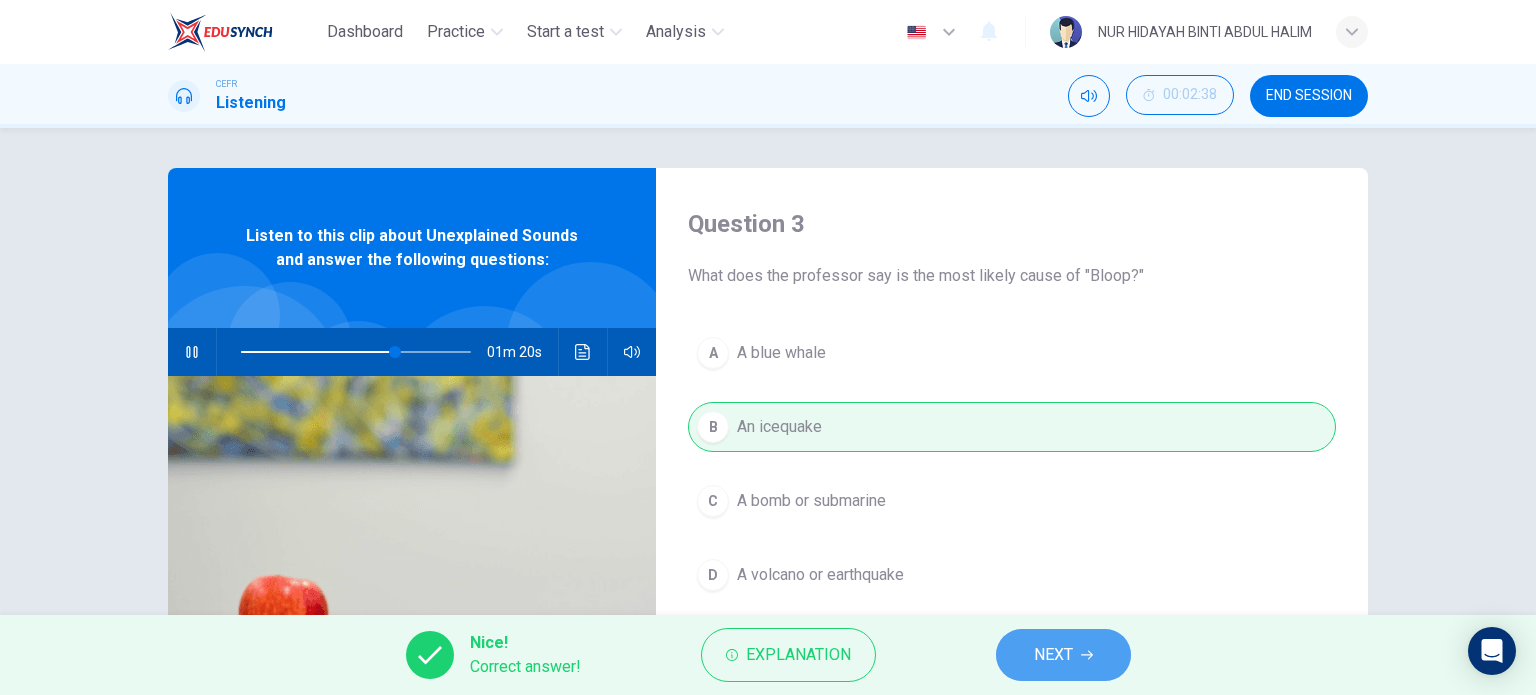 click on "NEXT" at bounding box center [1063, 655] 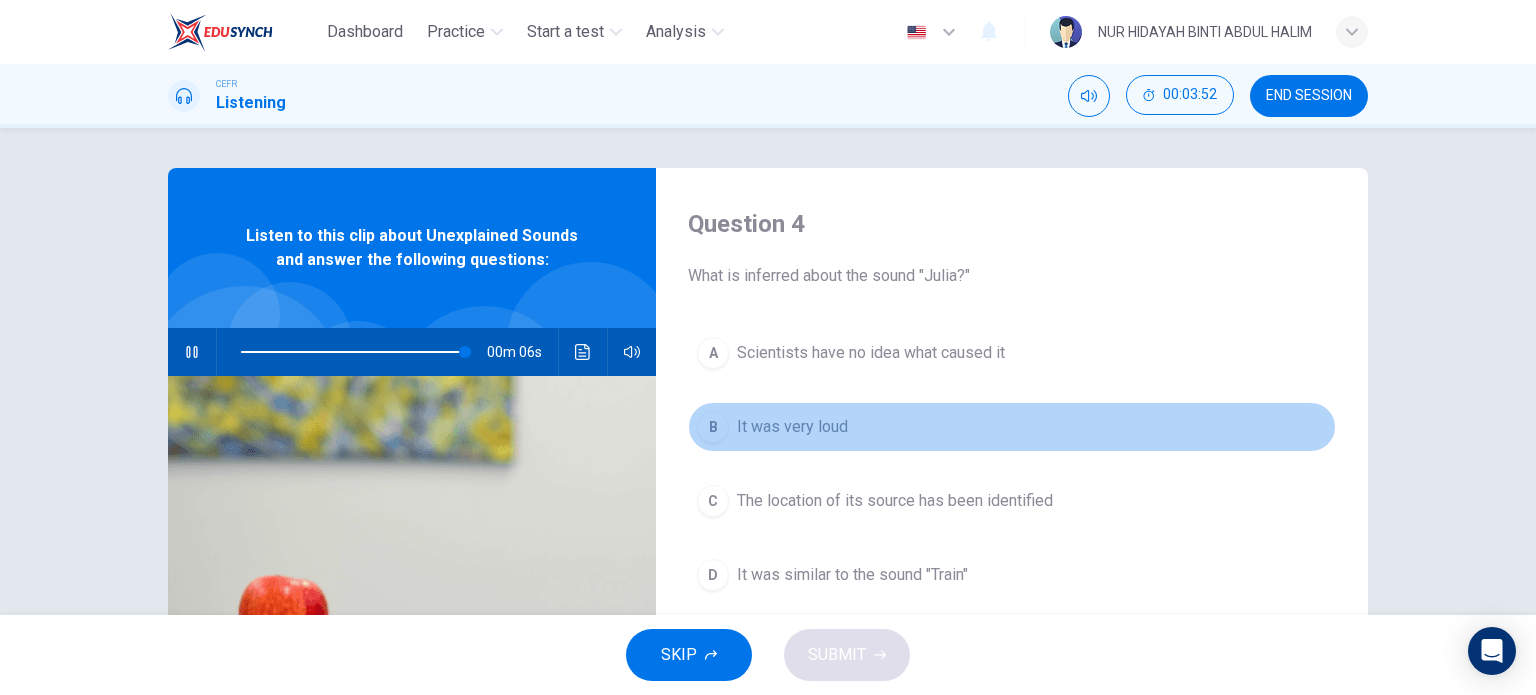 click on "It was very loud" at bounding box center [871, 353] 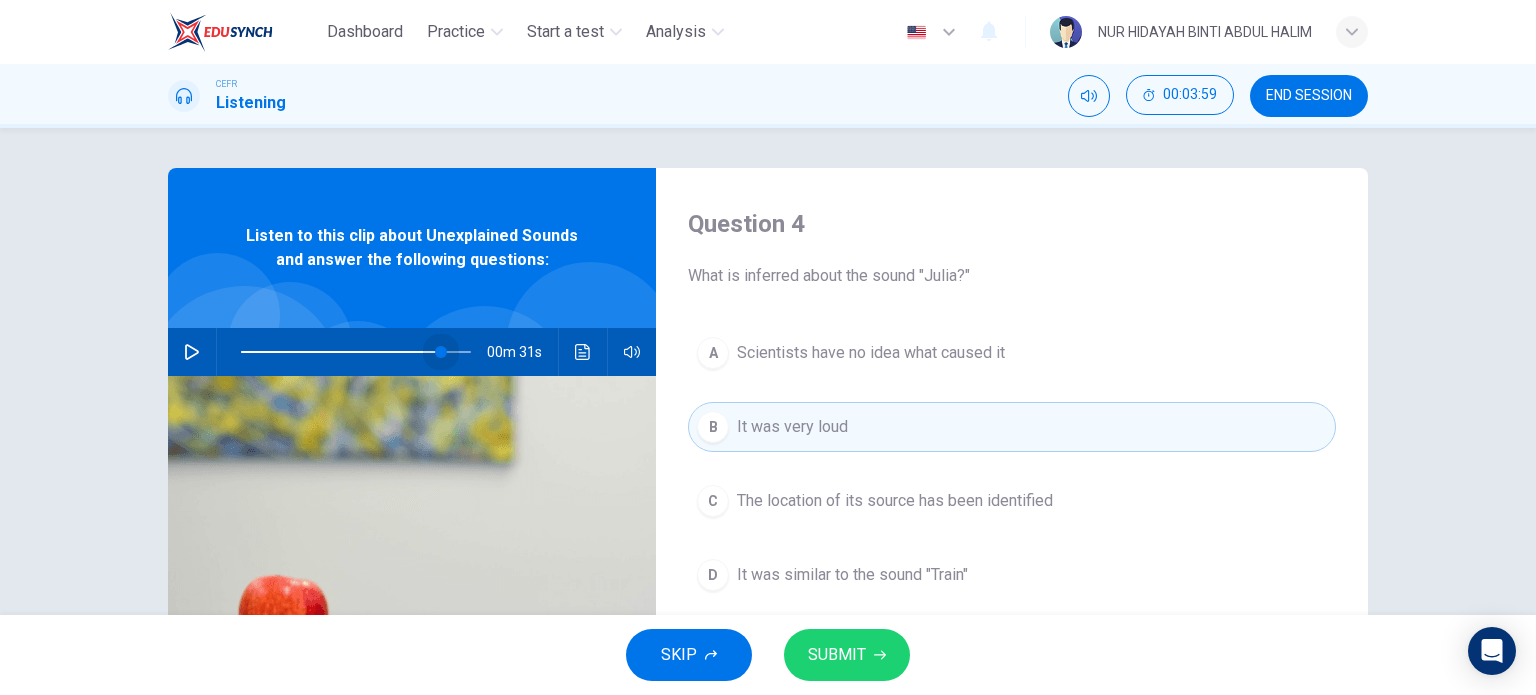 click at bounding box center (356, 352) 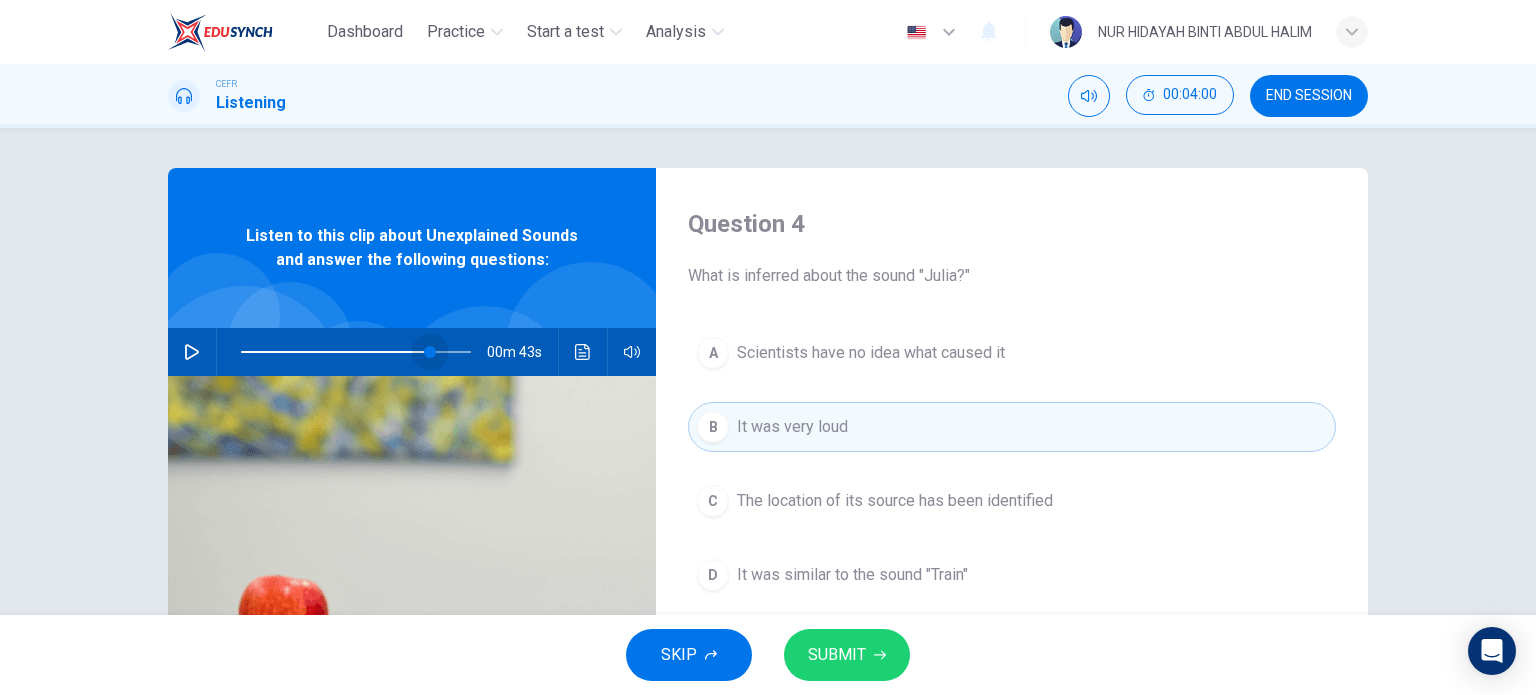 click at bounding box center (430, 352) 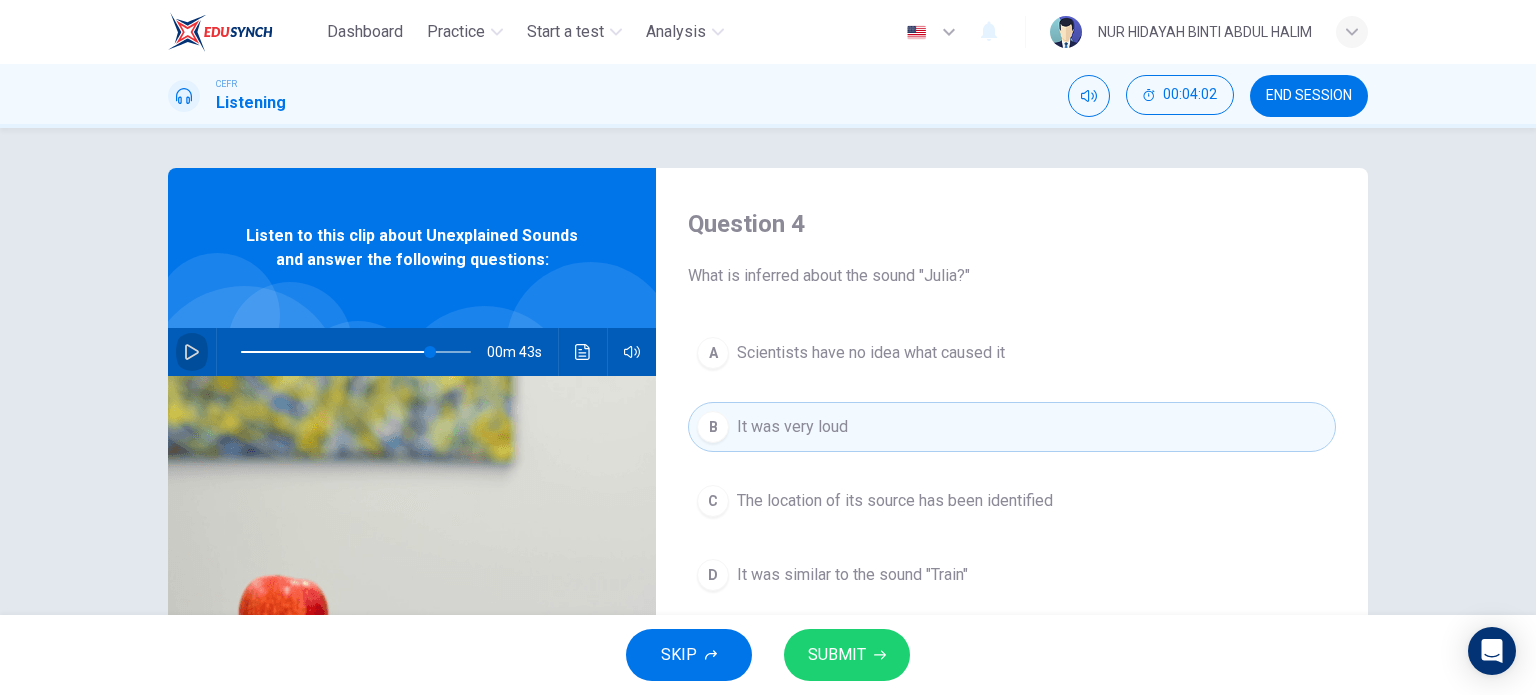 click at bounding box center [192, 352] 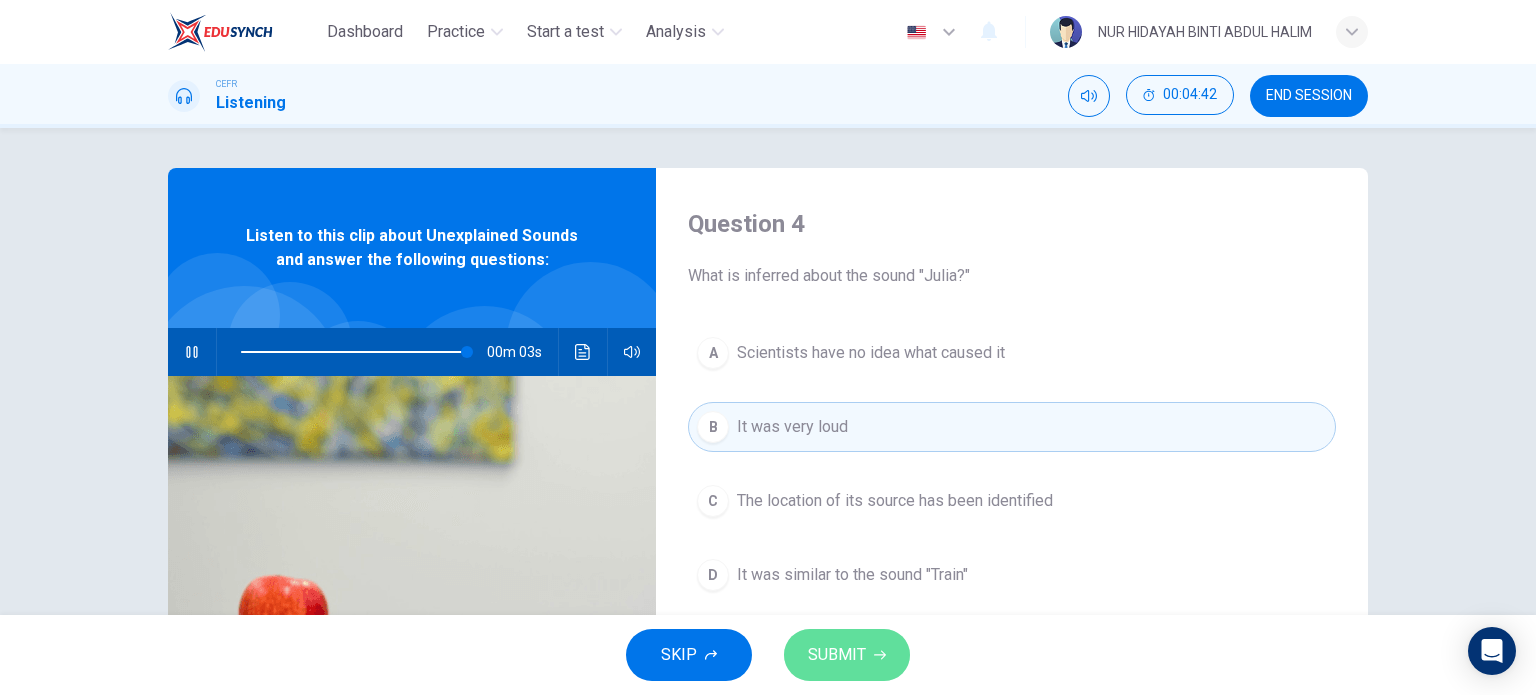 click on "SUBMIT" at bounding box center (847, 655) 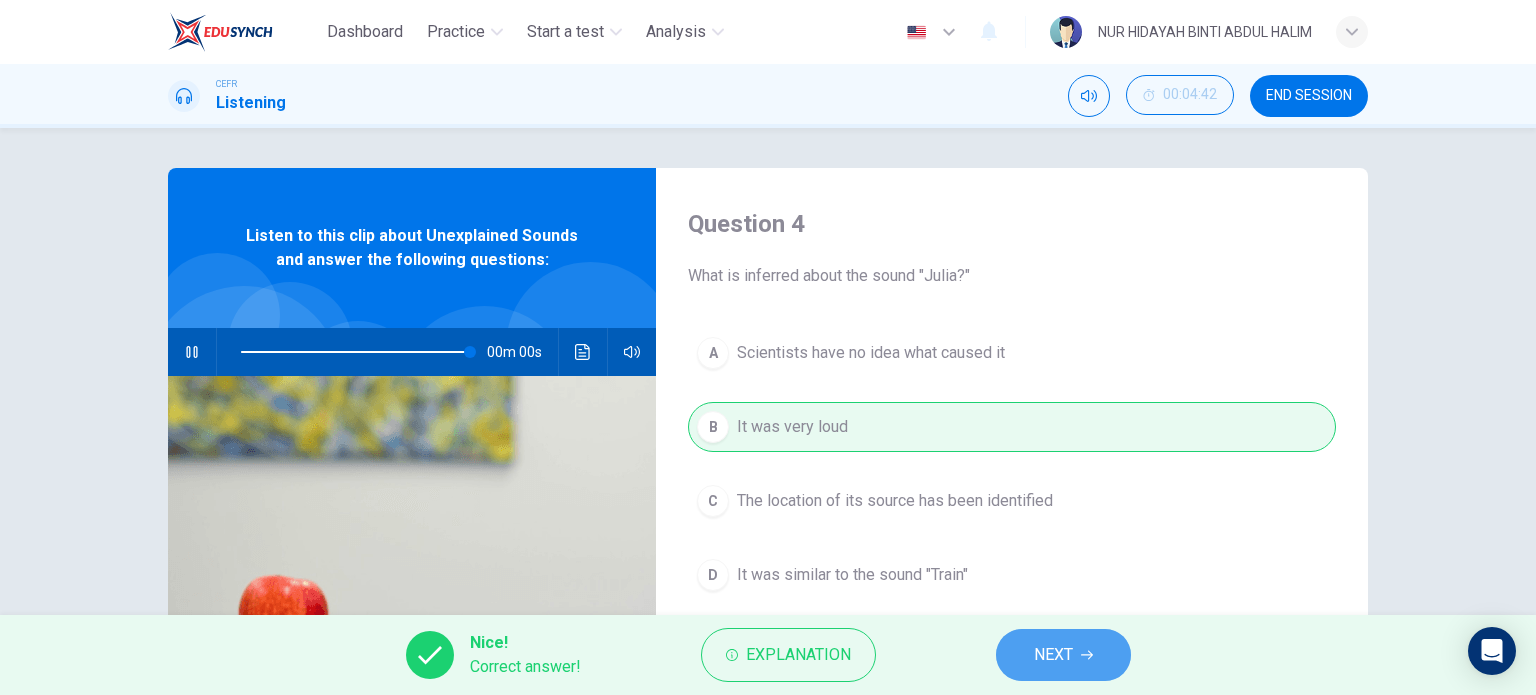 click on "NEXT" at bounding box center (1053, 655) 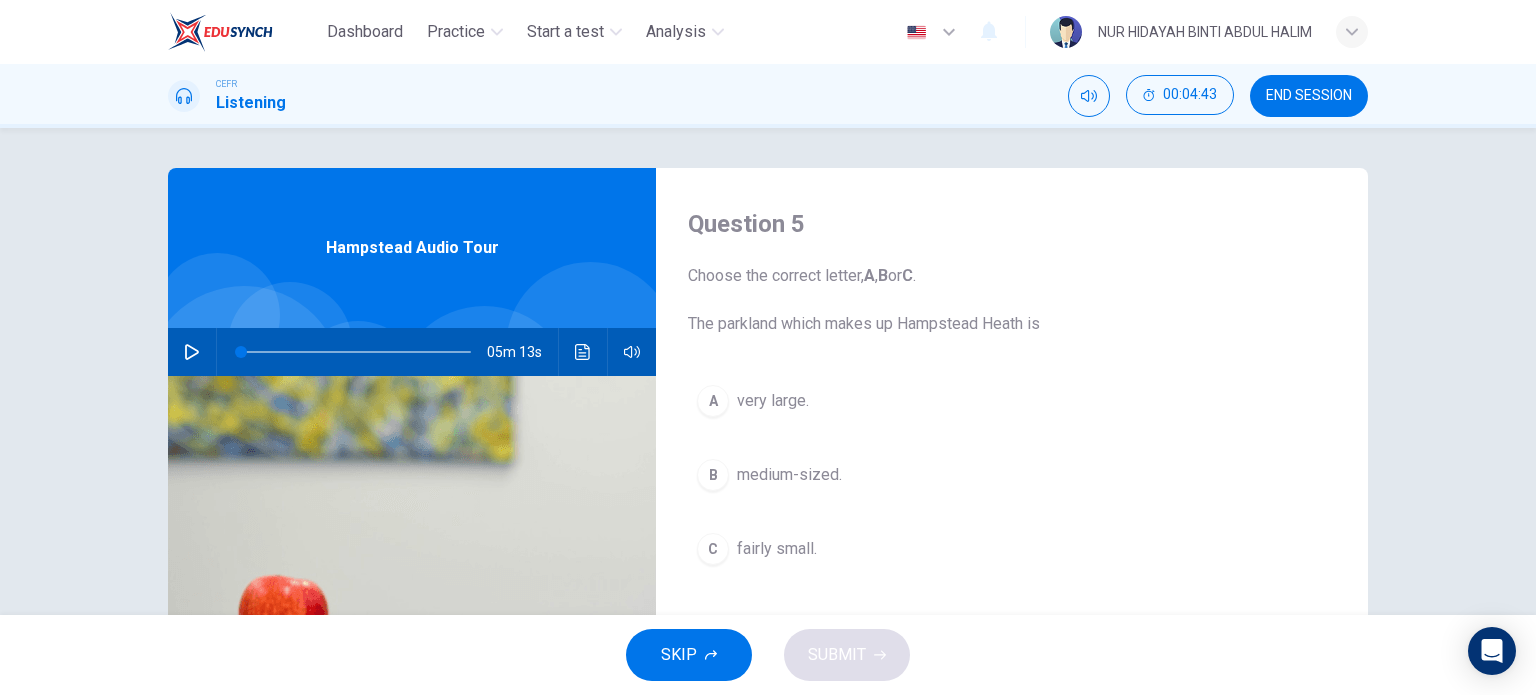 click on "END SESSION" at bounding box center [1309, 96] 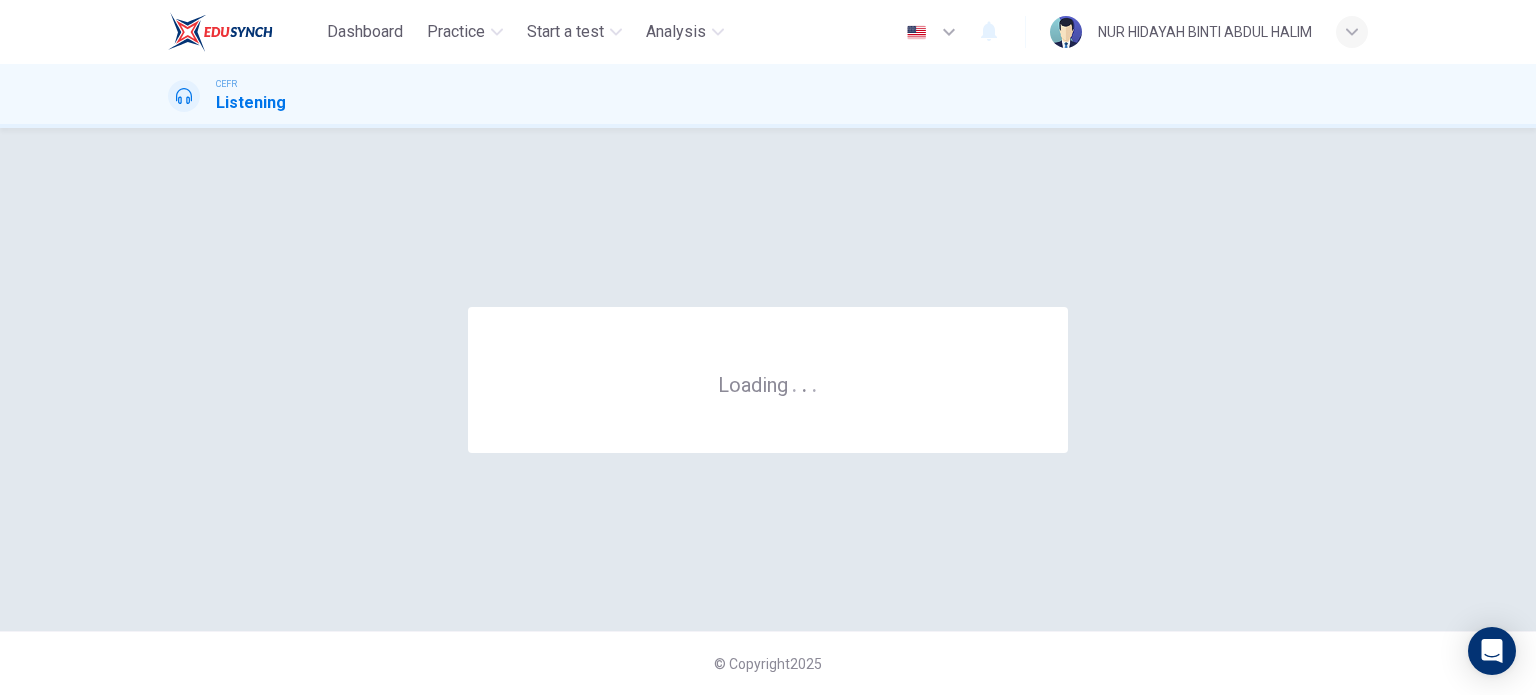 scroll, scrollTop: 0, scrollLeft: 0, axis: both 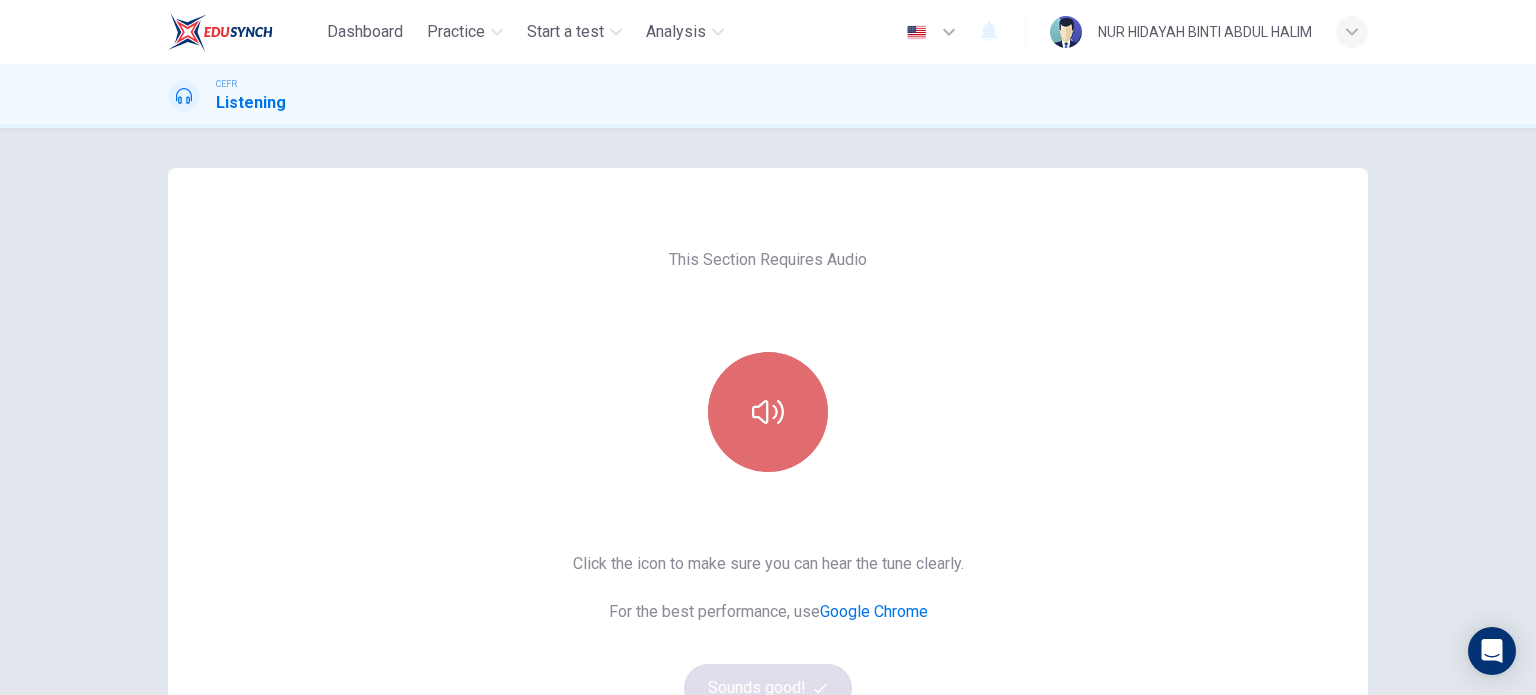 click at bounding box center (768, 412) 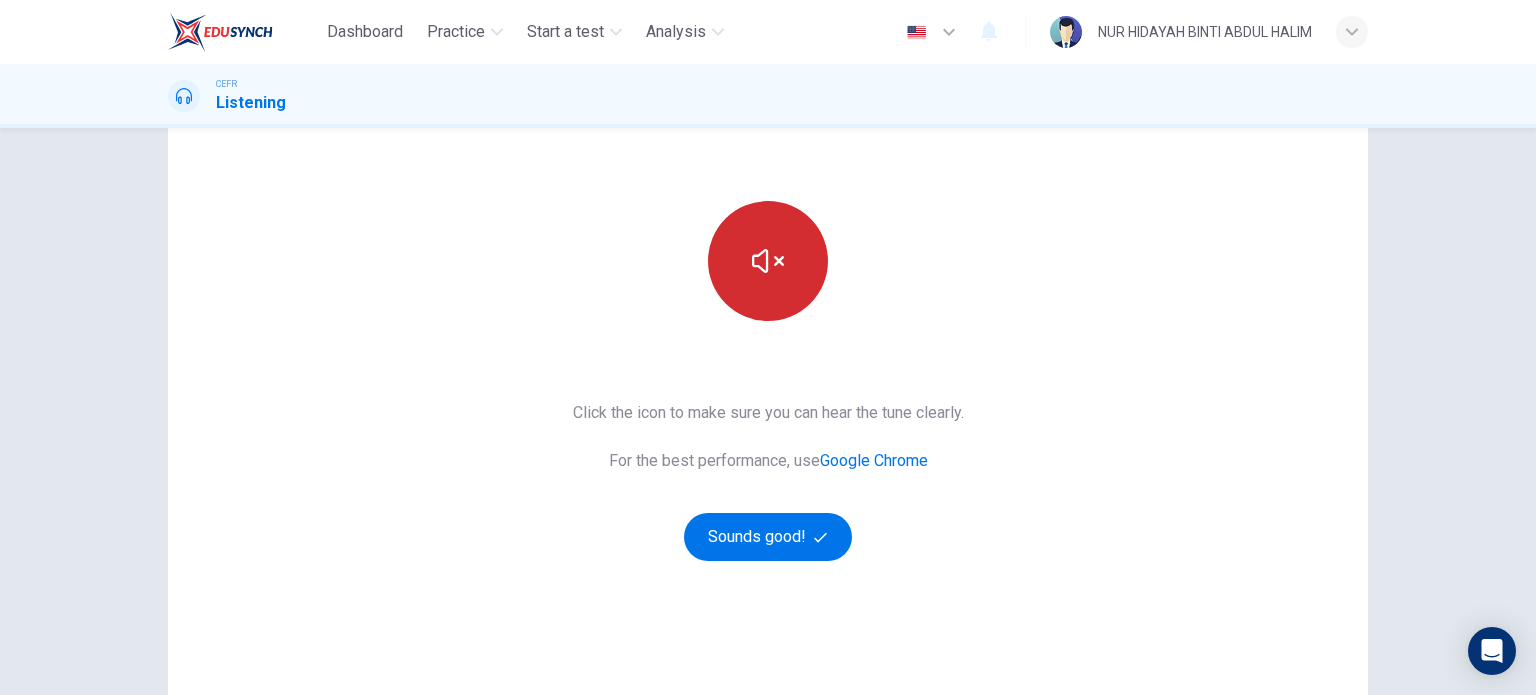 scroll, scrollTop: 162, scrollLeft: 0, axis: vertical 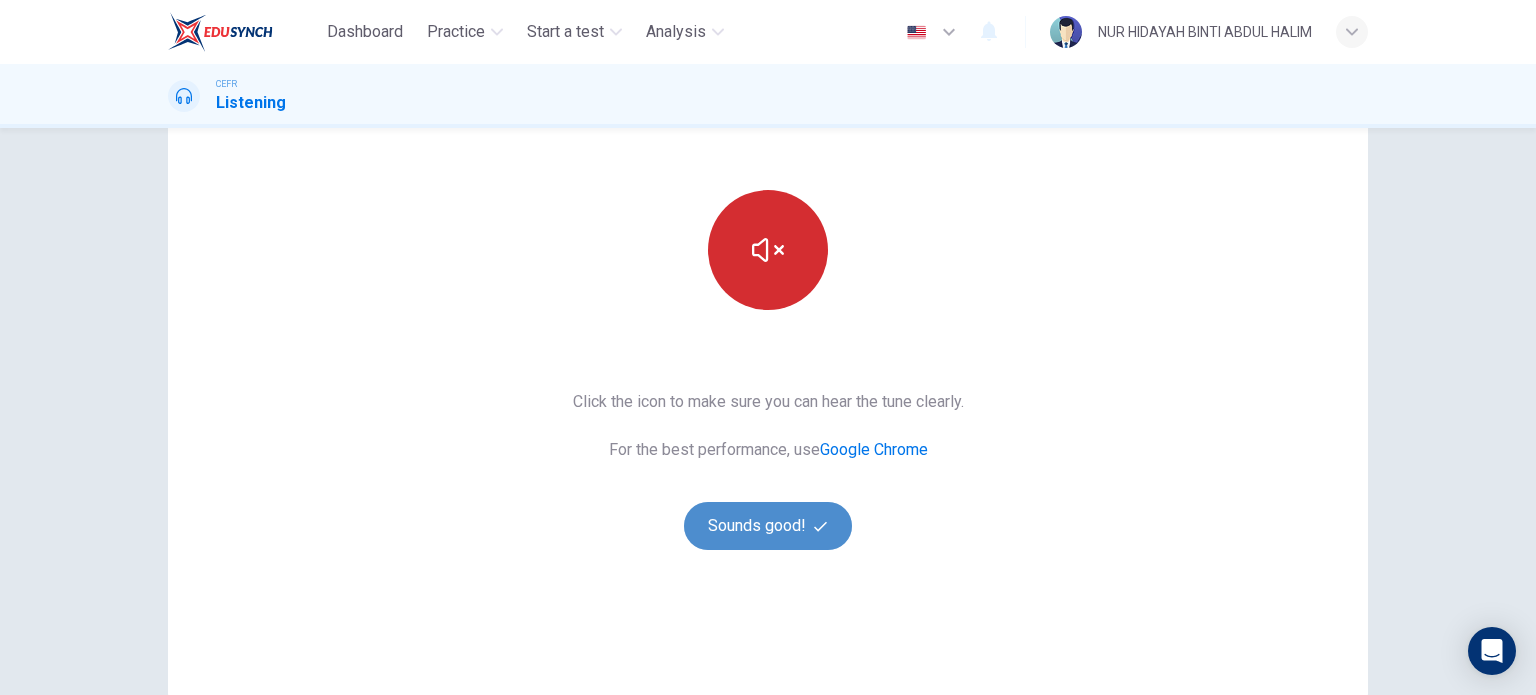 click on "Sounds good!" at bounding box center (768, 526) 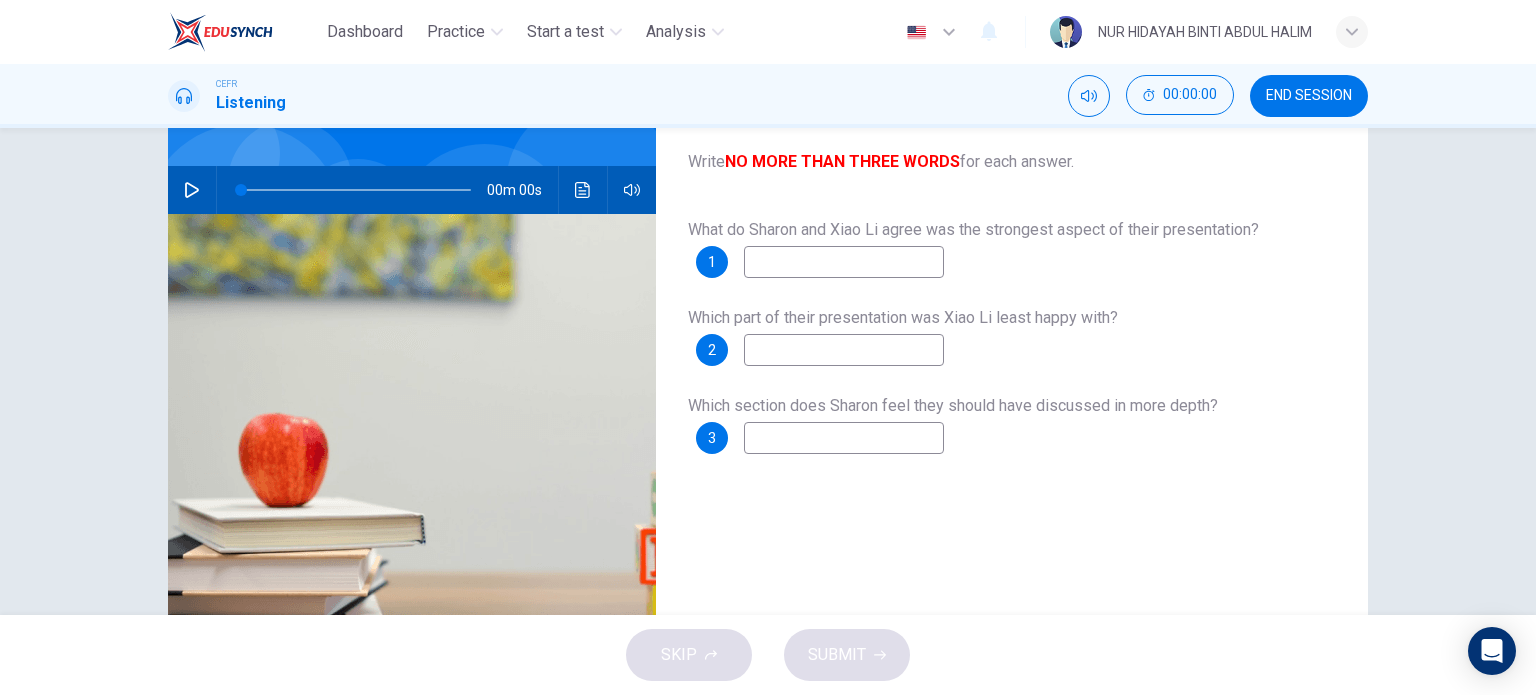 scroll, scrollTop: 0, scrollLeft: 0, axis: both 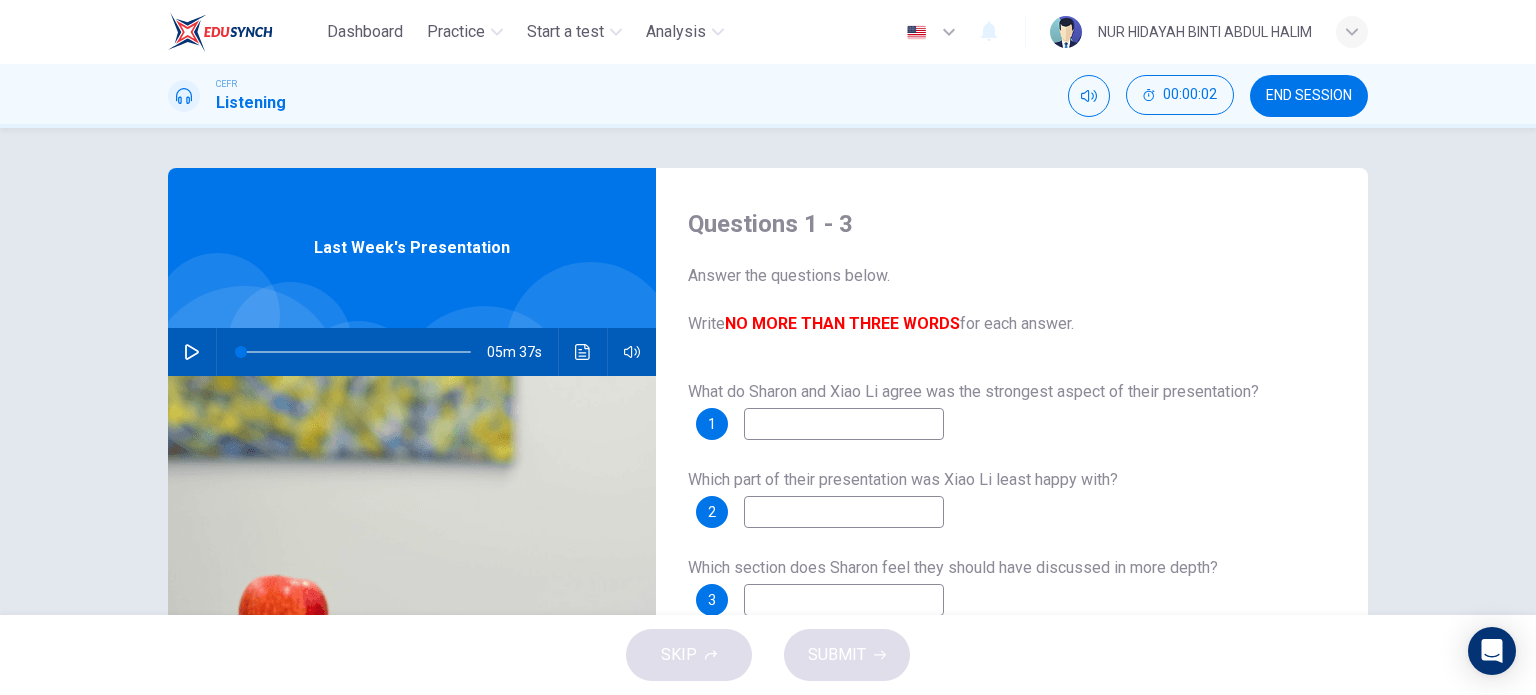 click at bounding box center [192, 352] 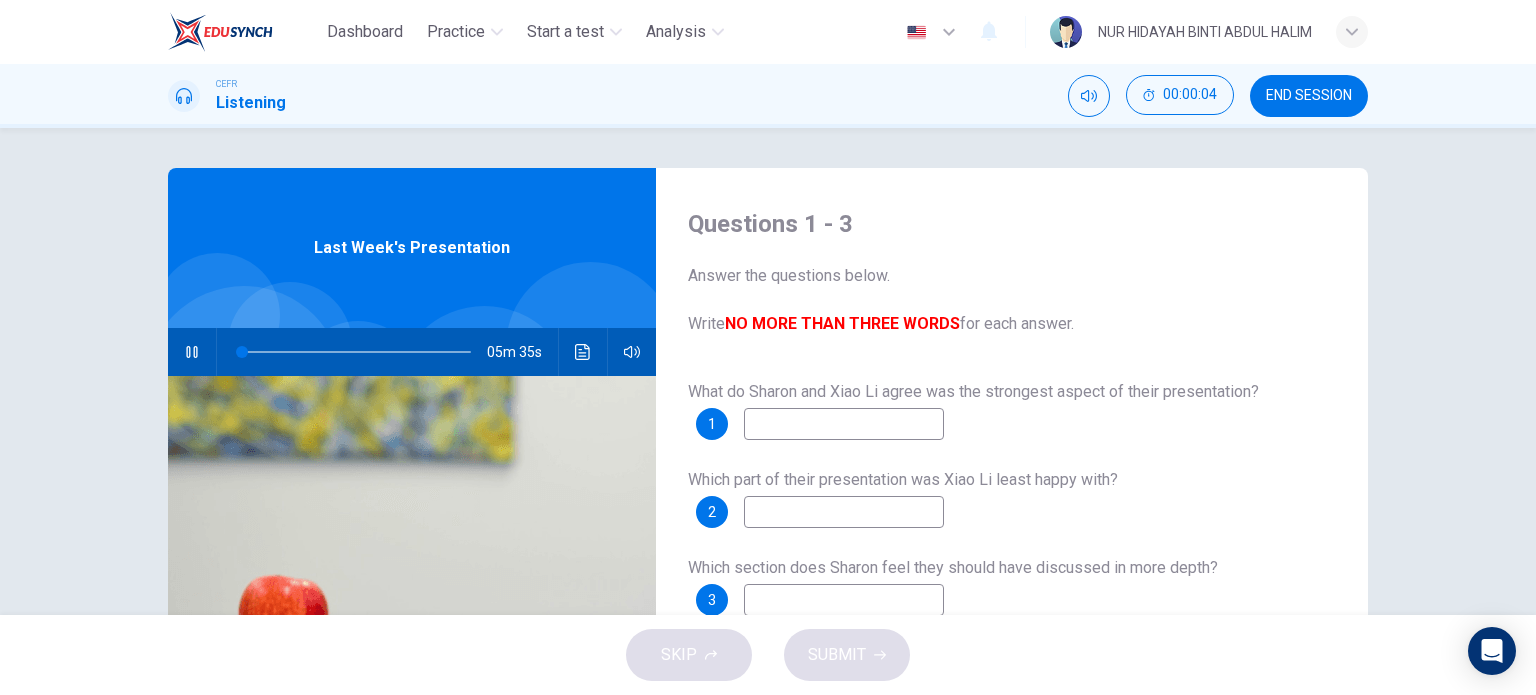 click at bounding box center [844, 424] 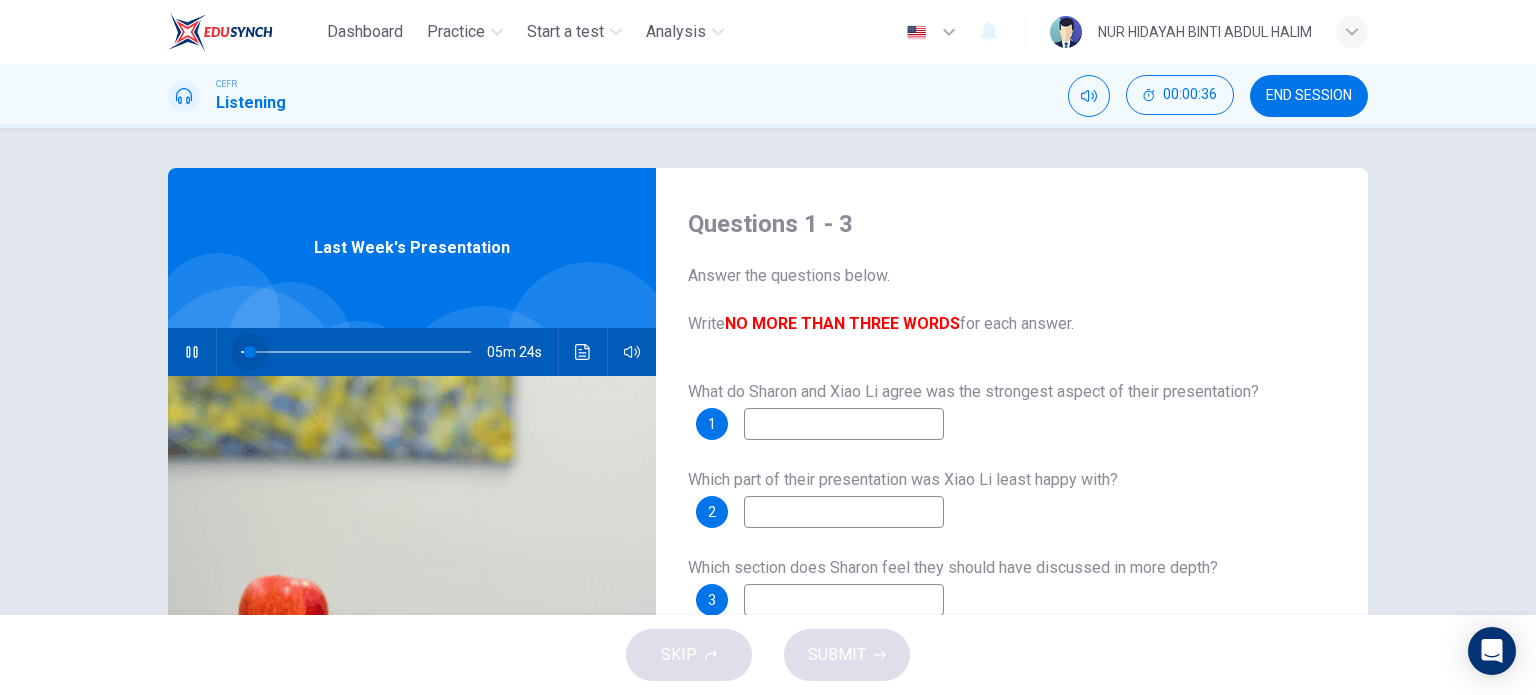 click at bounding box center (250, 352) 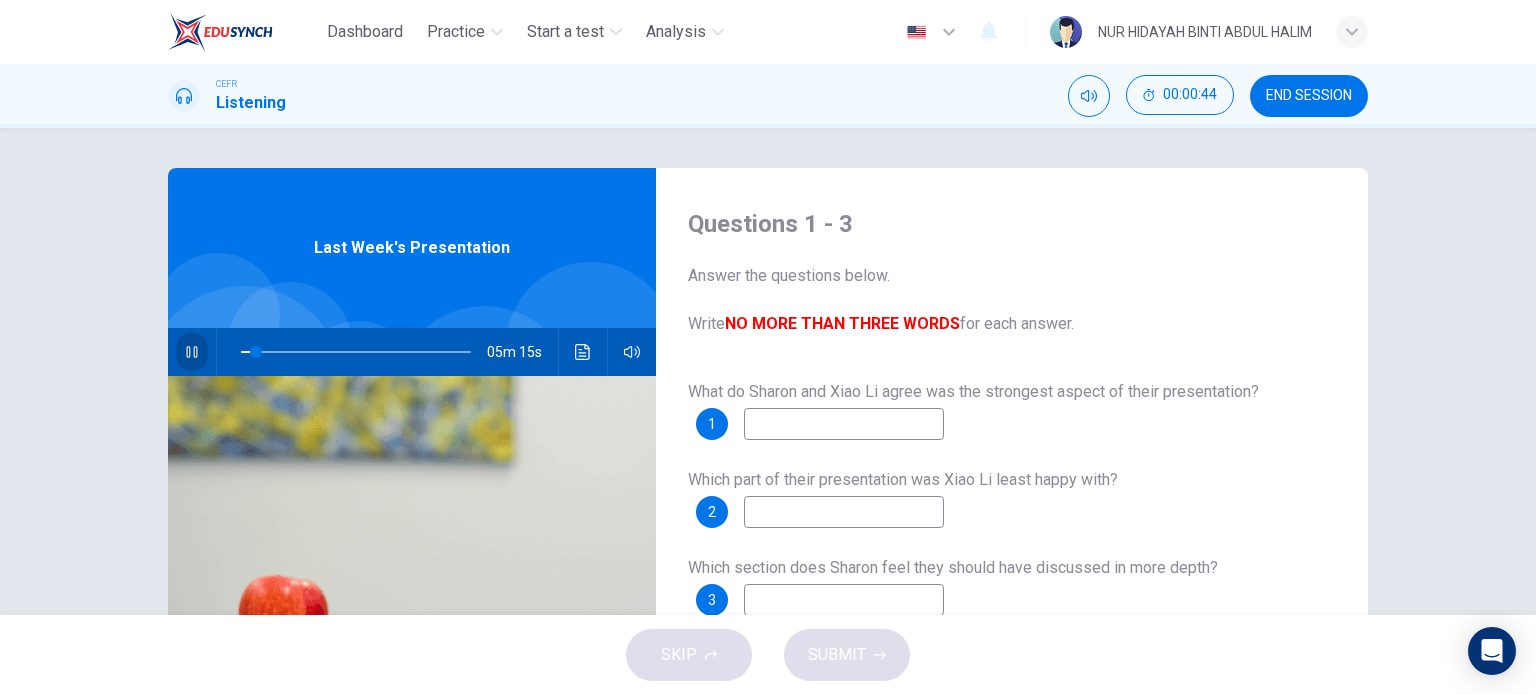 click at bounding box center [191, 352] 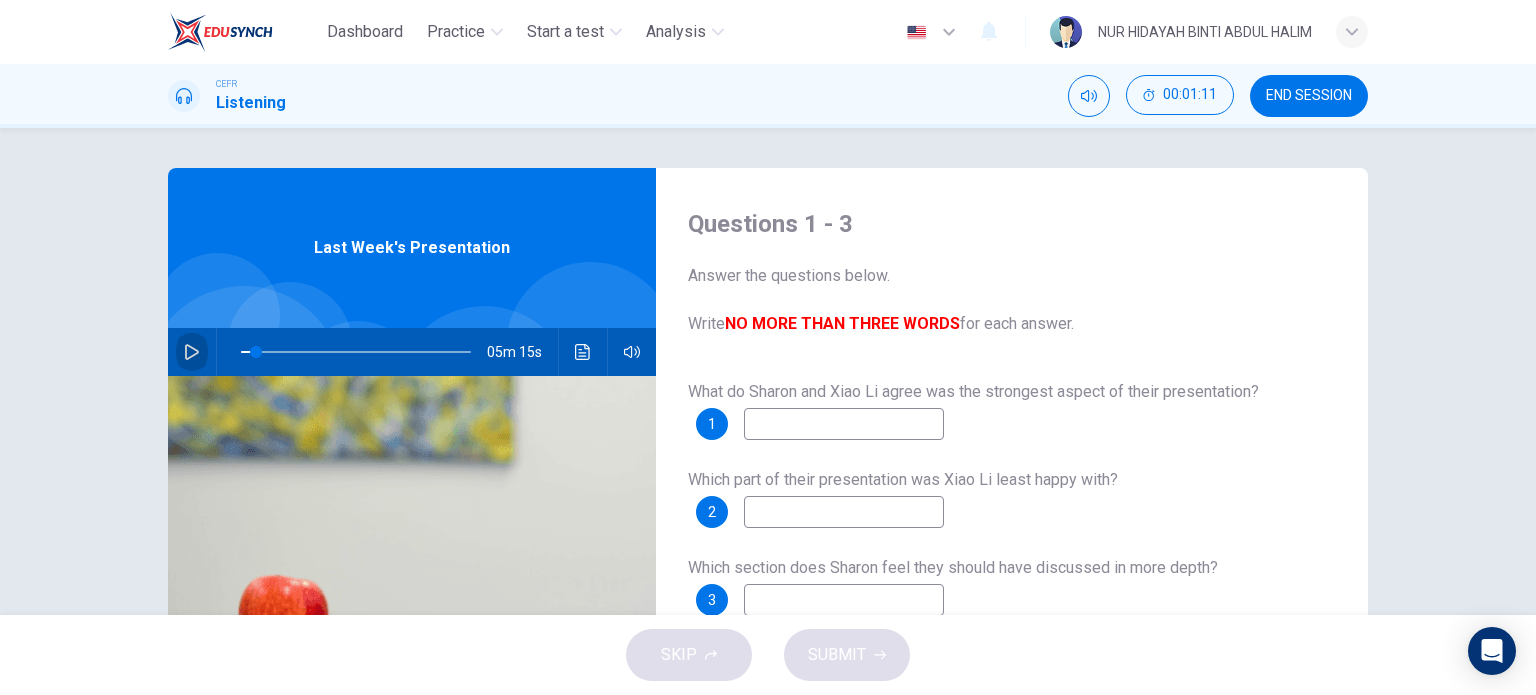 click at bounding box center [192, 352] 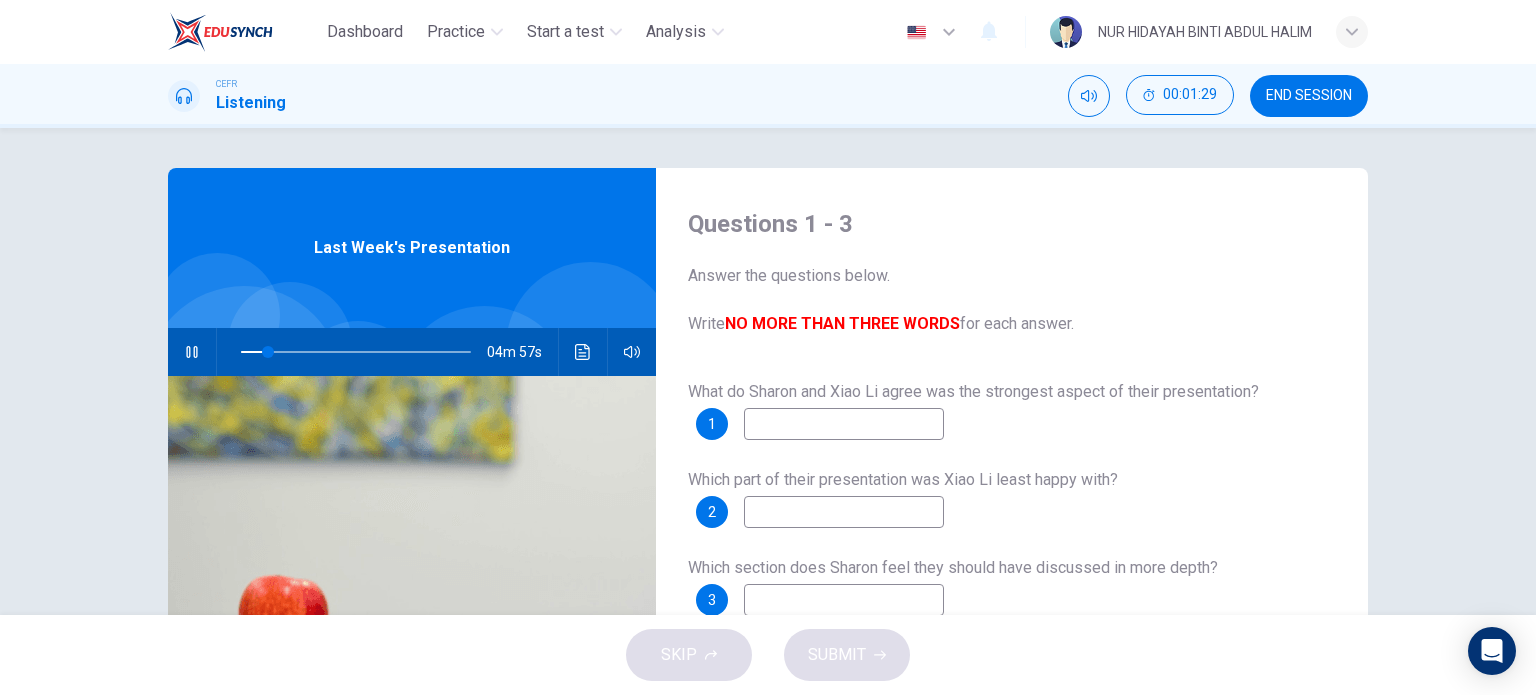 click at bounding box center [844, 424] 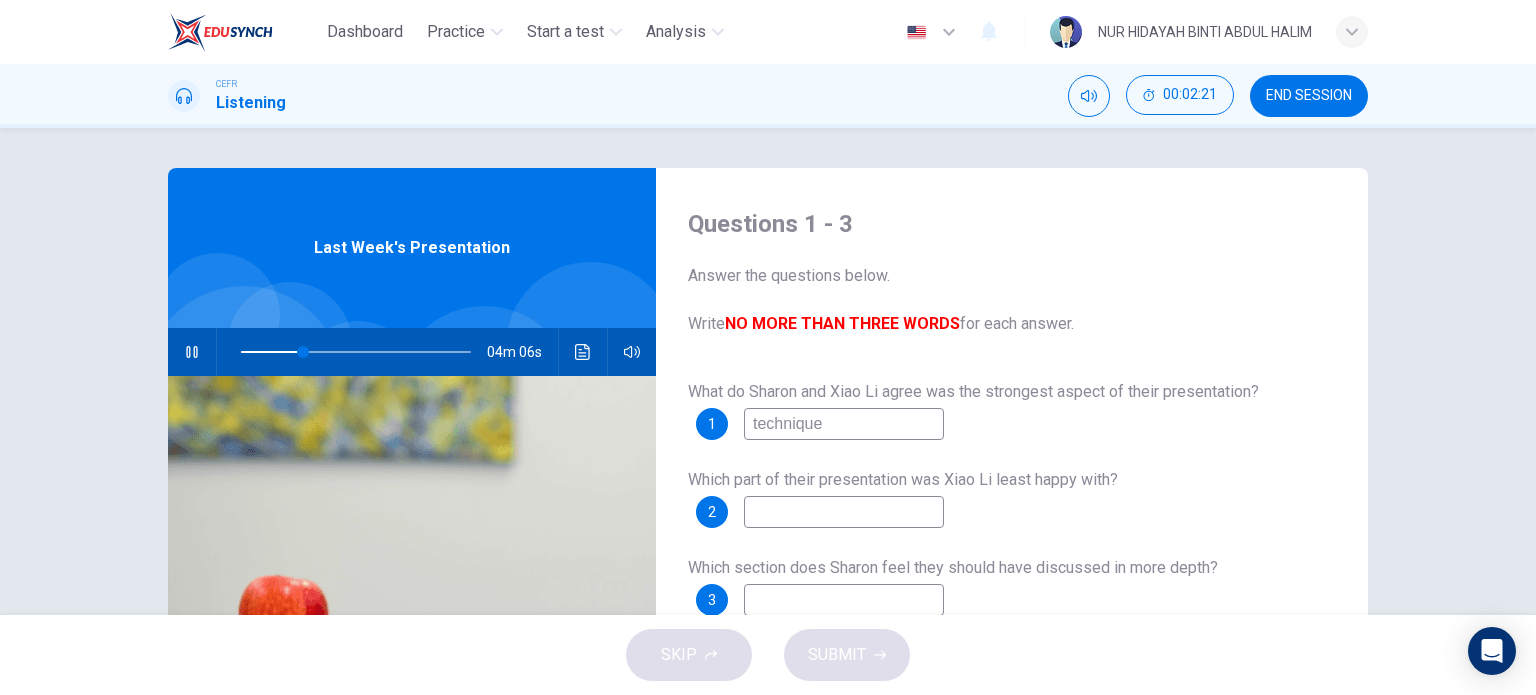 click on "technique" at bounding box center (844, 424) 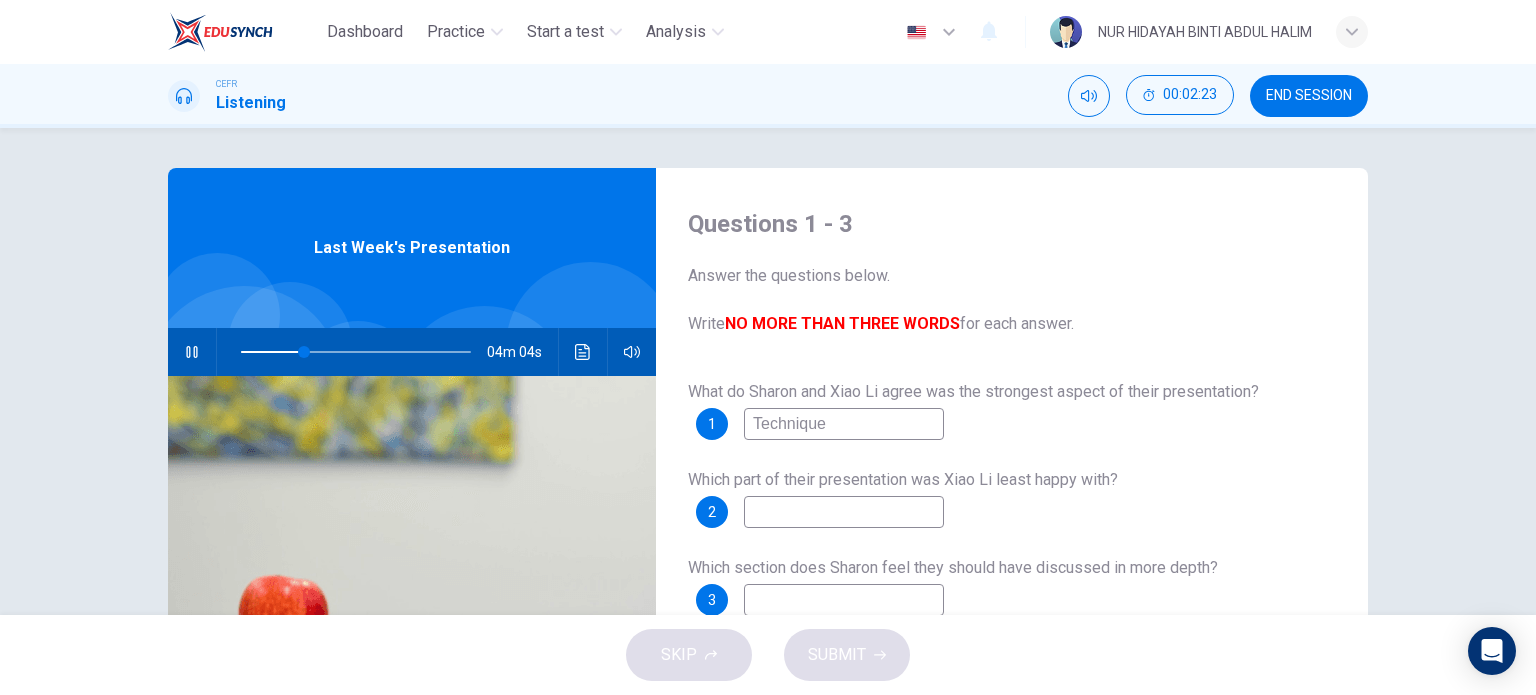 type on "Technique" 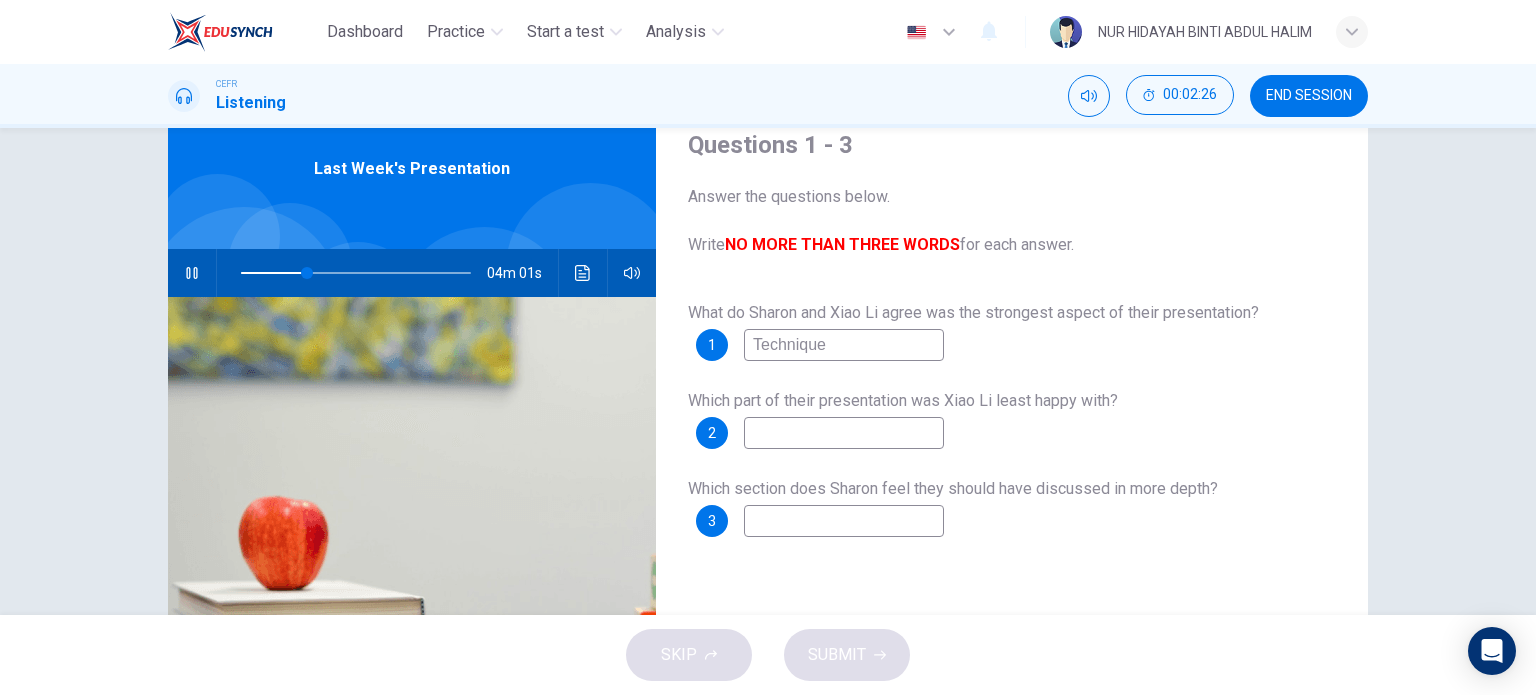 scroll, scrollTop: 91, scrollLeft: 0, axis: vertical 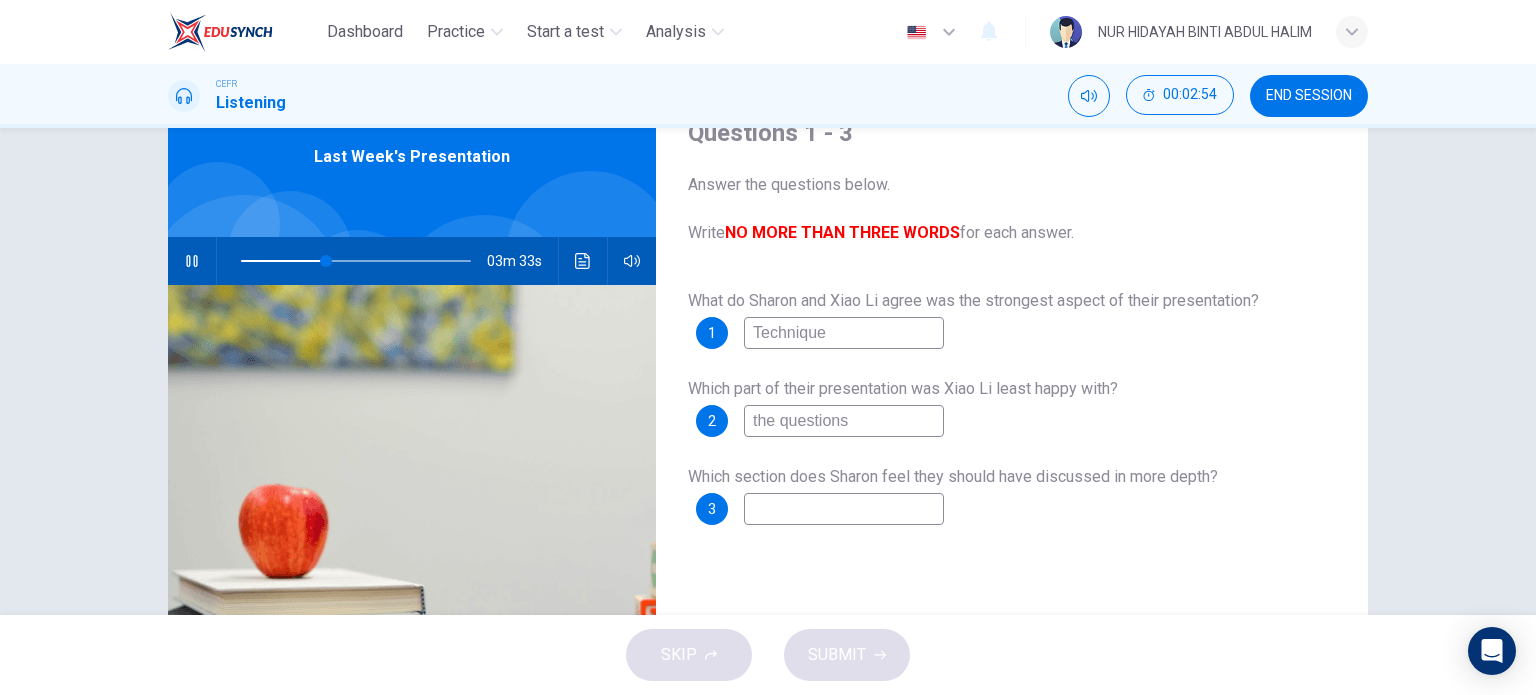 type on "the questions" 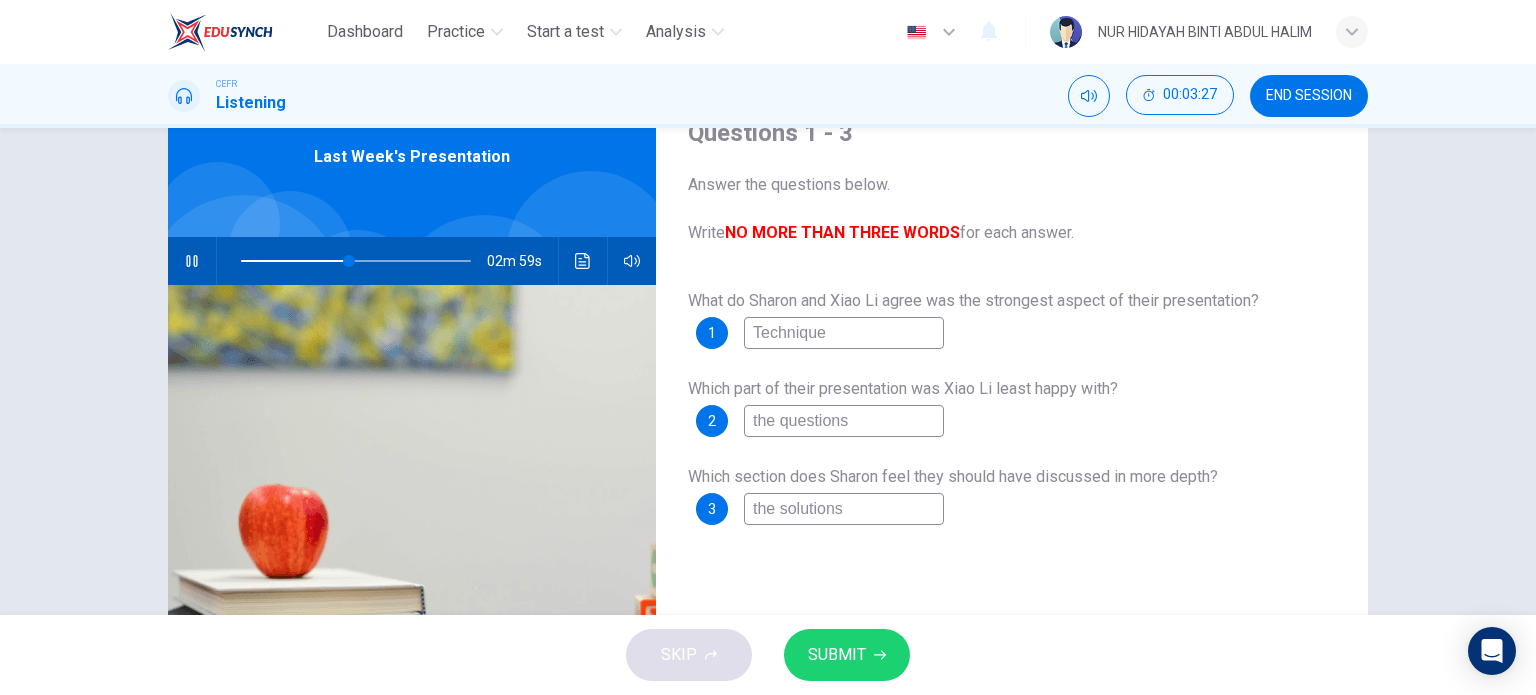 type on "the solutions" 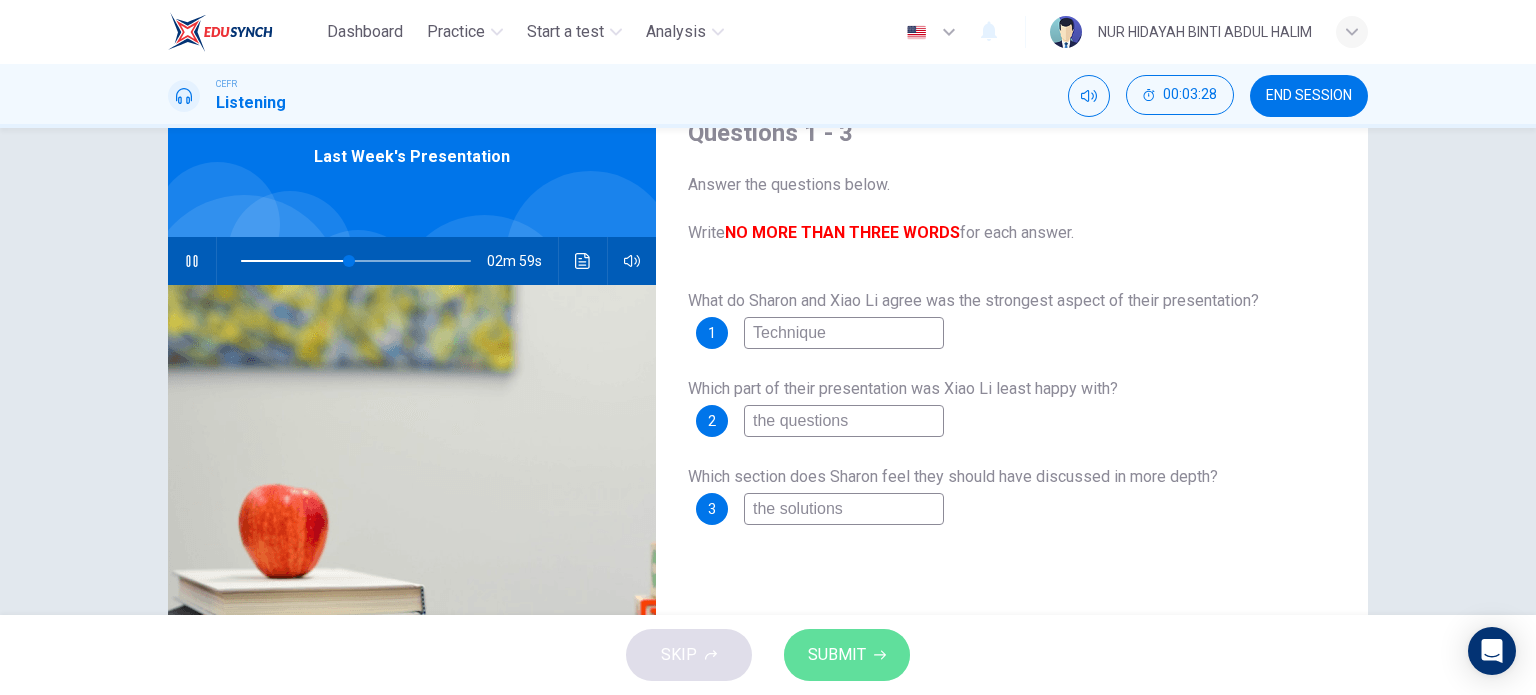 click on "SUBMIT" at bounding box center [837, 655] 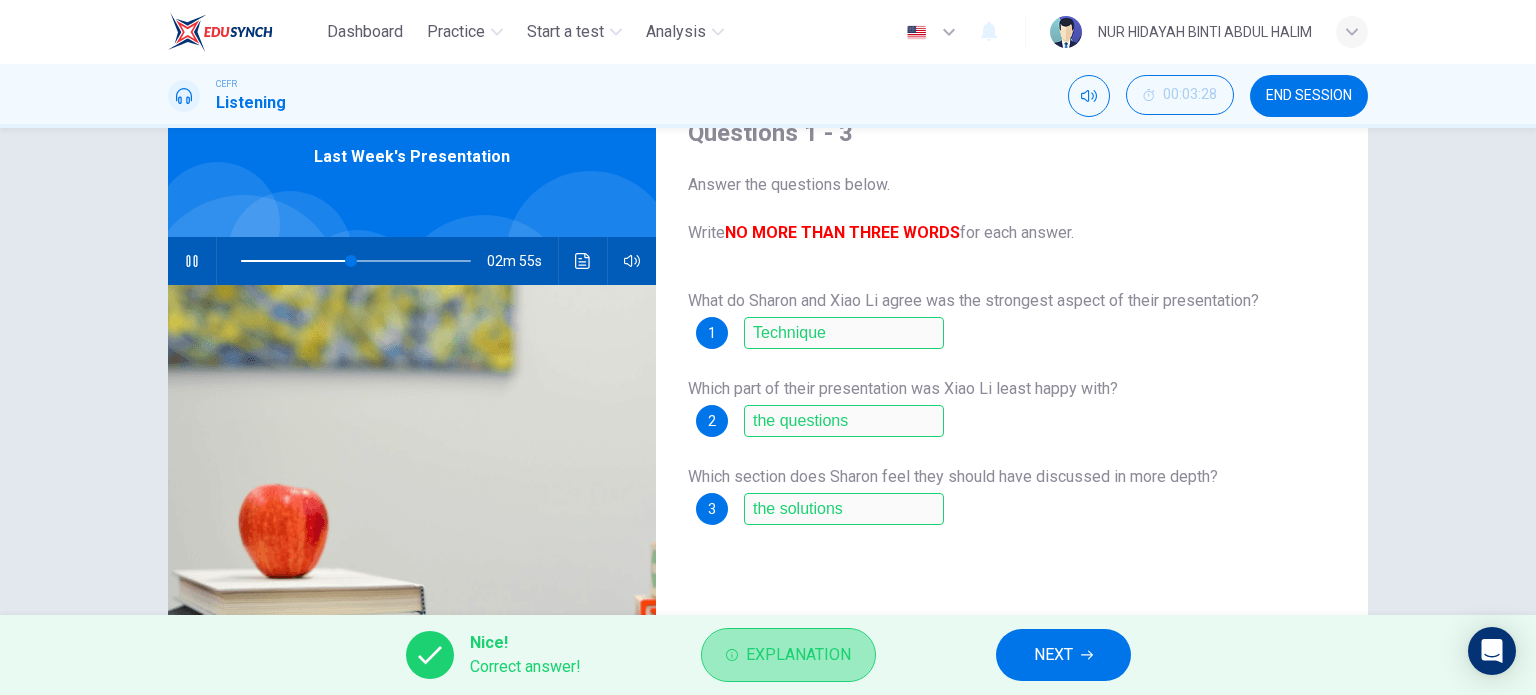 click on "Explanation" at bounding box center (798, 655) 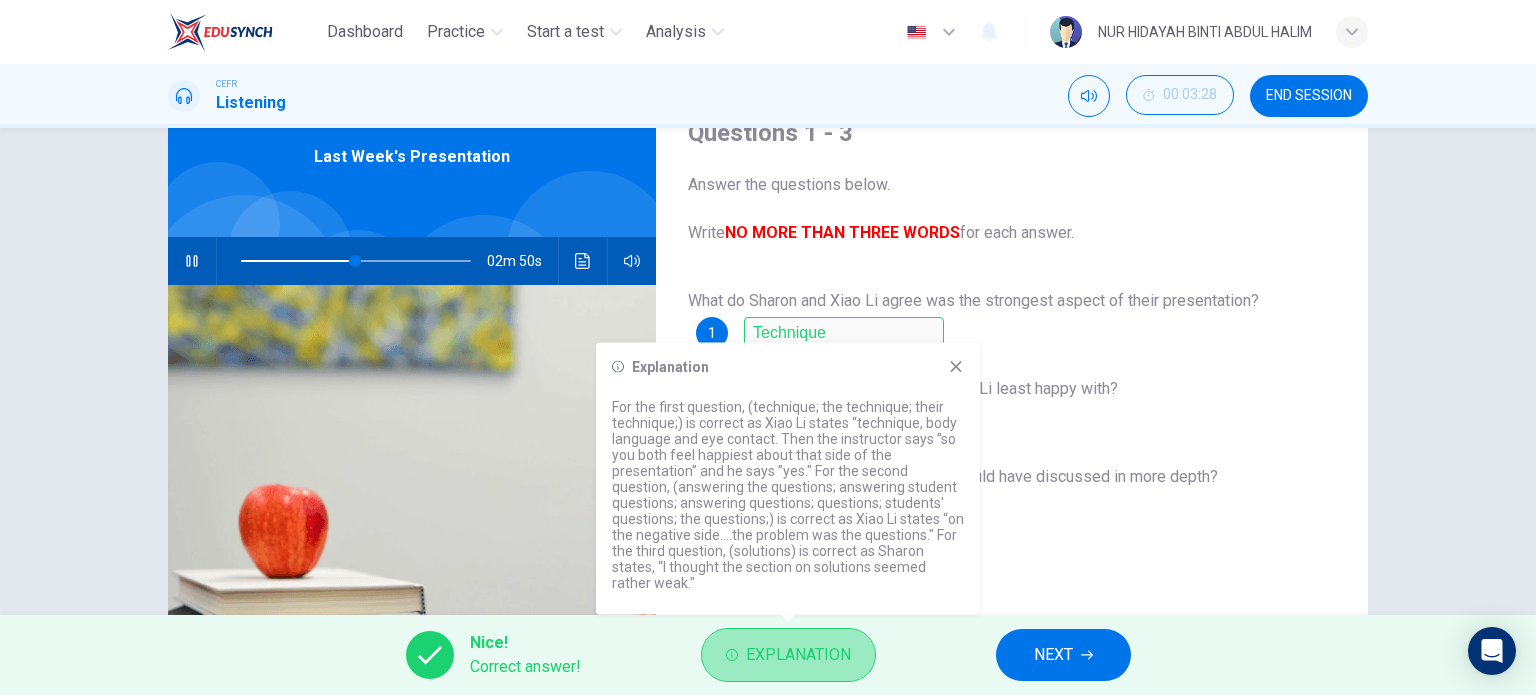 click on "Explanation" at bounding box center (798, 655) 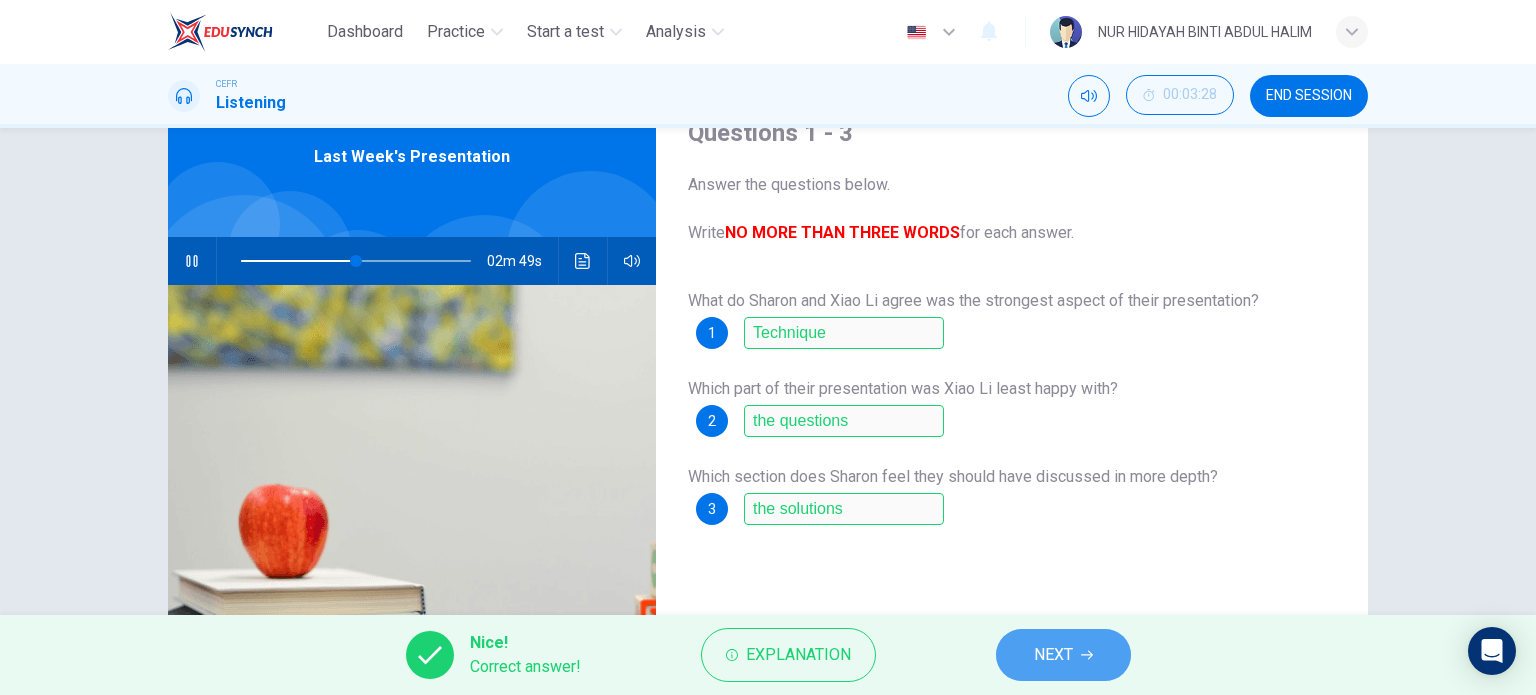 click on "NEXT" at bounding box center [1063, 655] 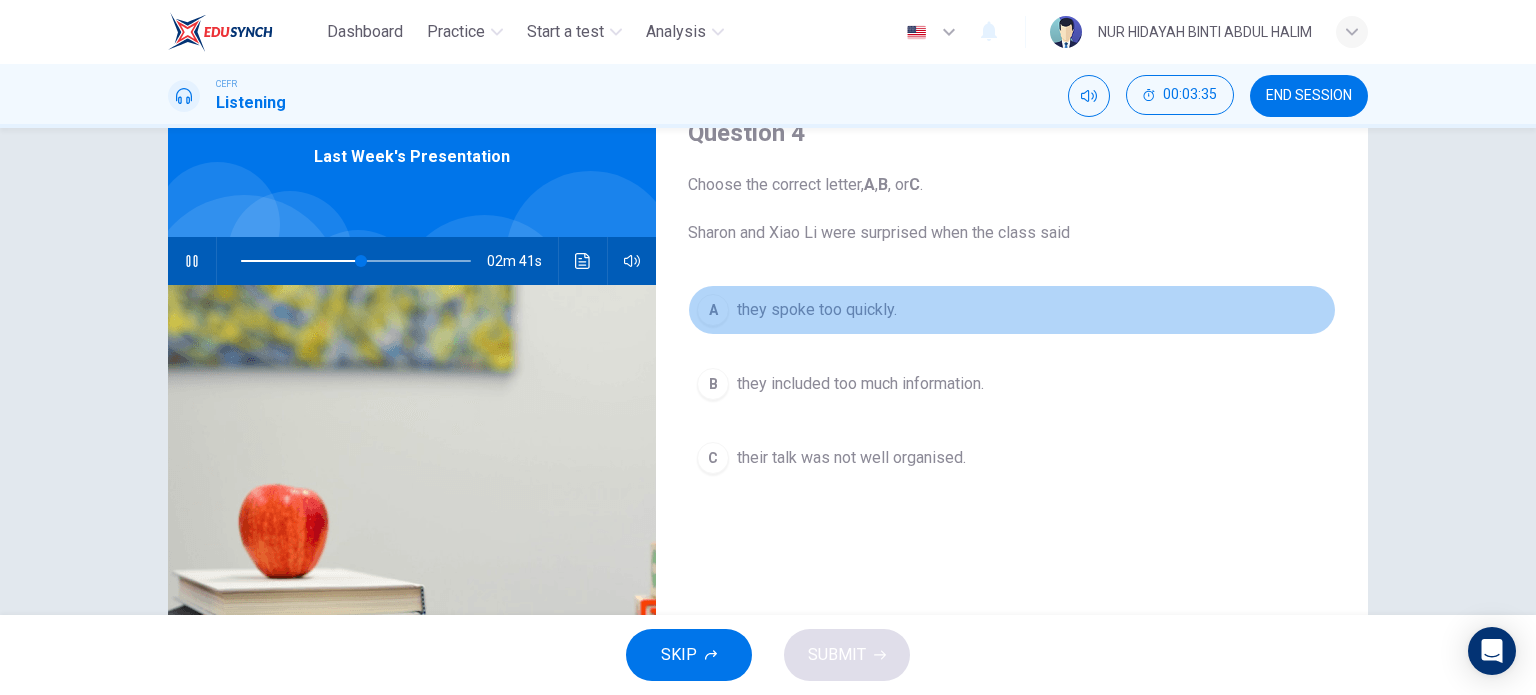 click on "they spoke too quickly." at bounding box center [817, 310] 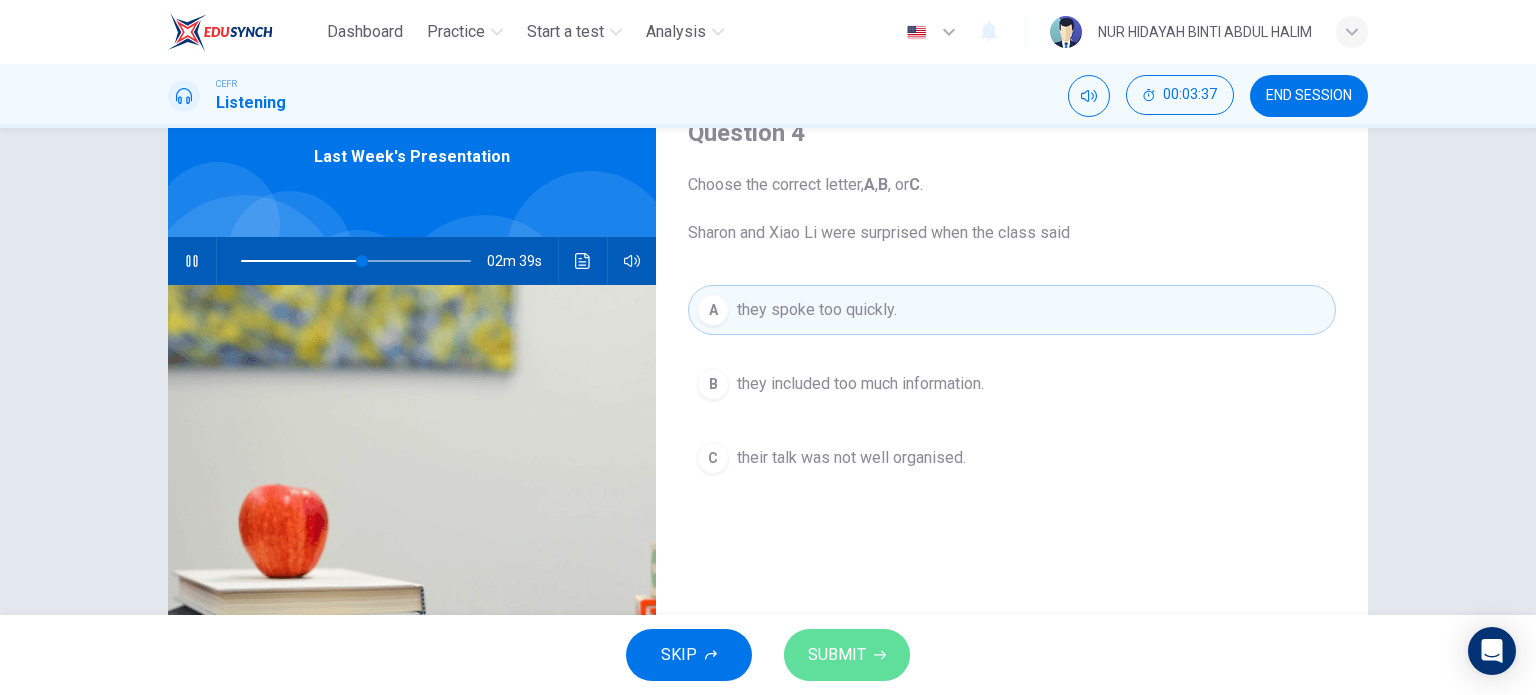 click on "SUBMIT" at bounding box center (837, 655) 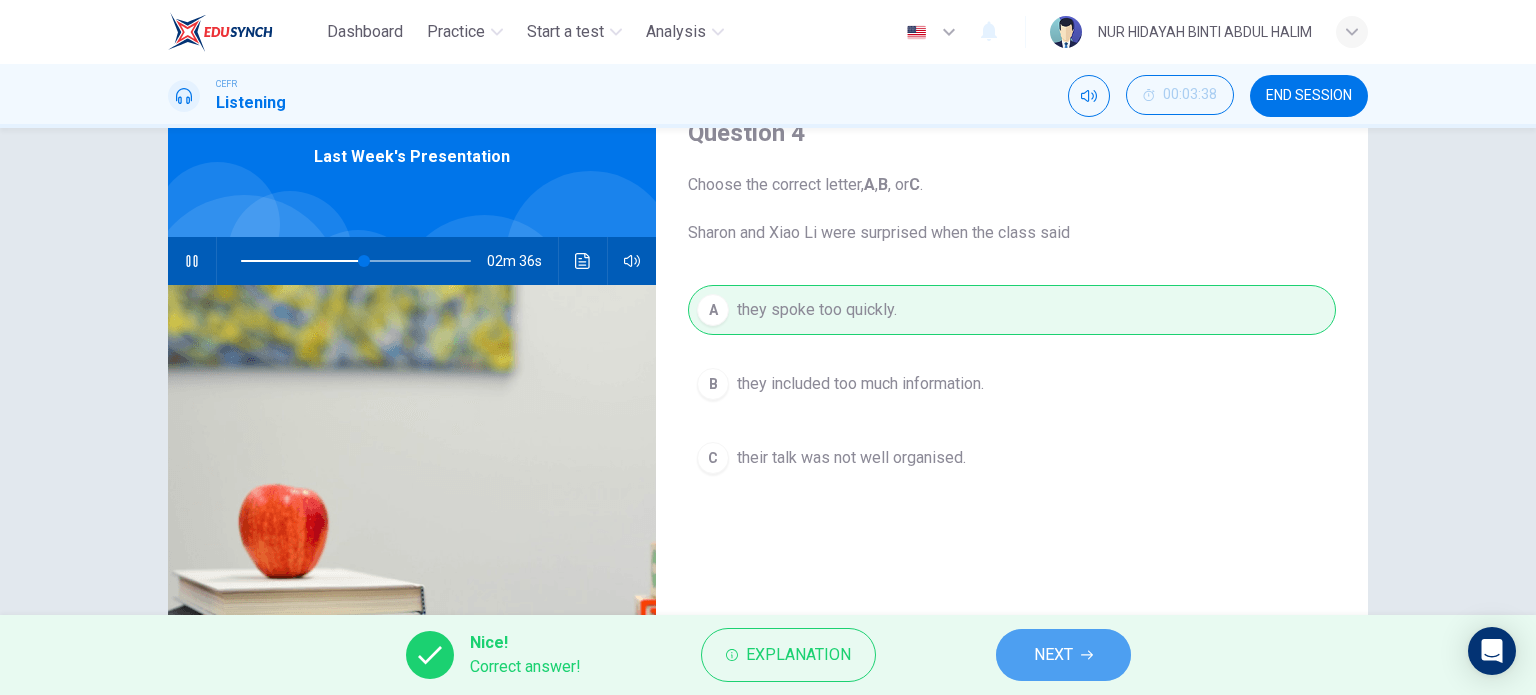 click on "NEXT" at bounding box center (1063, 655) 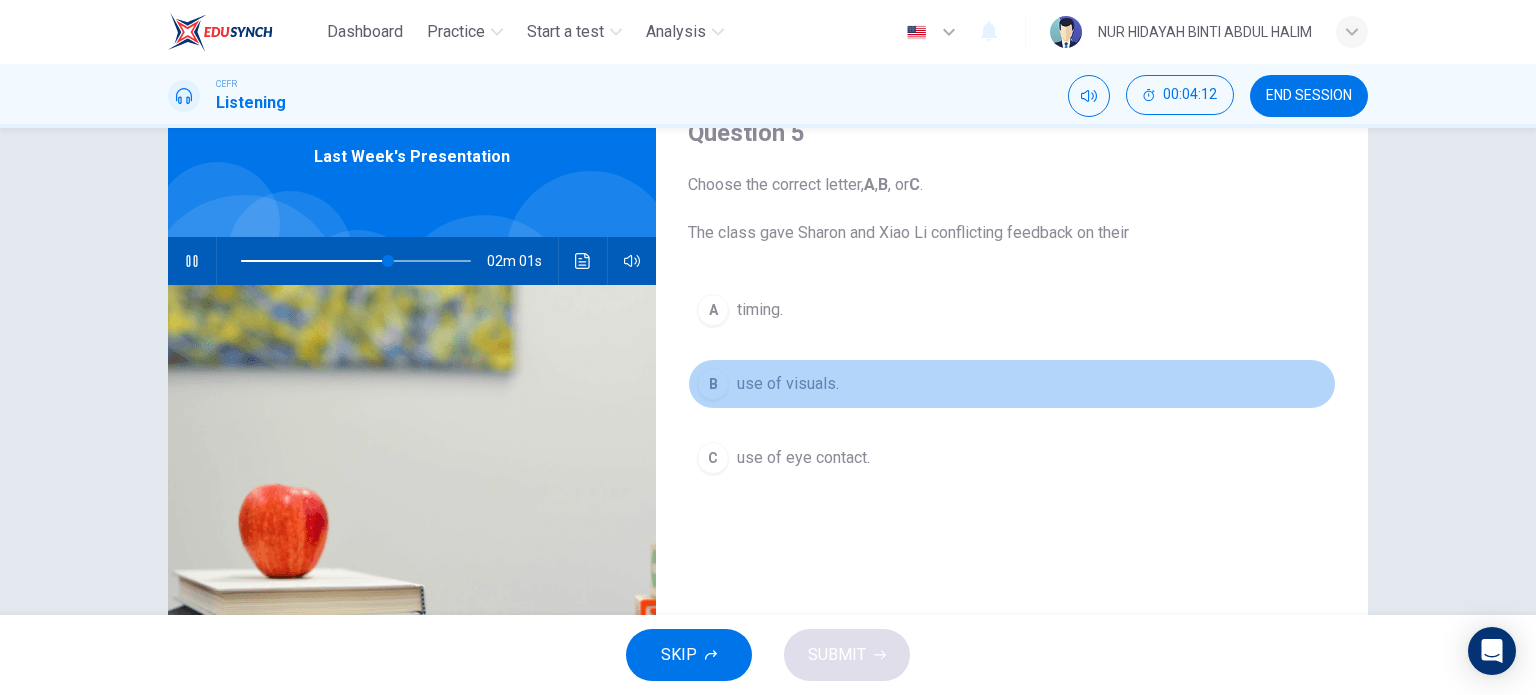 click on "use of visuals." at bounding box center (760, 310) 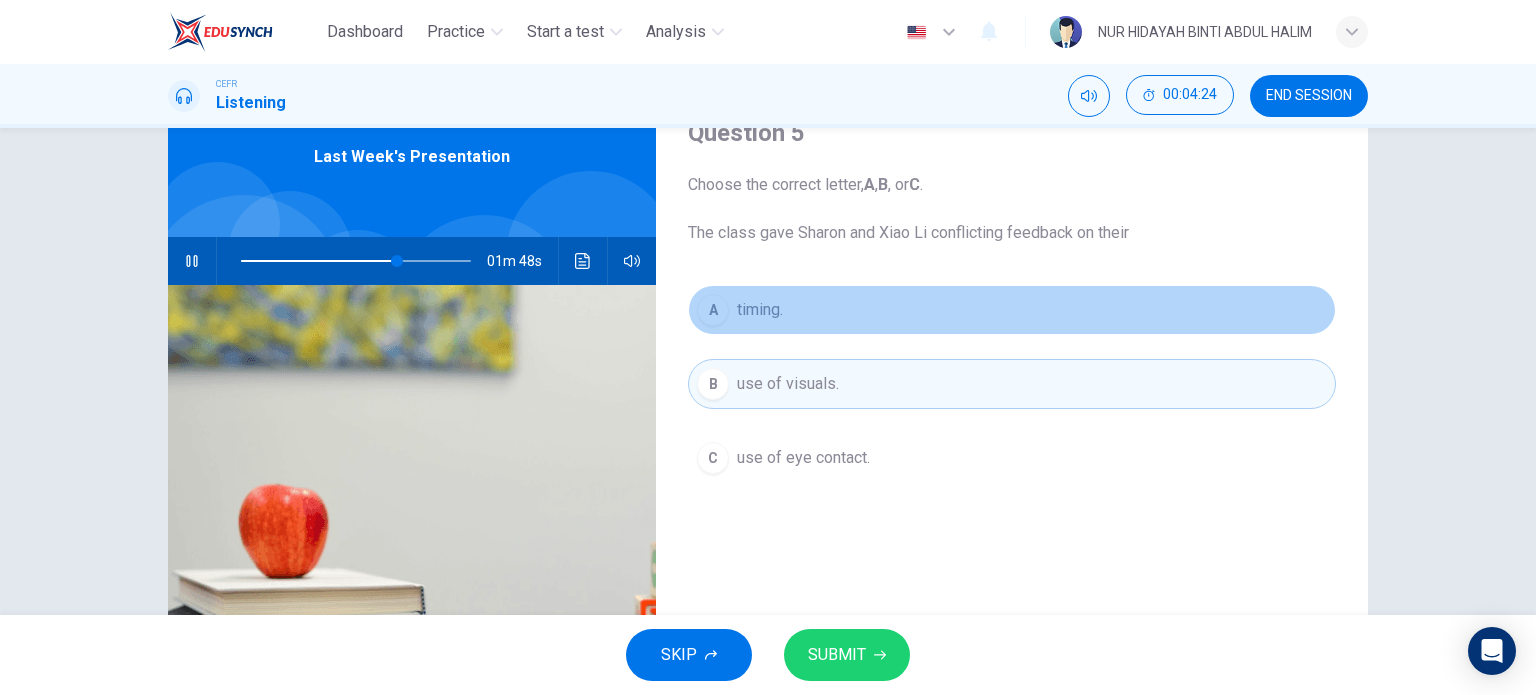 click on "A timing." at bounding box center (1012, 310) 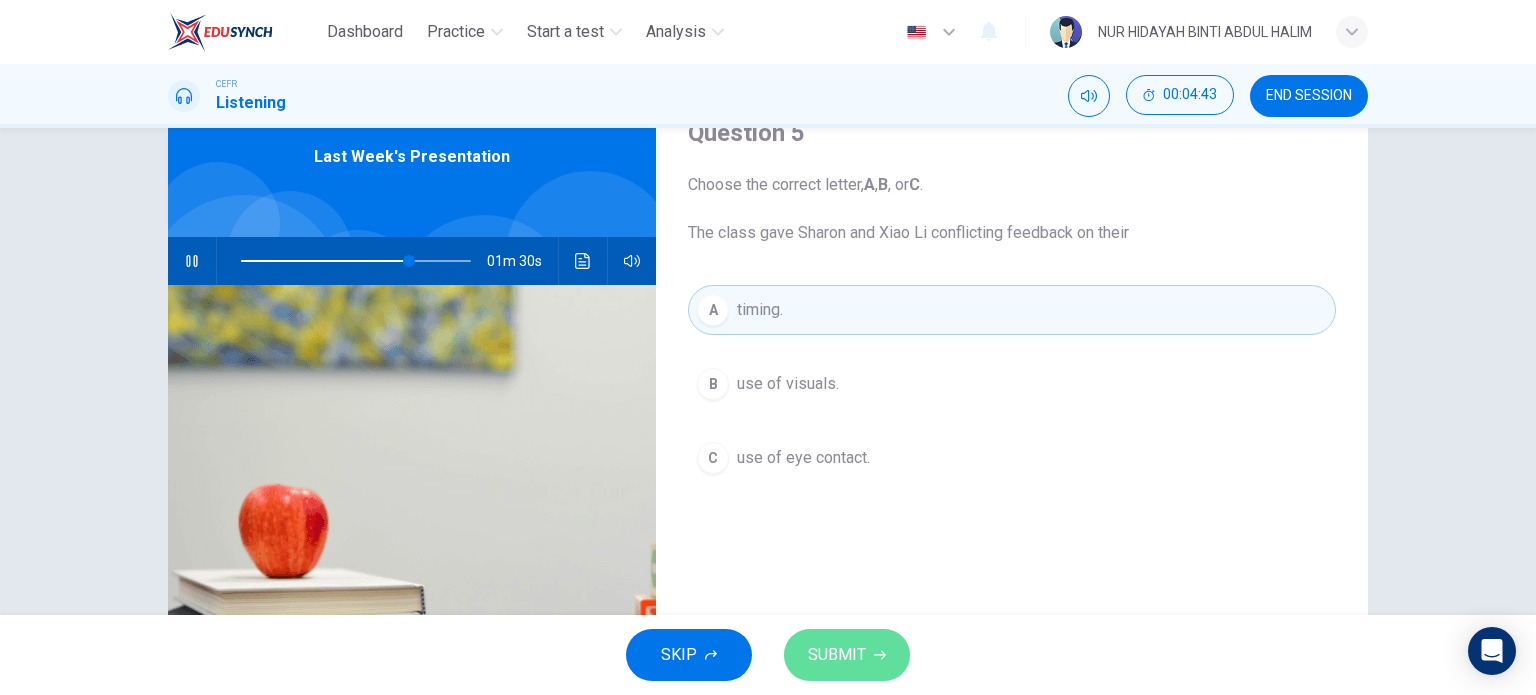 click on "SUBMIT" at bounding box center [847, 655] 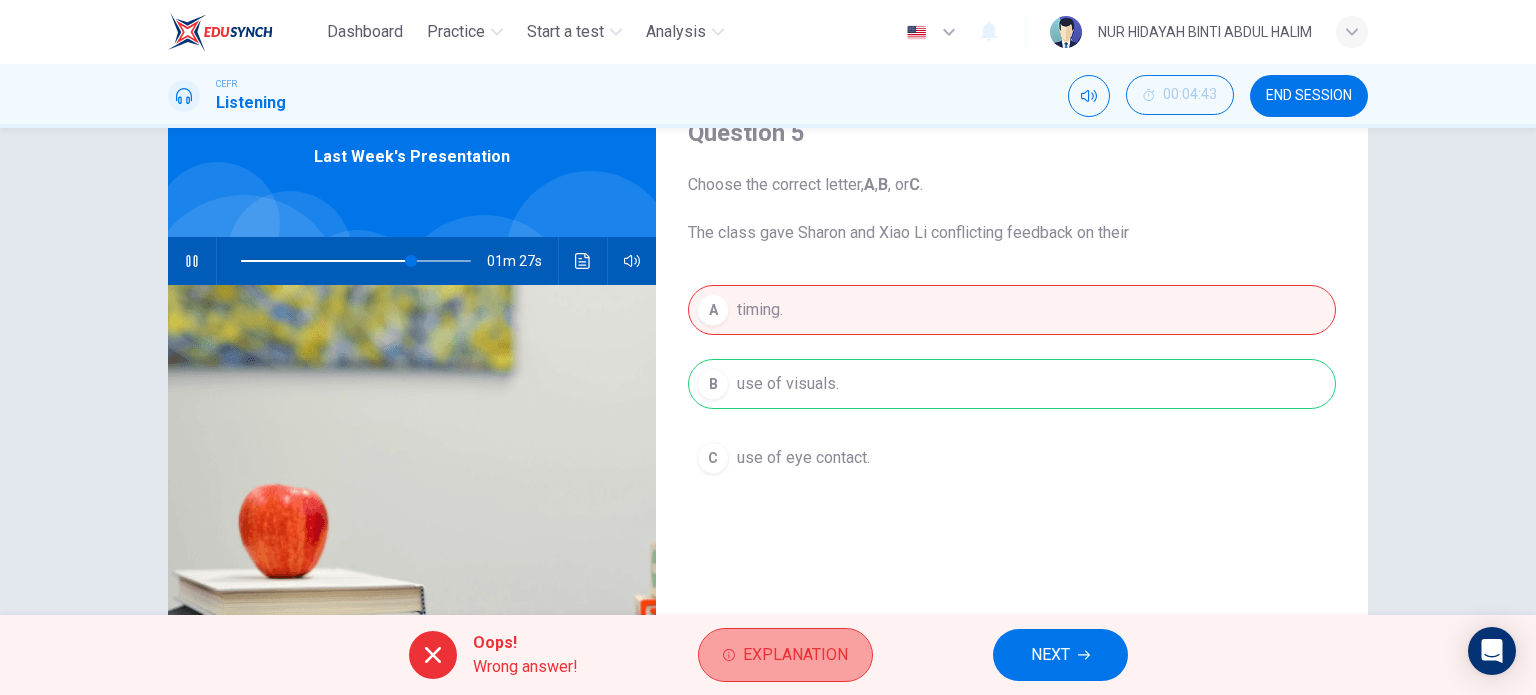 click on "Explanation" at bounding box center [785, 655] 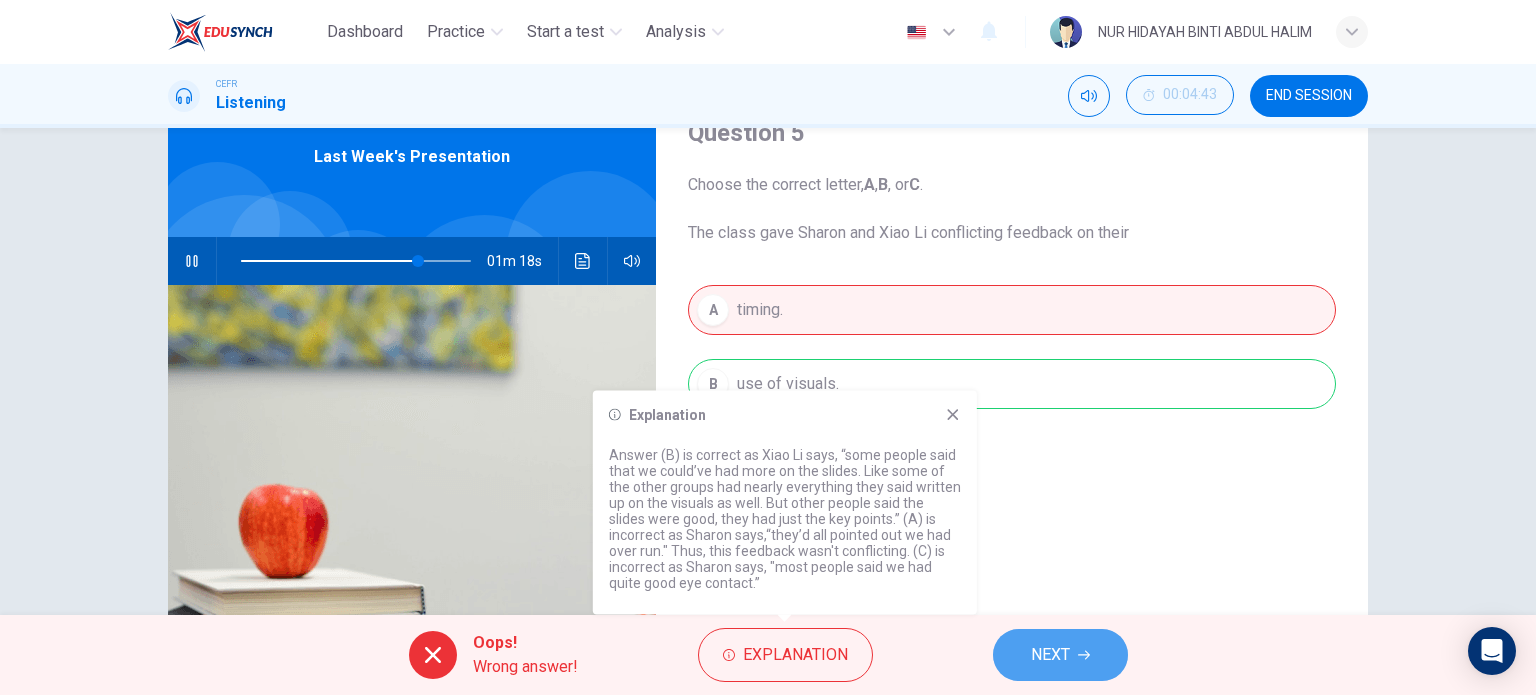 click on "NEXT" at bounding box center [1060, 655] 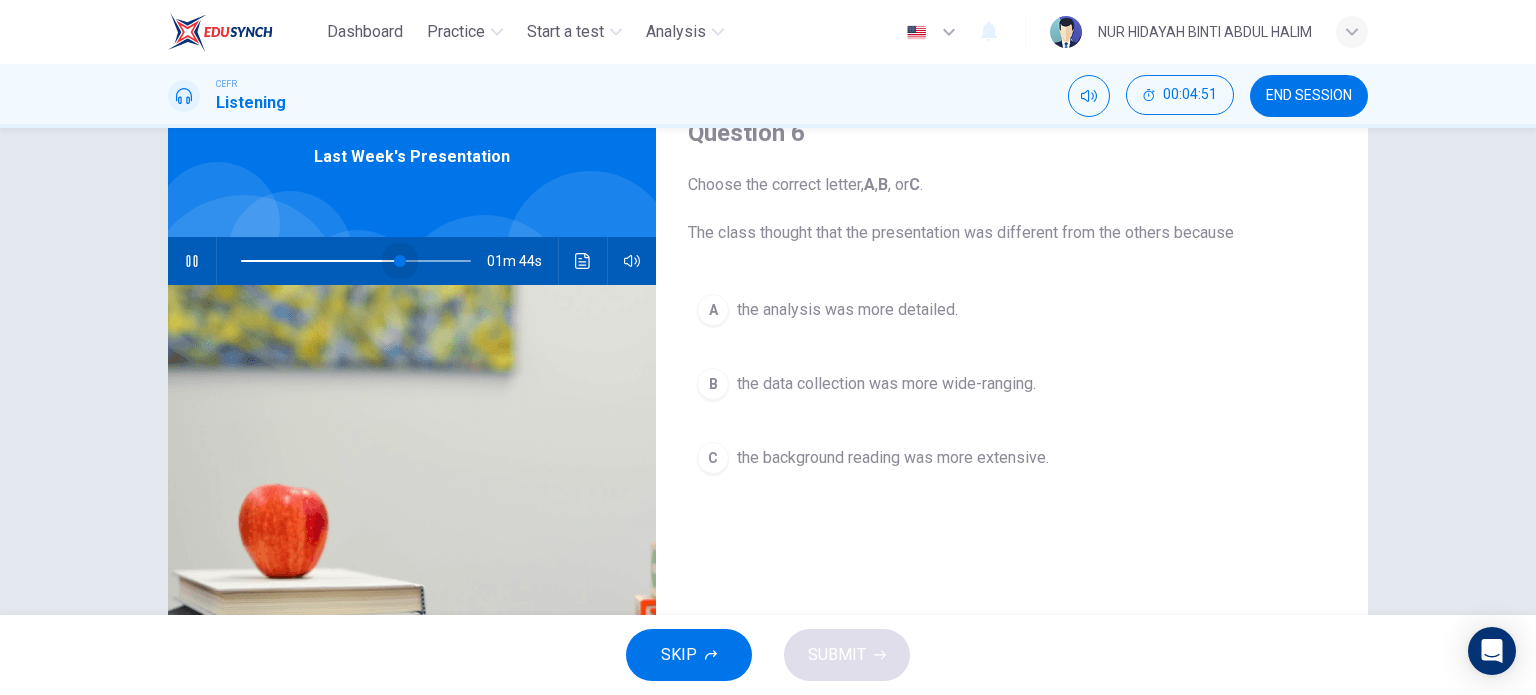click at bounding box center [356, 261] 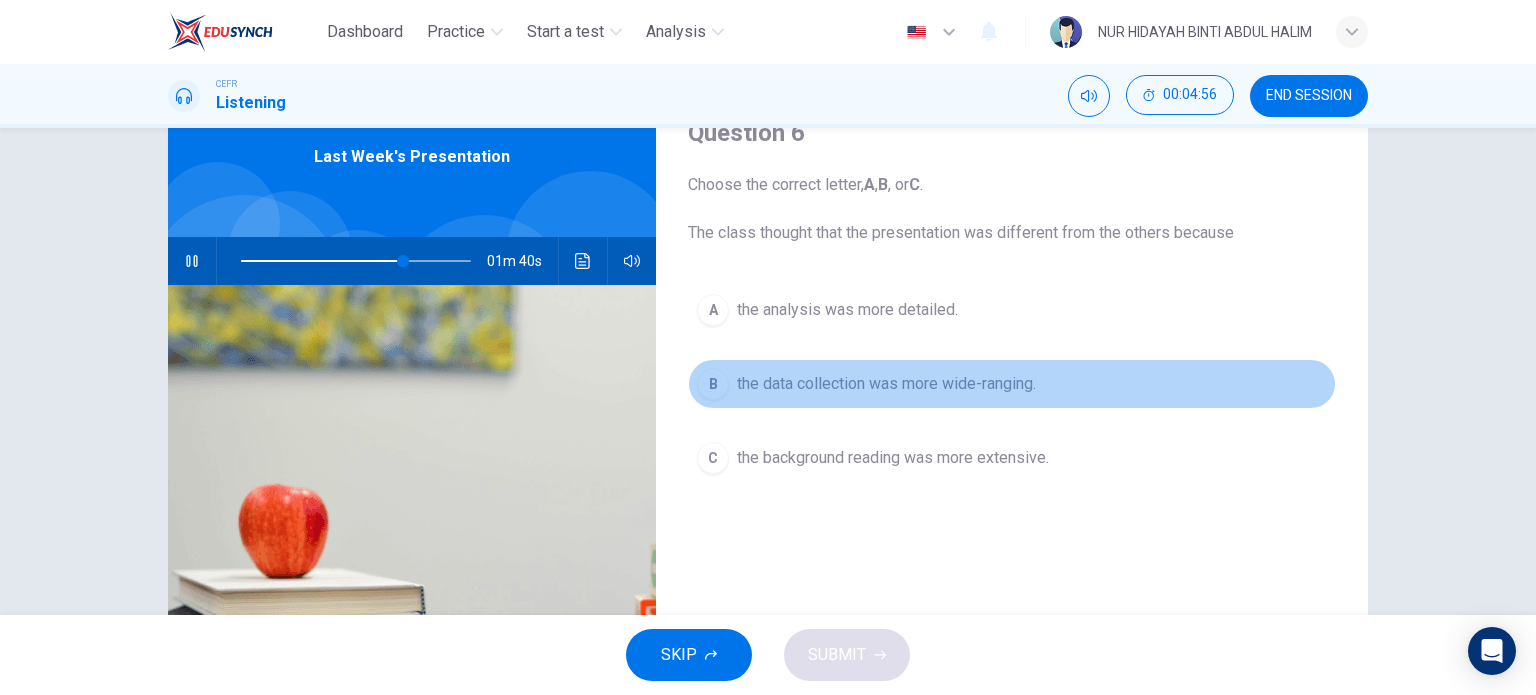 click on "the data collection was more wide-ranging." at bounding box center (847, 310) 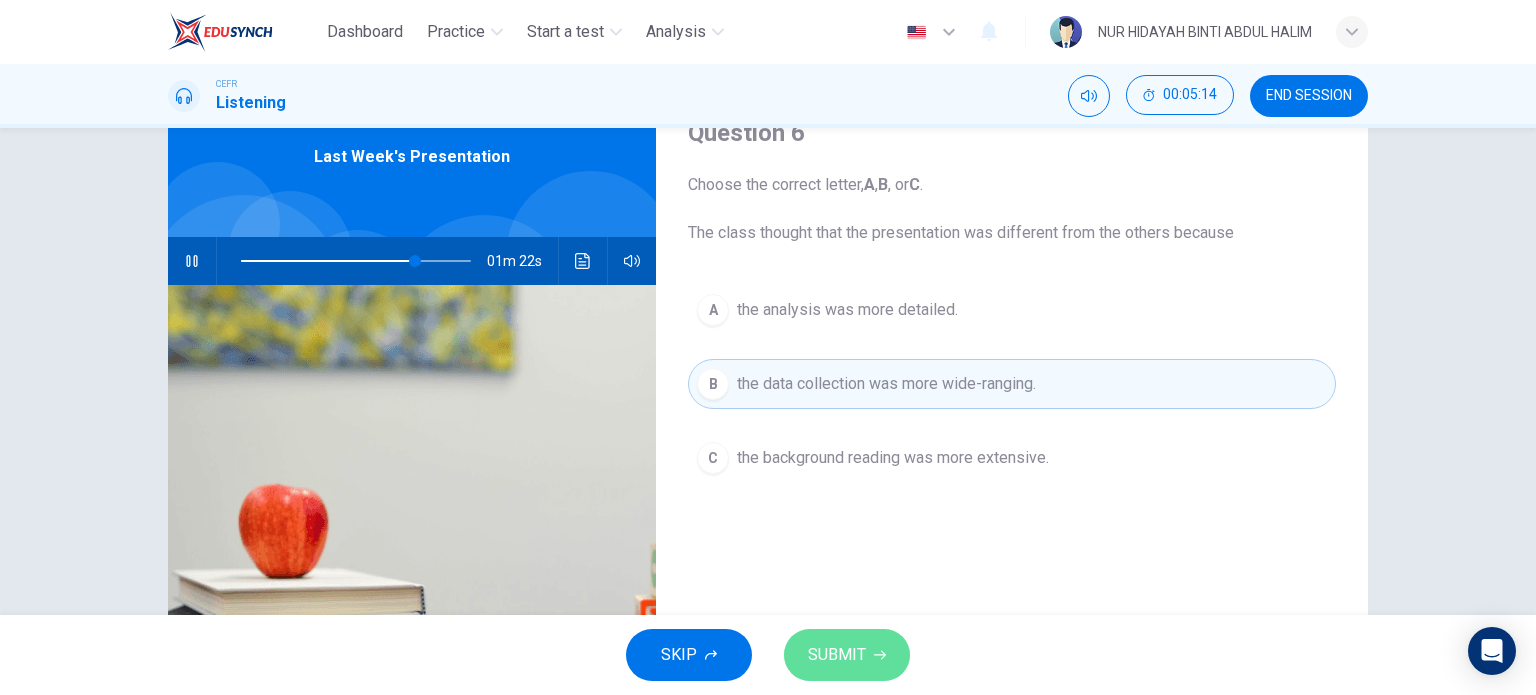 click on "SUBMIT" at bounding box center [837, 655] 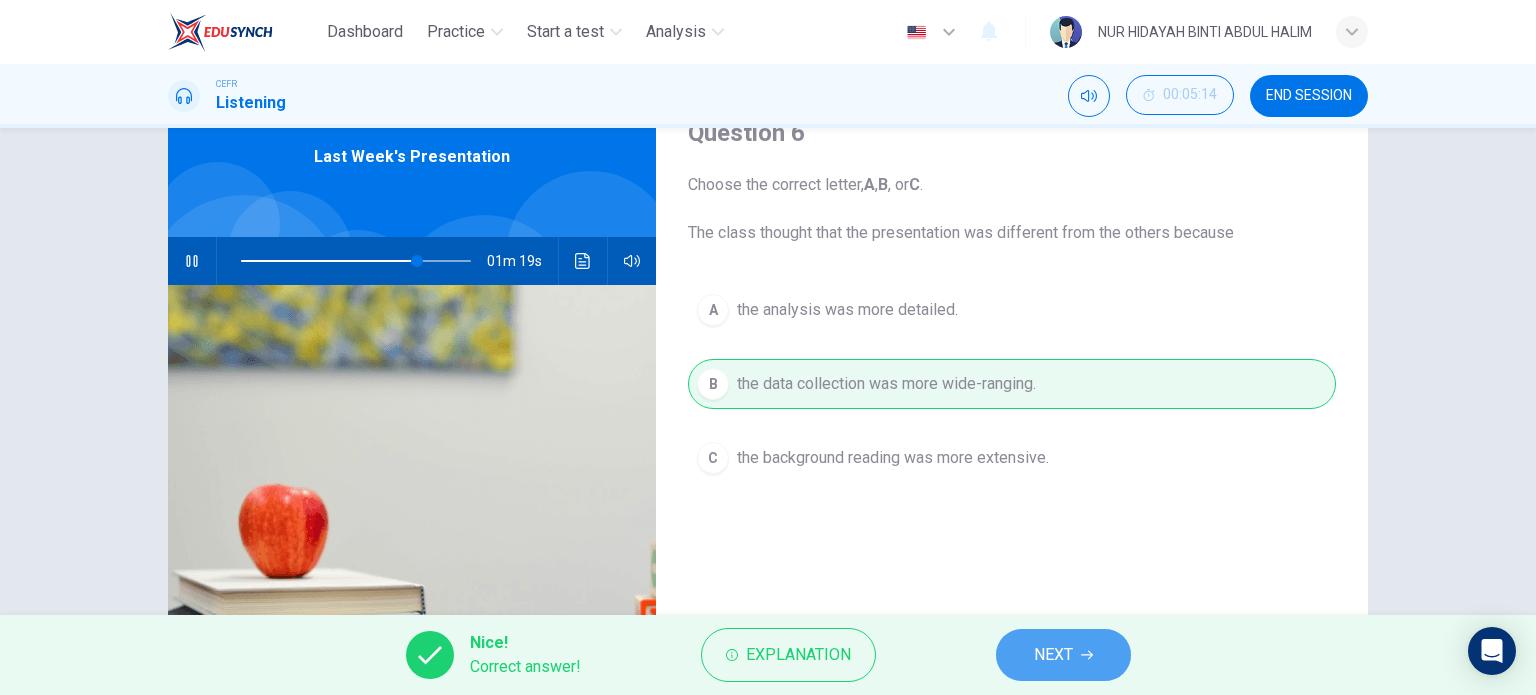 click on "NEXT" at bounding box center [1063, 655] 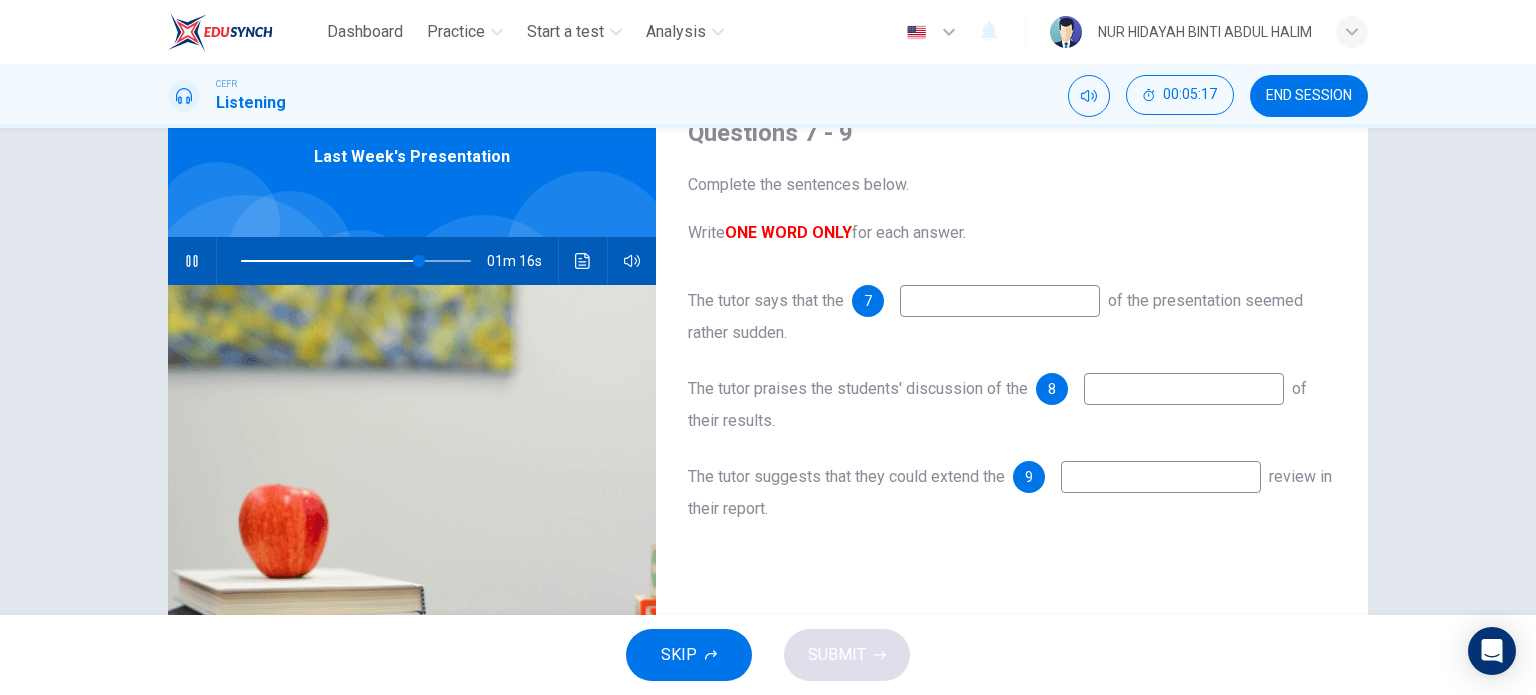 click at bounding box center (1000, 301) 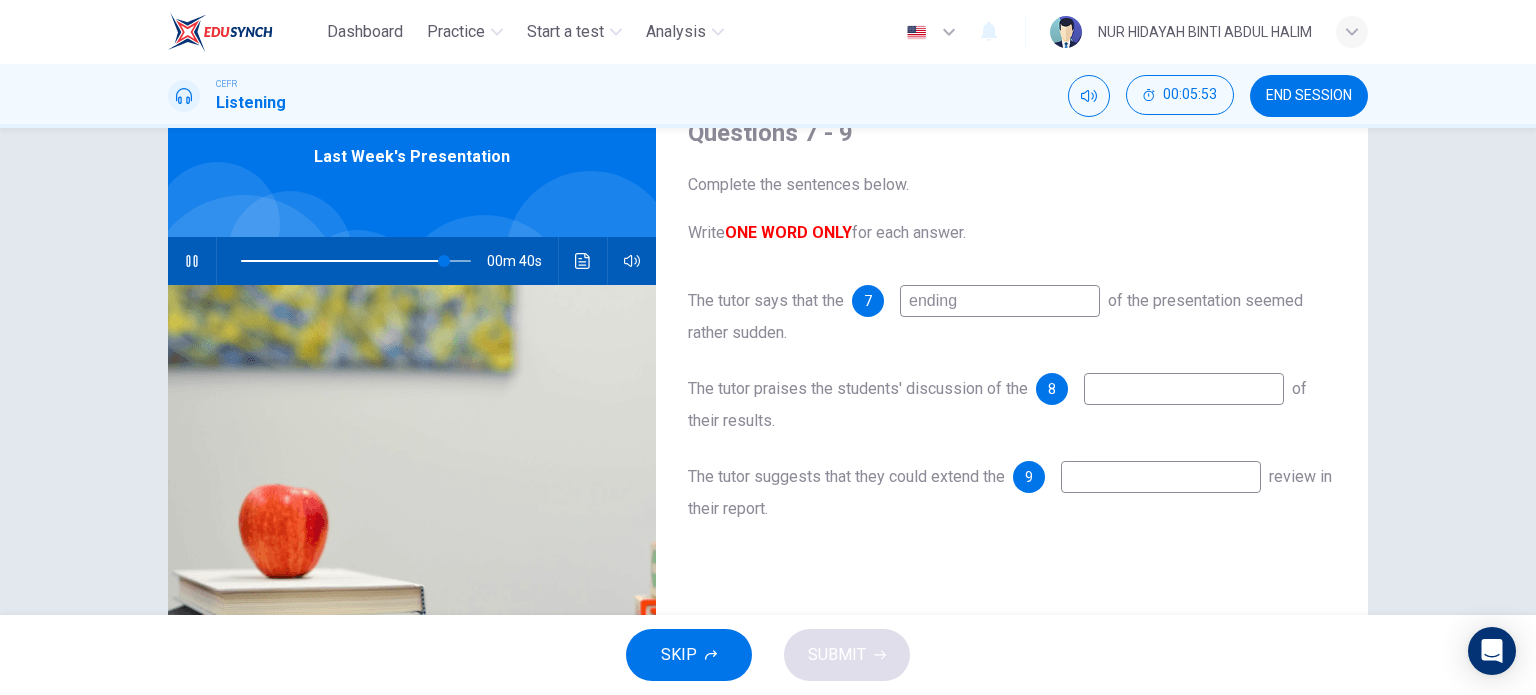 type on "ending" 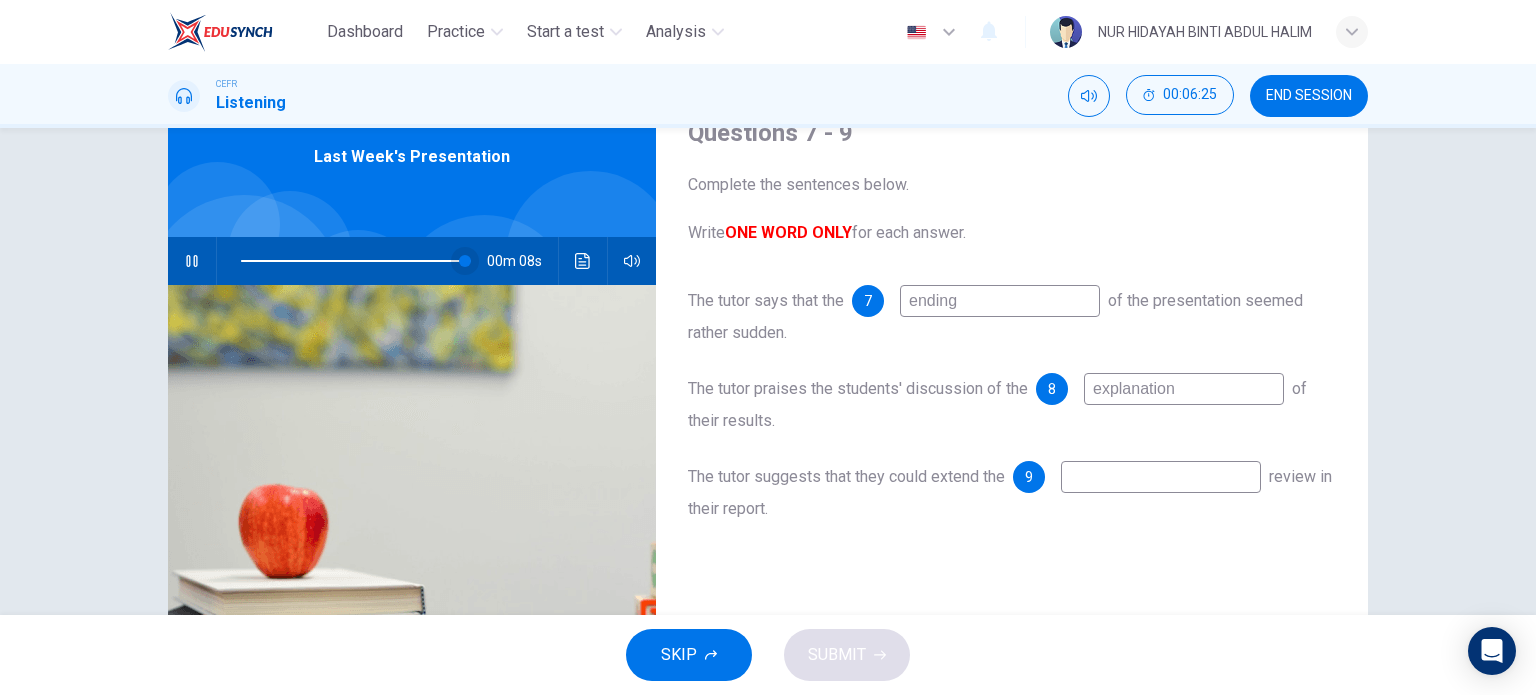 click at bounding box center (465, 261) 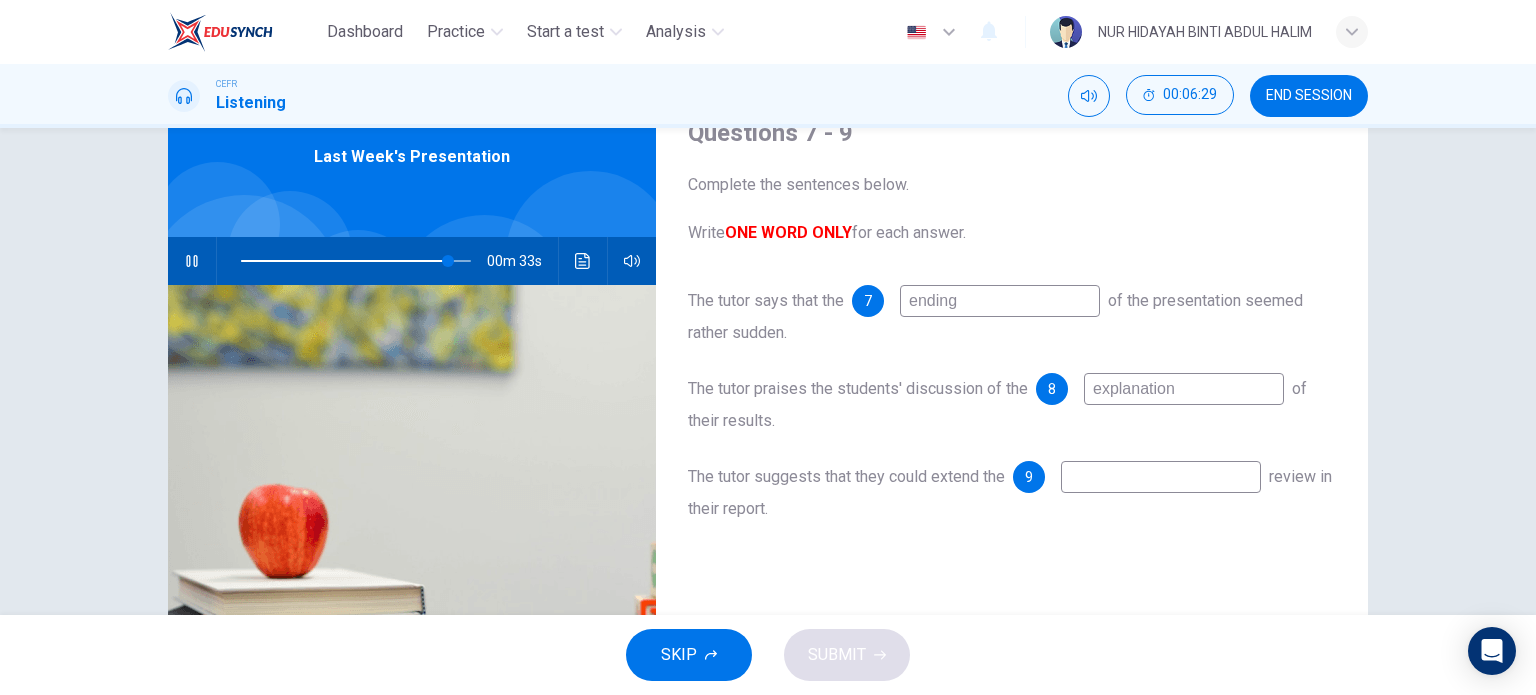 click on "explanation" at bounding box center [1000, 301] 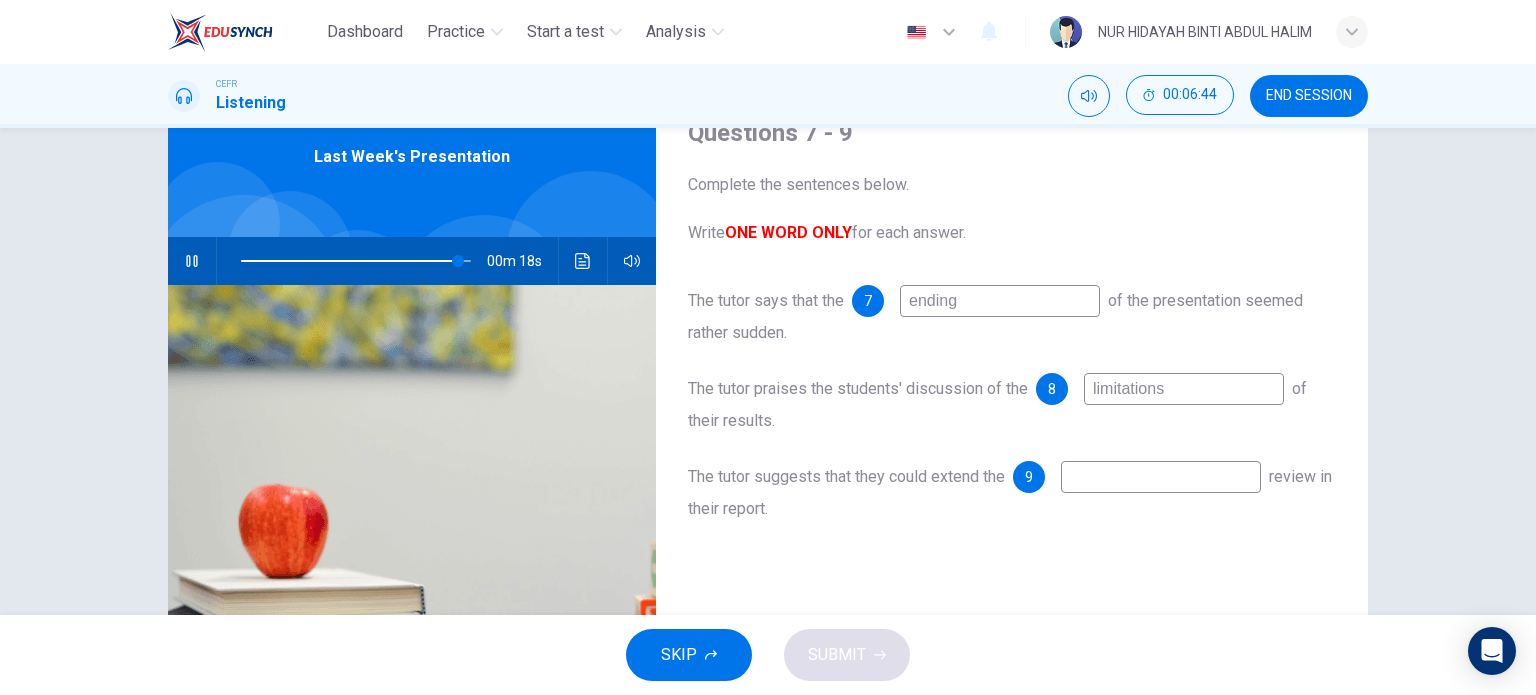 type on "limitations" 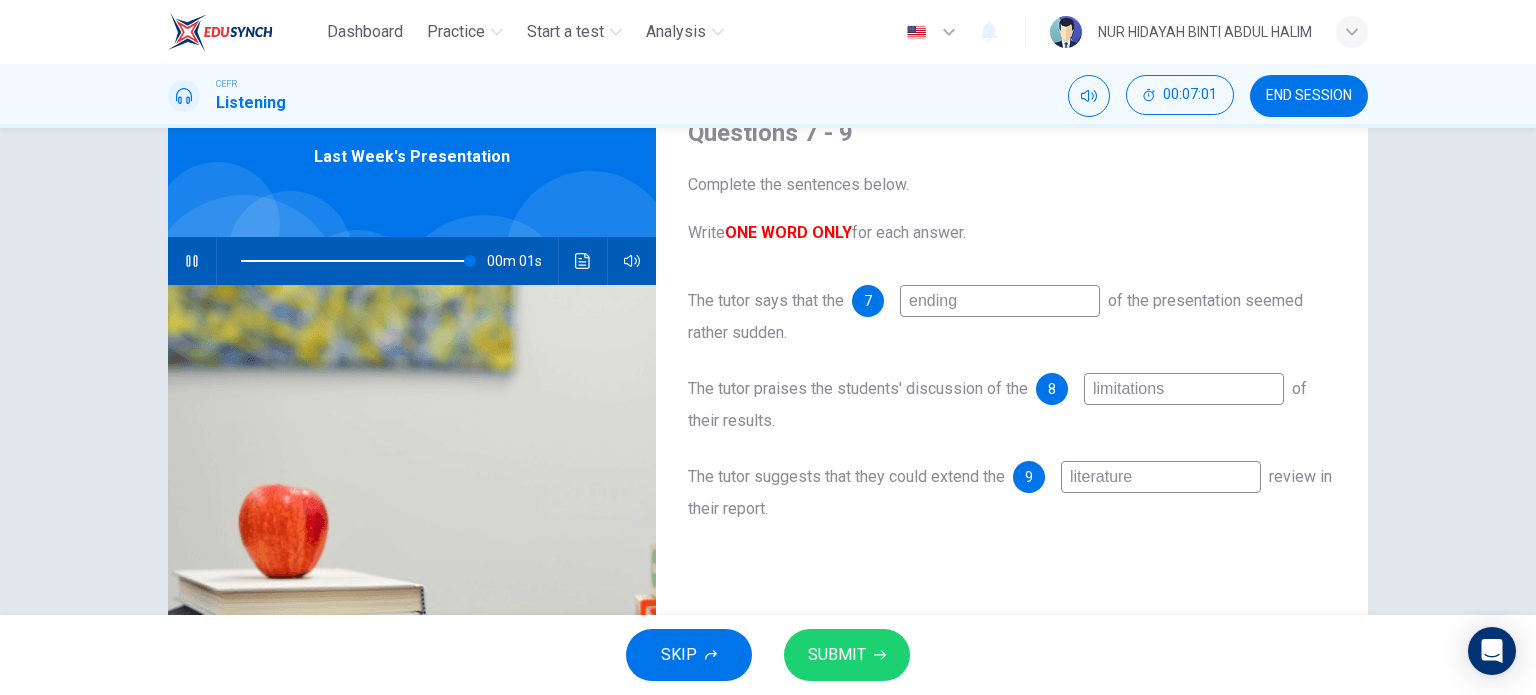 type on "literature" 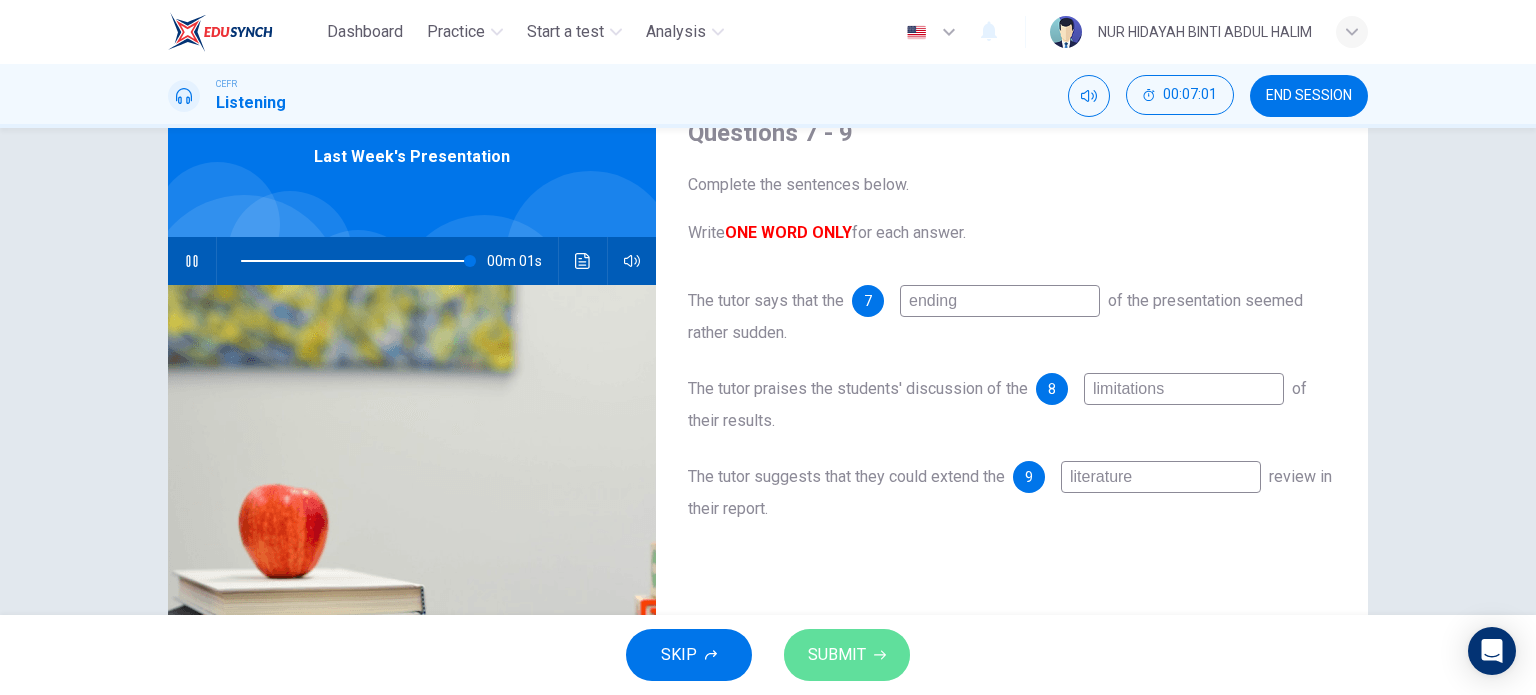 click on "SUBMIT" at bounding box center (837, 655) 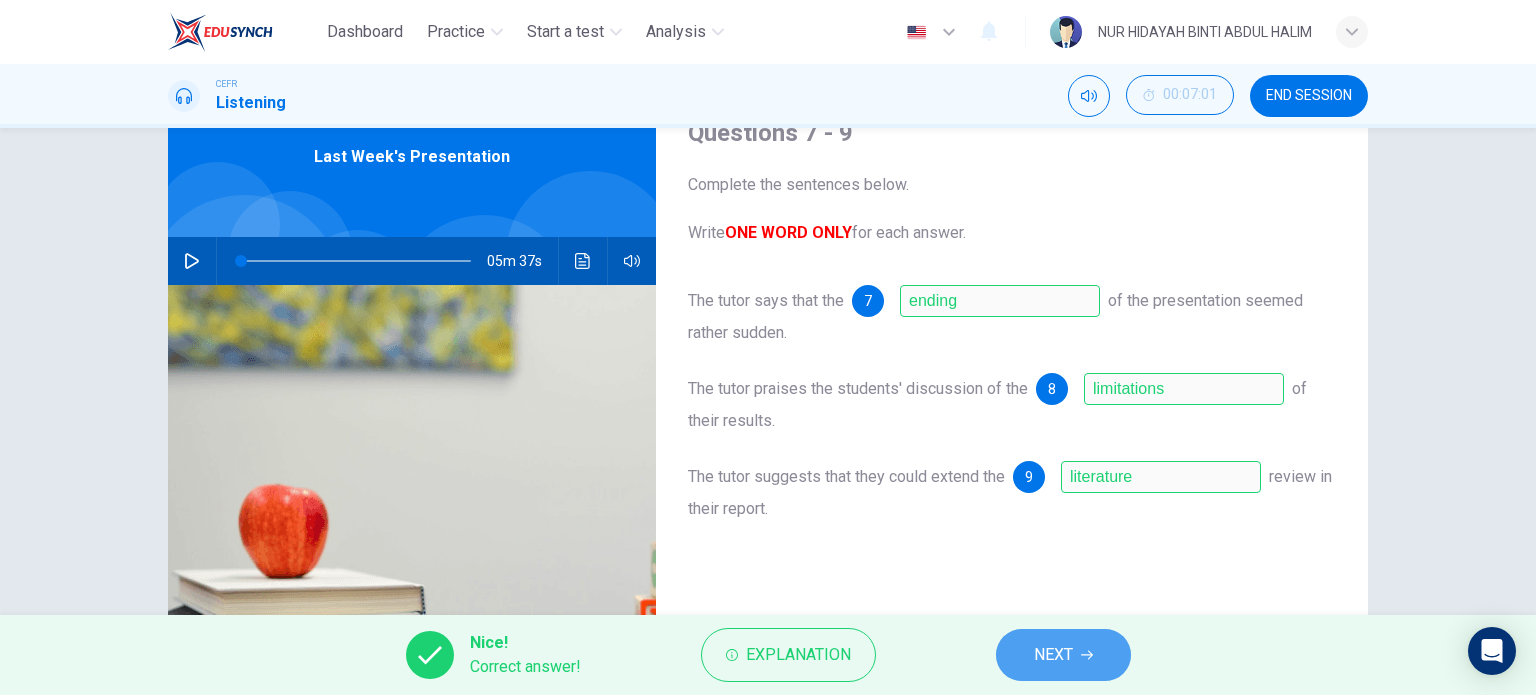 click on "NEXT" at bounding box center (1053, 655) 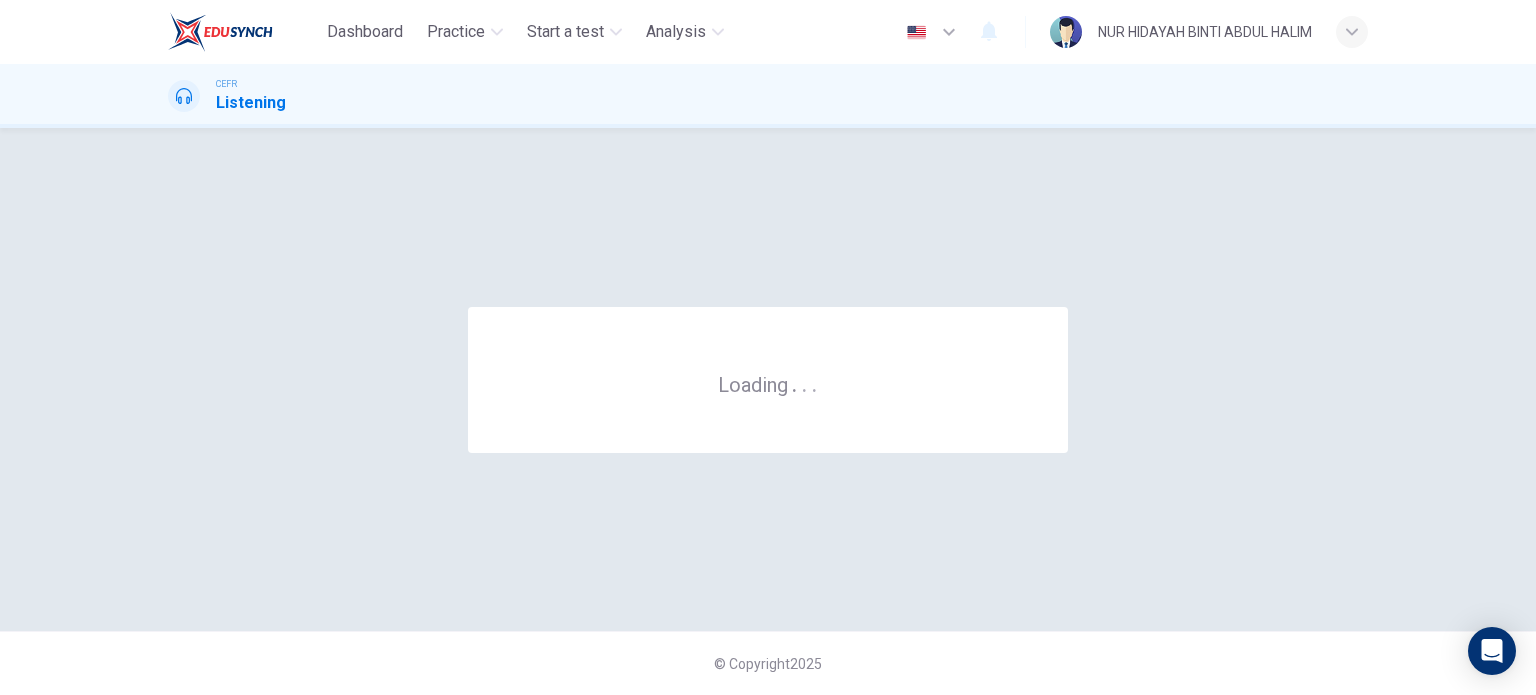scroll, scrollTop: 0, scrollLeft: 0, axis: both 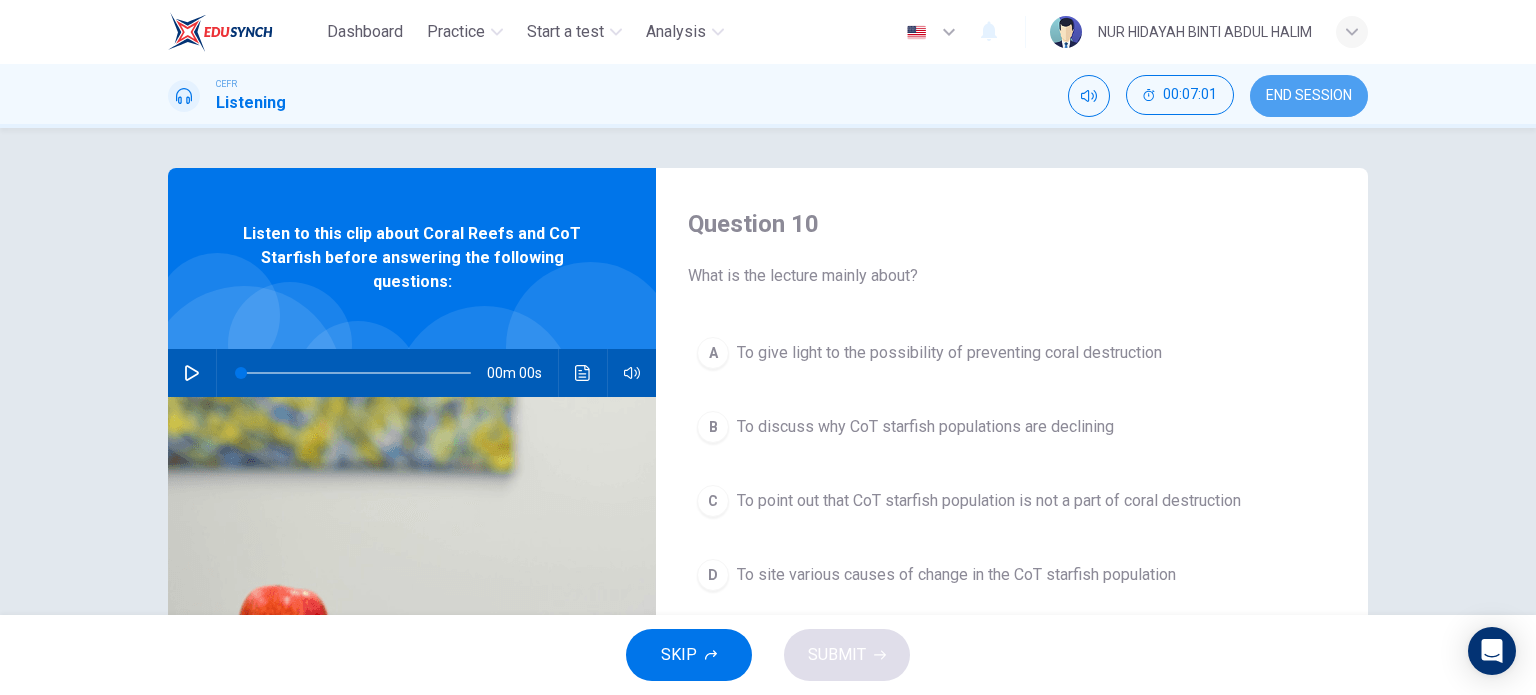 click on "END SESSION" at bounding box center (1309, 96) 